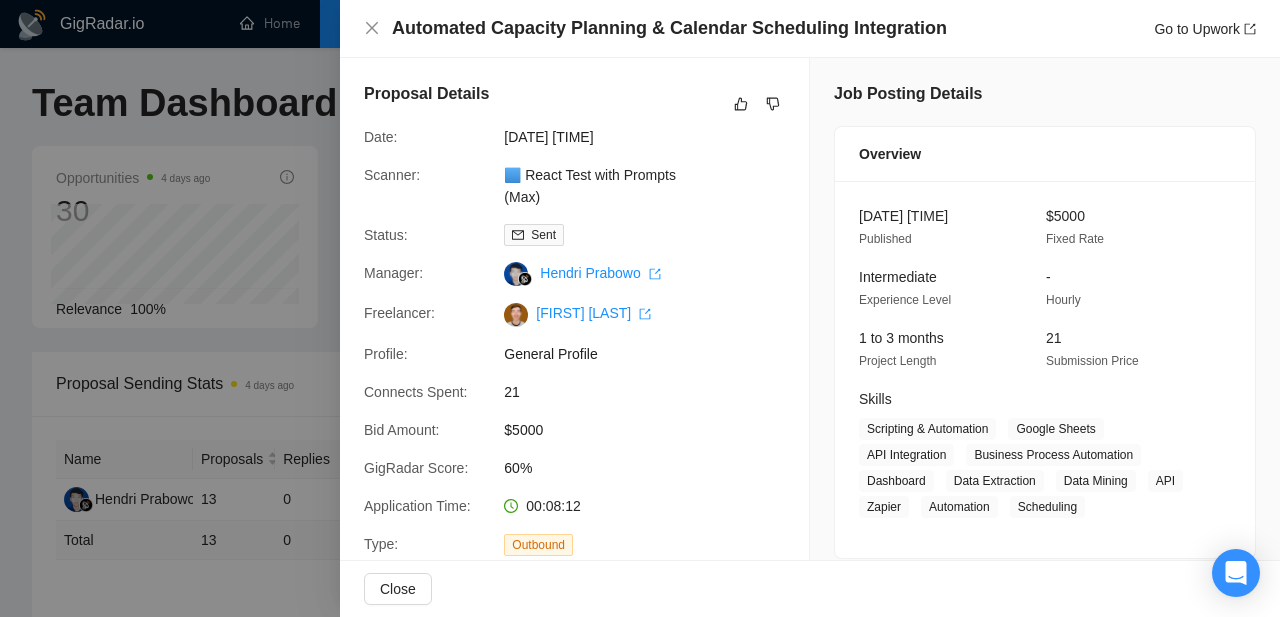scroll, scrollTop: 774, scrollLeft: 0, axis: vertical 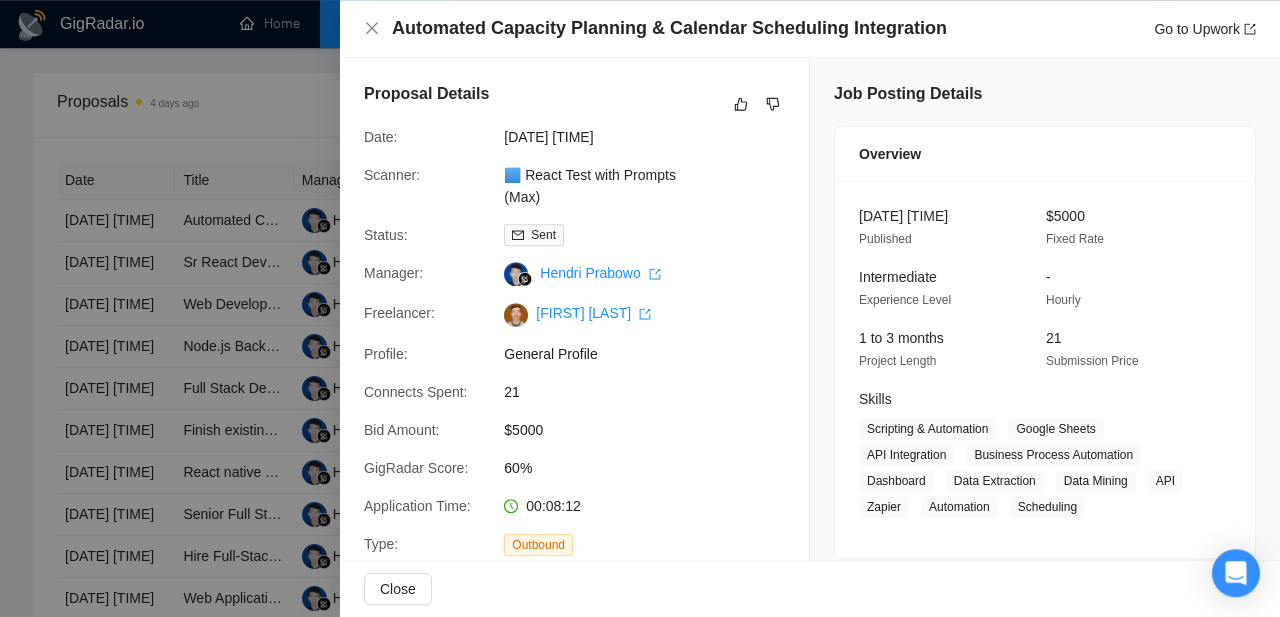 click at bounding box center (640, 308) 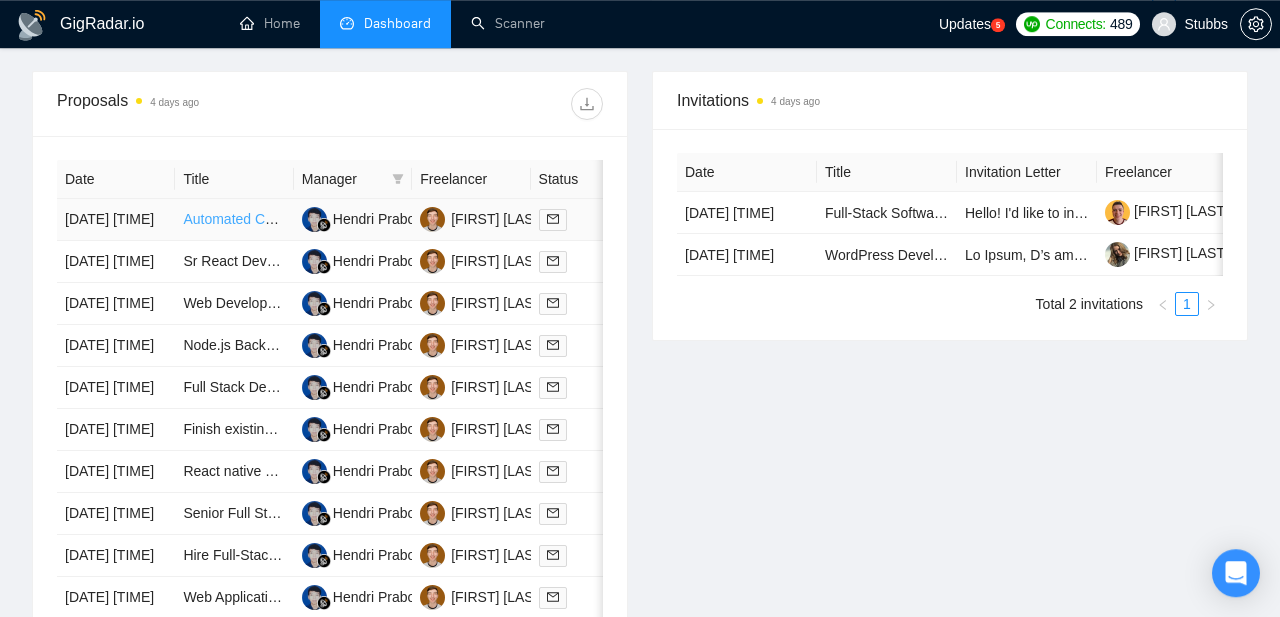 click on "Automated Capacity Planning & Calendar Scheduling Integration" at bounding box center (384, 219) 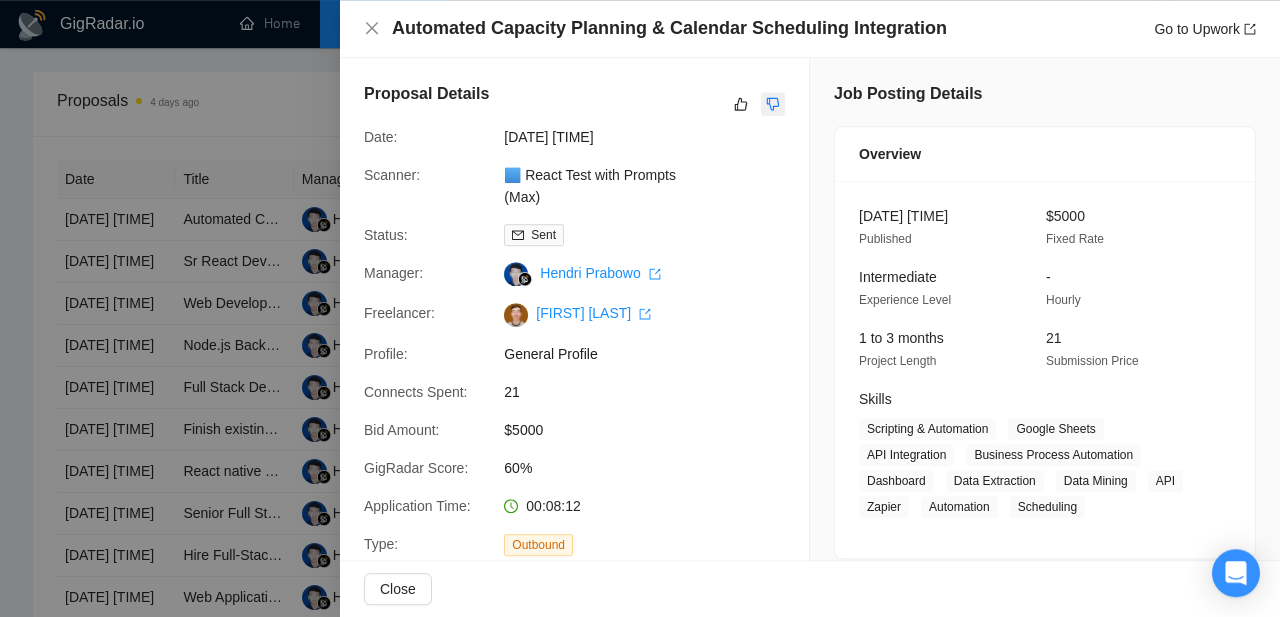 click 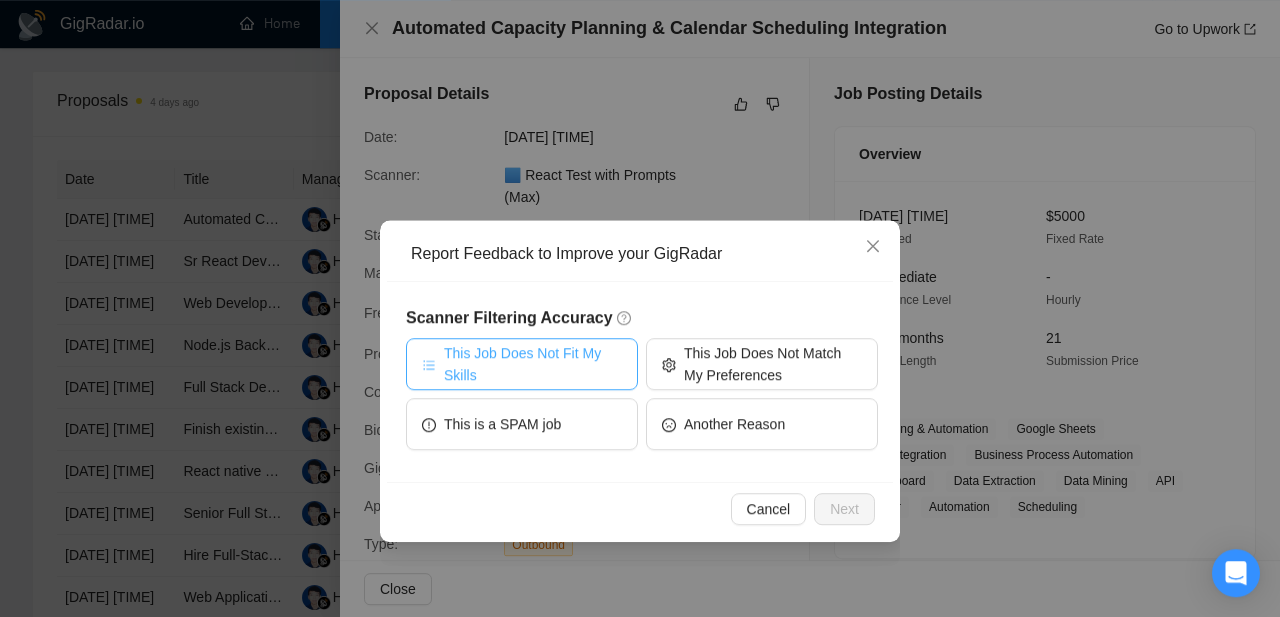 click on "This Job Does Not Fit My Skills" at bounding box center [533, 364] 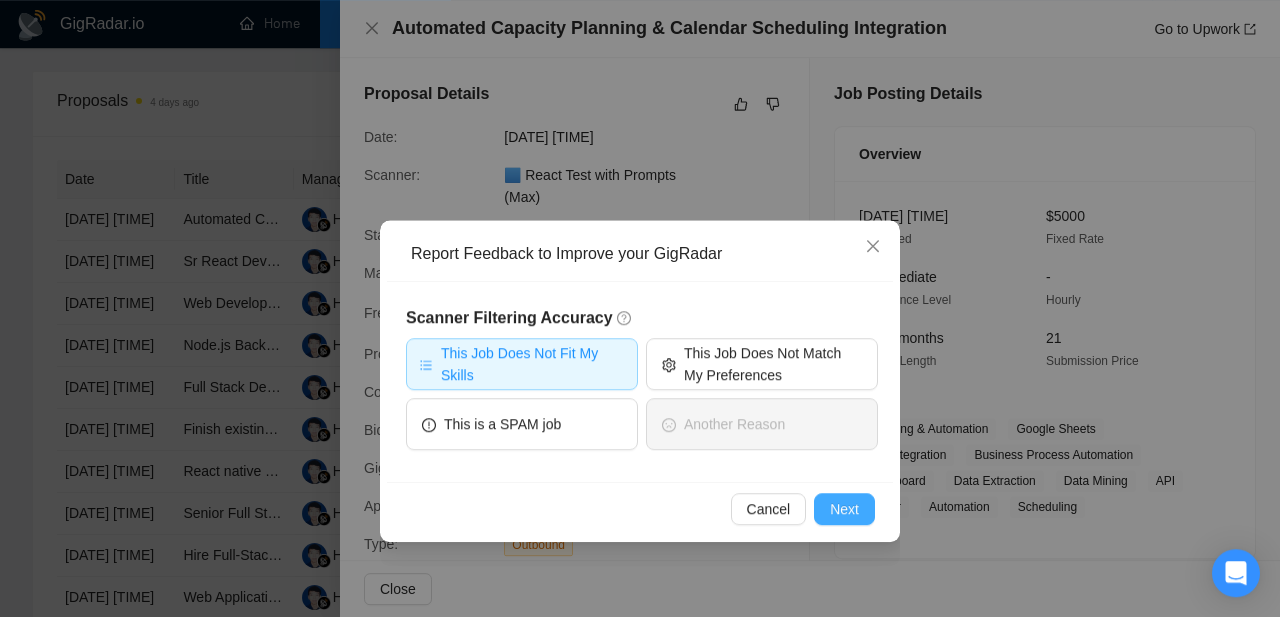 click on "Next" at bounding box center [844, 509] 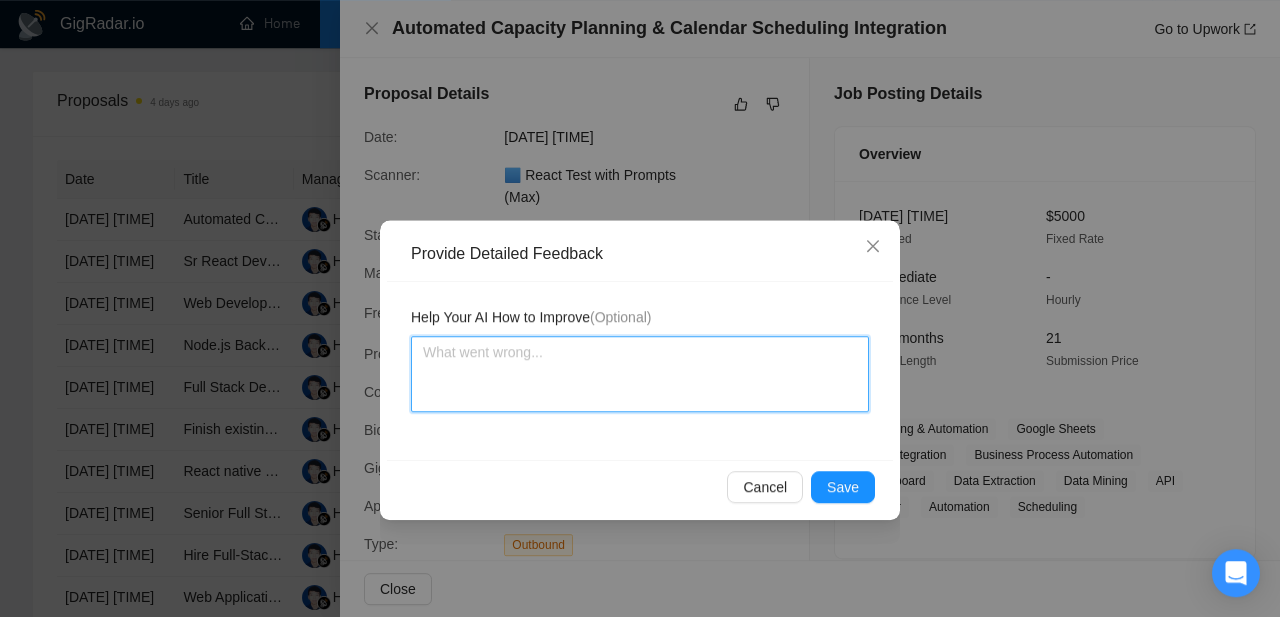 click at bounding box center [640, 374] 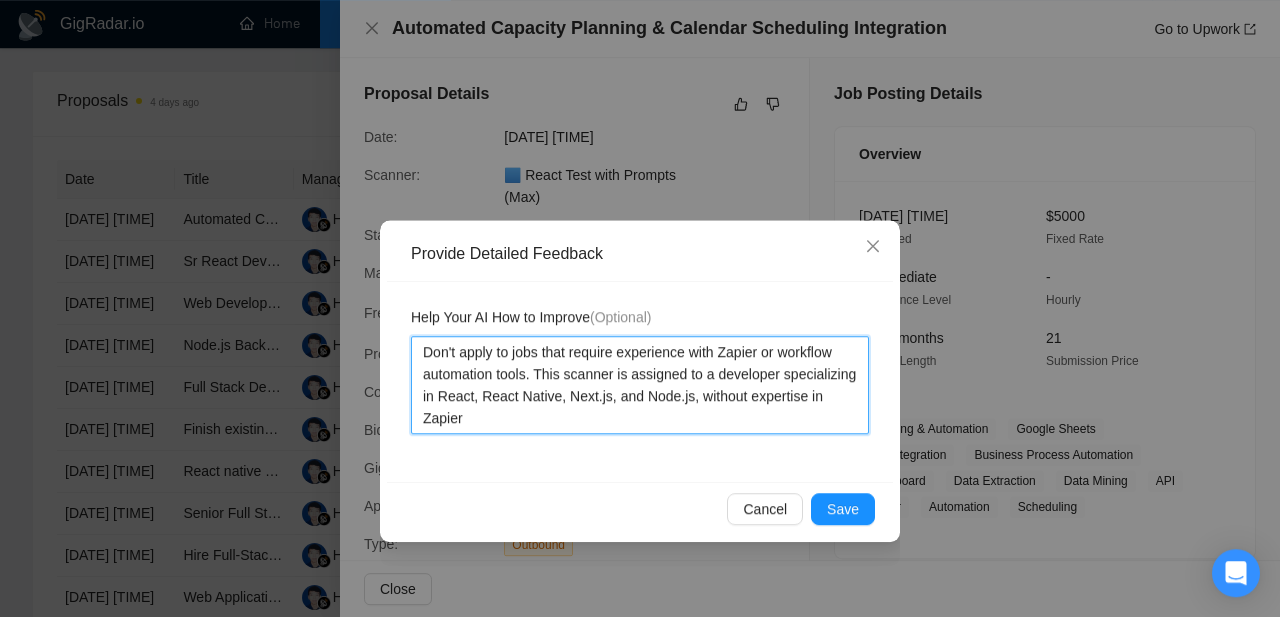 drag, startPoint x: 537, startPoint y: 378, endPoint x: 775, endPoint y: 356, distance: 239.01465 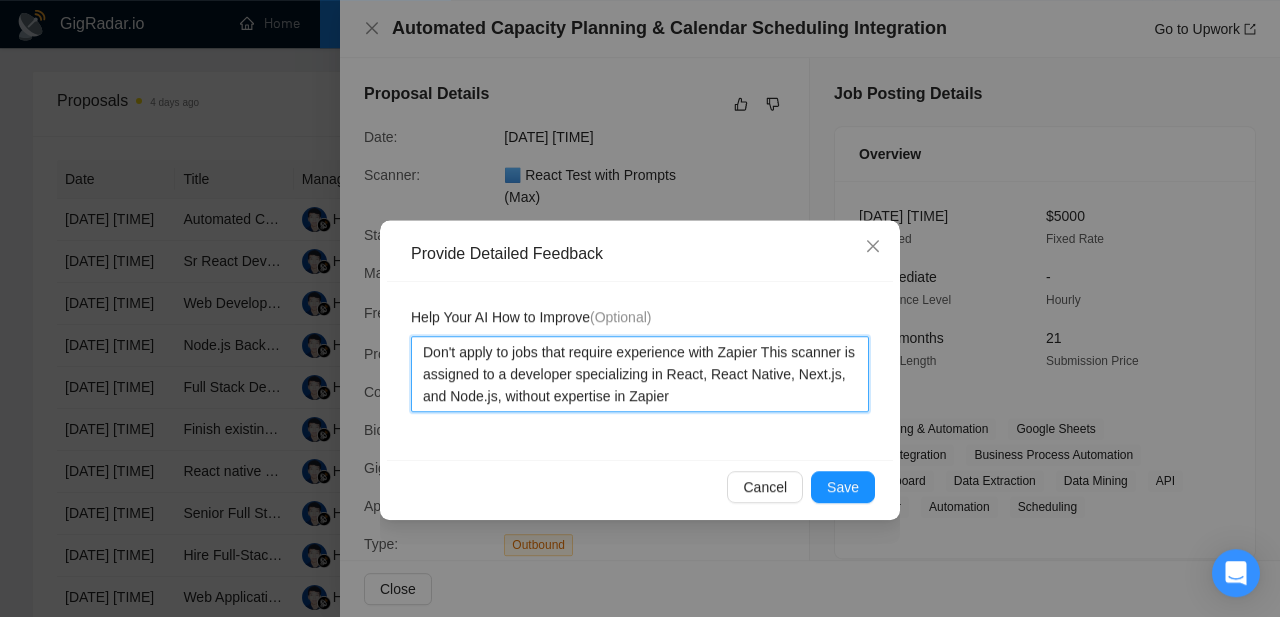 type 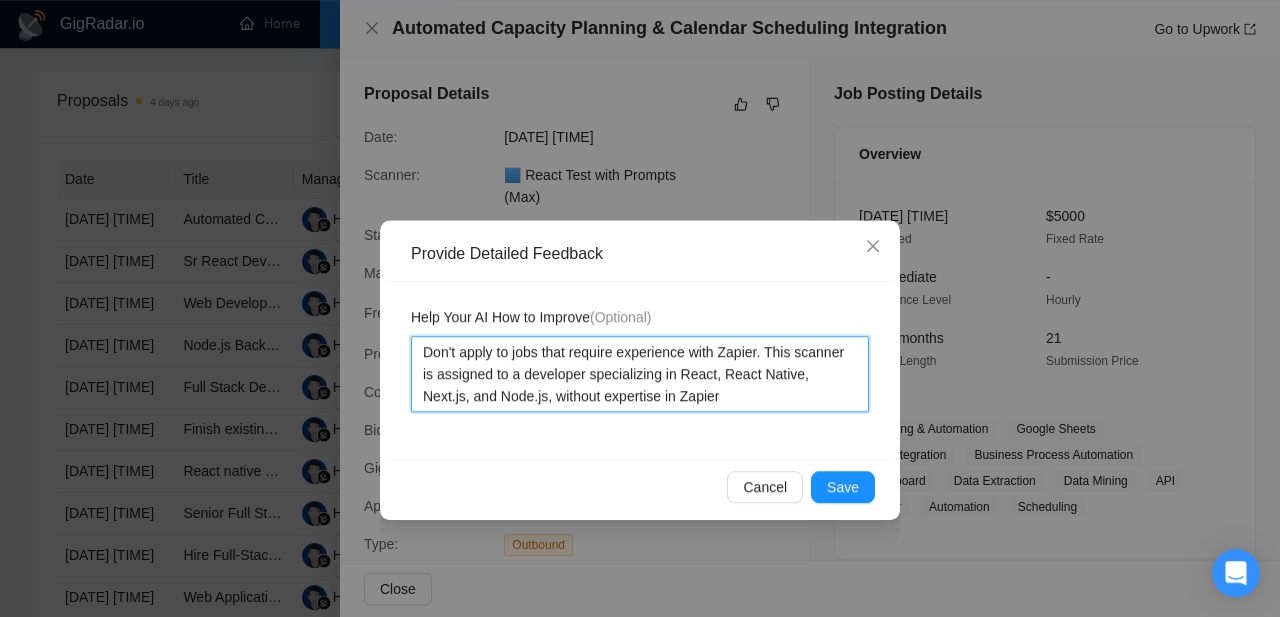 click on "Don't apply to jobs that require experience with Zapier. This scanner is assigned to a developer specializing in React, React Native, Next.js, and Node.js, without expertise in Zapier" at bounding box center [640, 374] 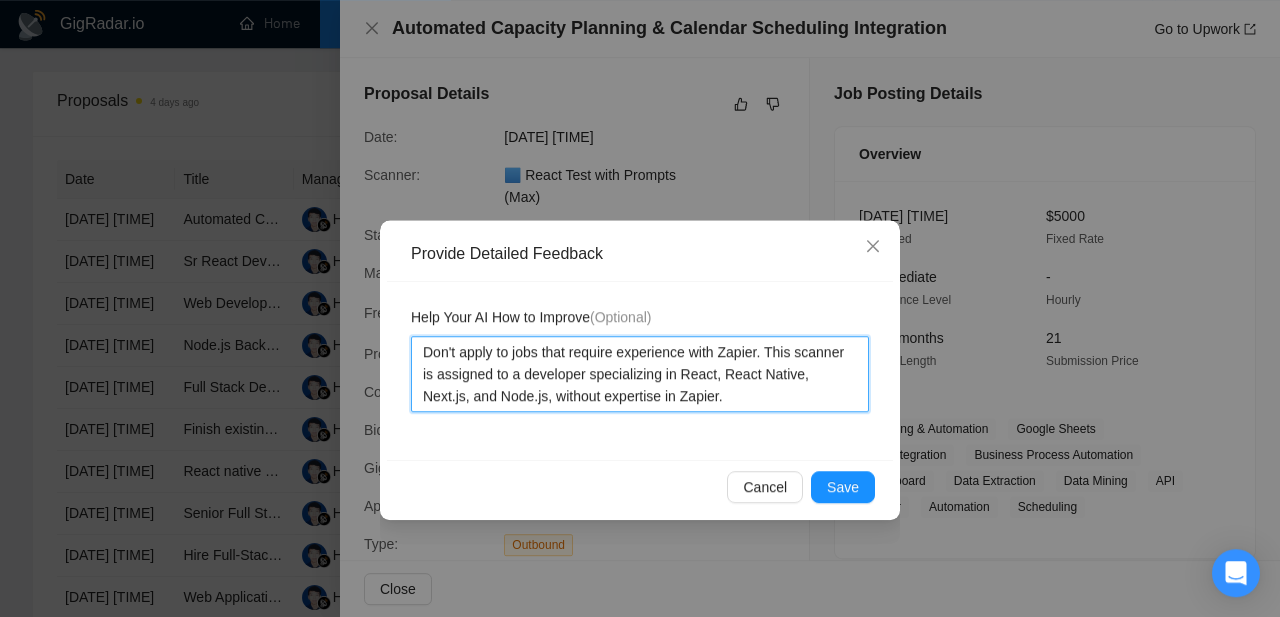 drag, startPoint x: 809, startPoint y: 395, endPoint x: 273, endPoint y: 339, distance: 538.9174 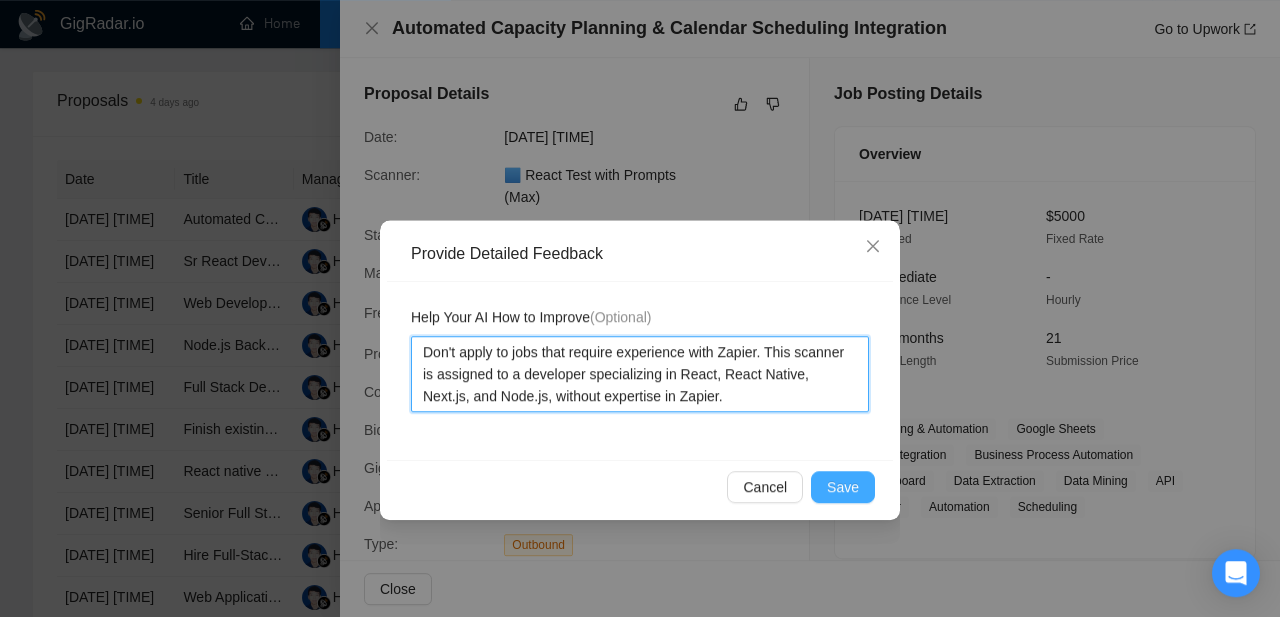 type on "Don't apply to jobs that require experience with Zapier. This scanner is assigned to a developer specializing in React, React Native, Next.js, and Node.js, without expertise in Zapier." 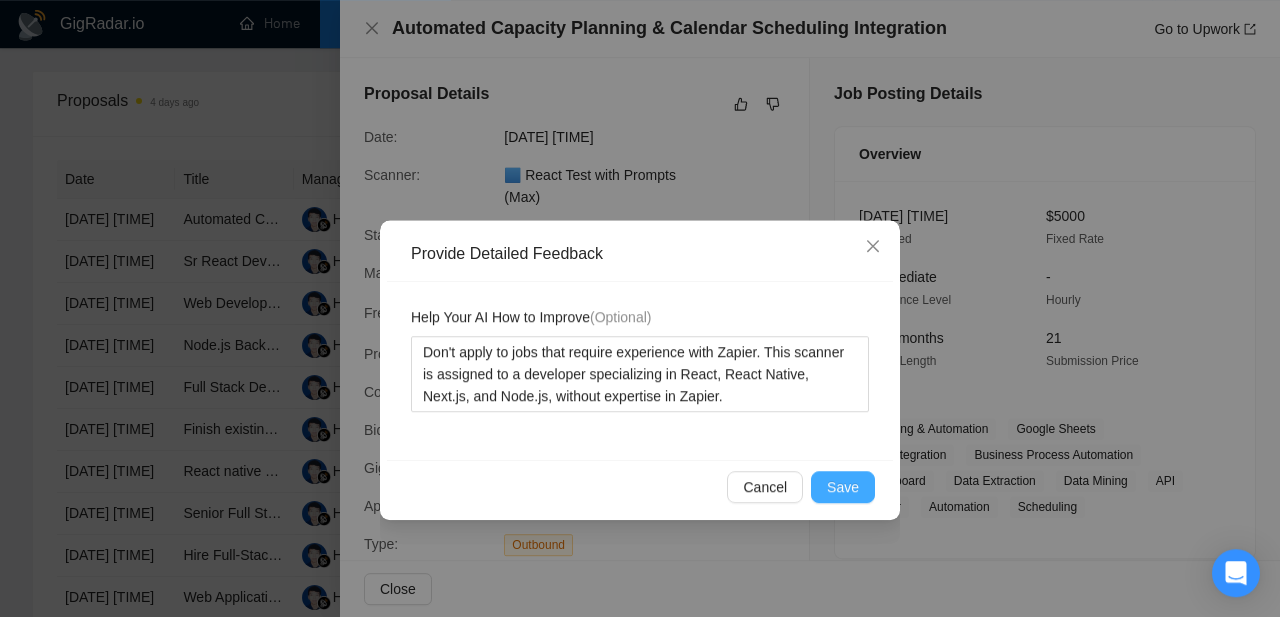 click on "Save" at bounding box center [843, 487] 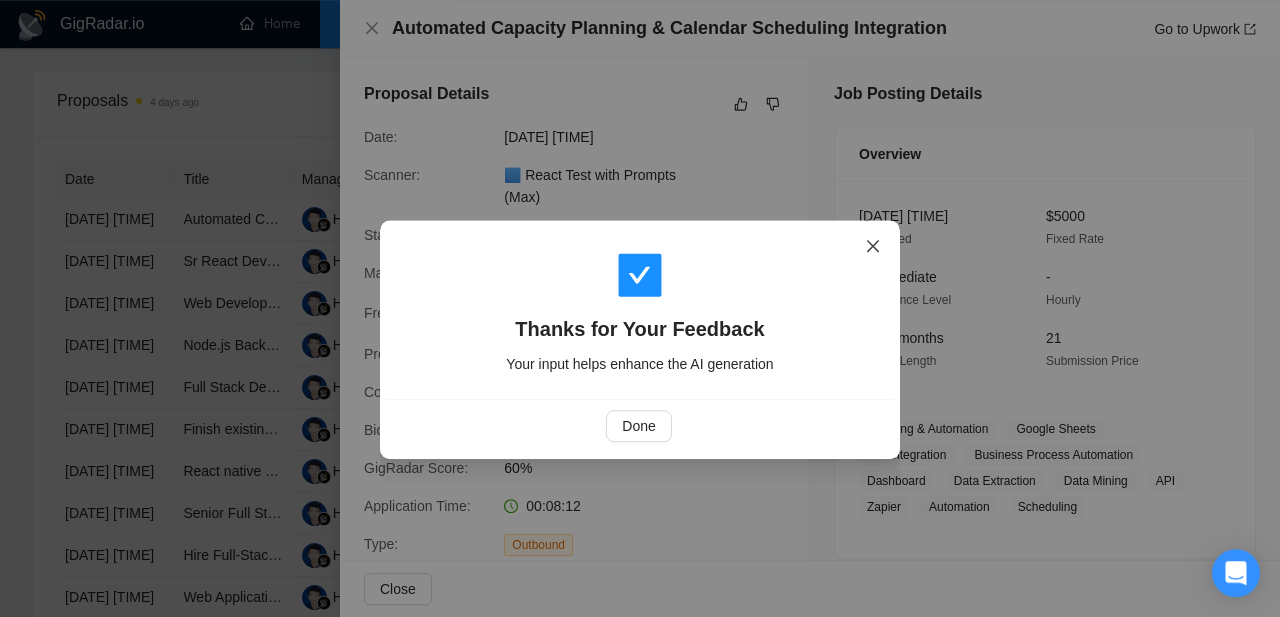 click 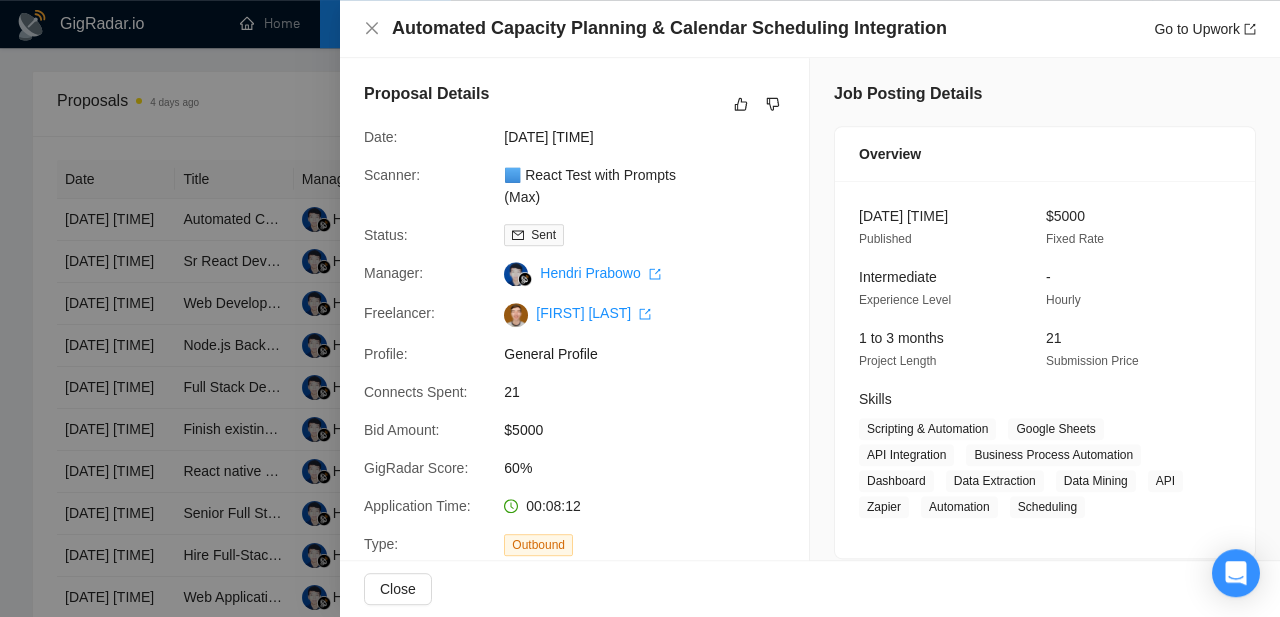 click at bounding box center [640, 308] 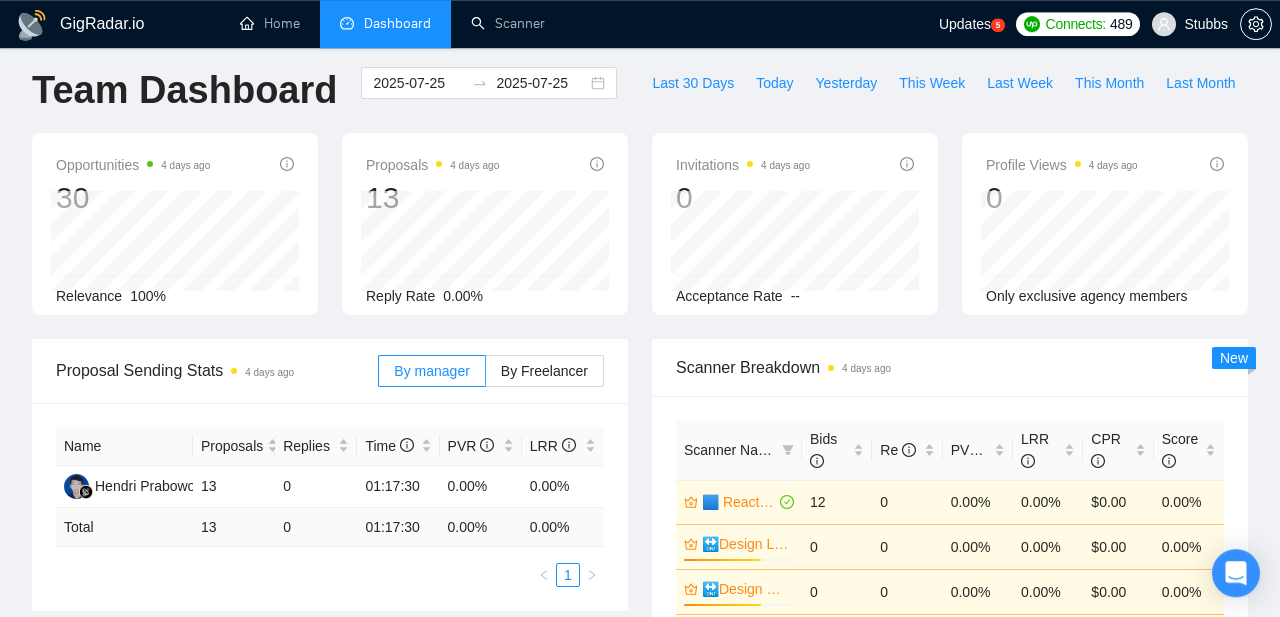 scroll, scrollTop: 0, scrollLeft: 0, axis: both 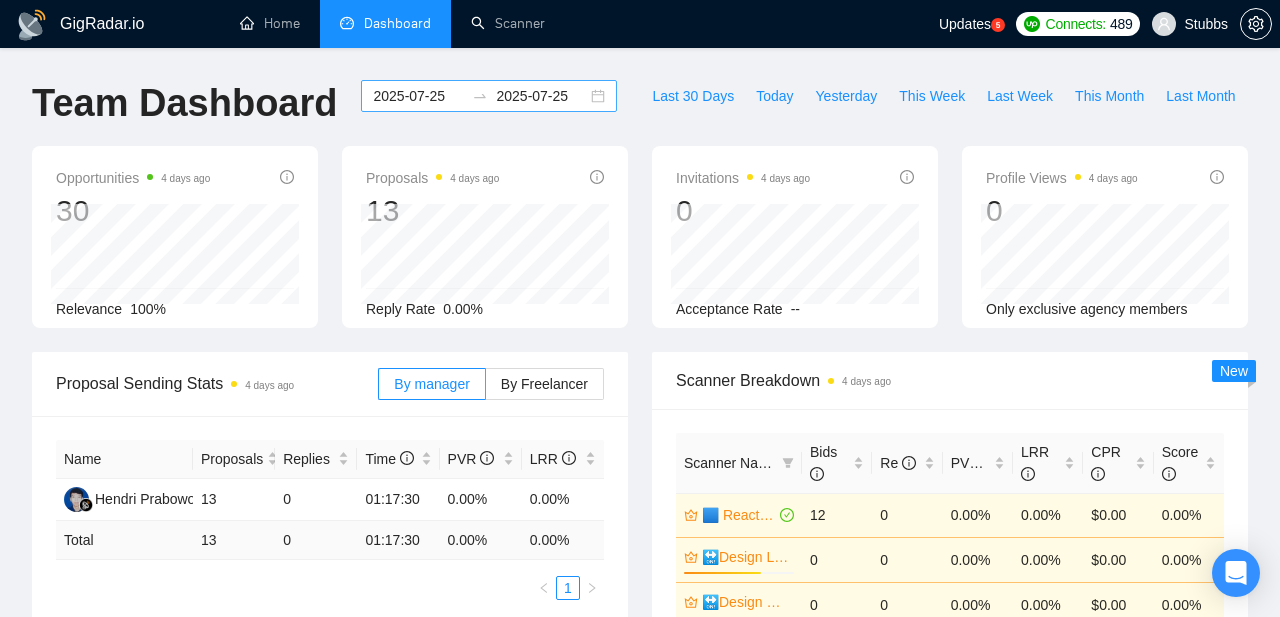 click on "2025-07-25 2025-07-25" at bounding box center (489, 96) 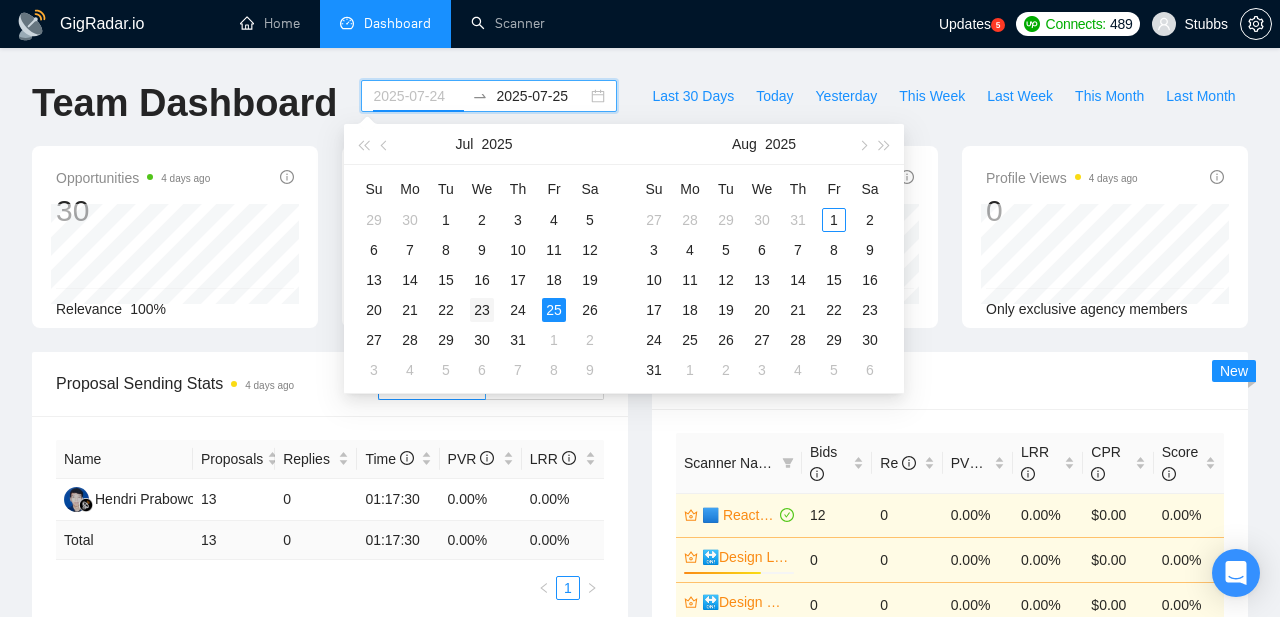 type on "2025-07-23" 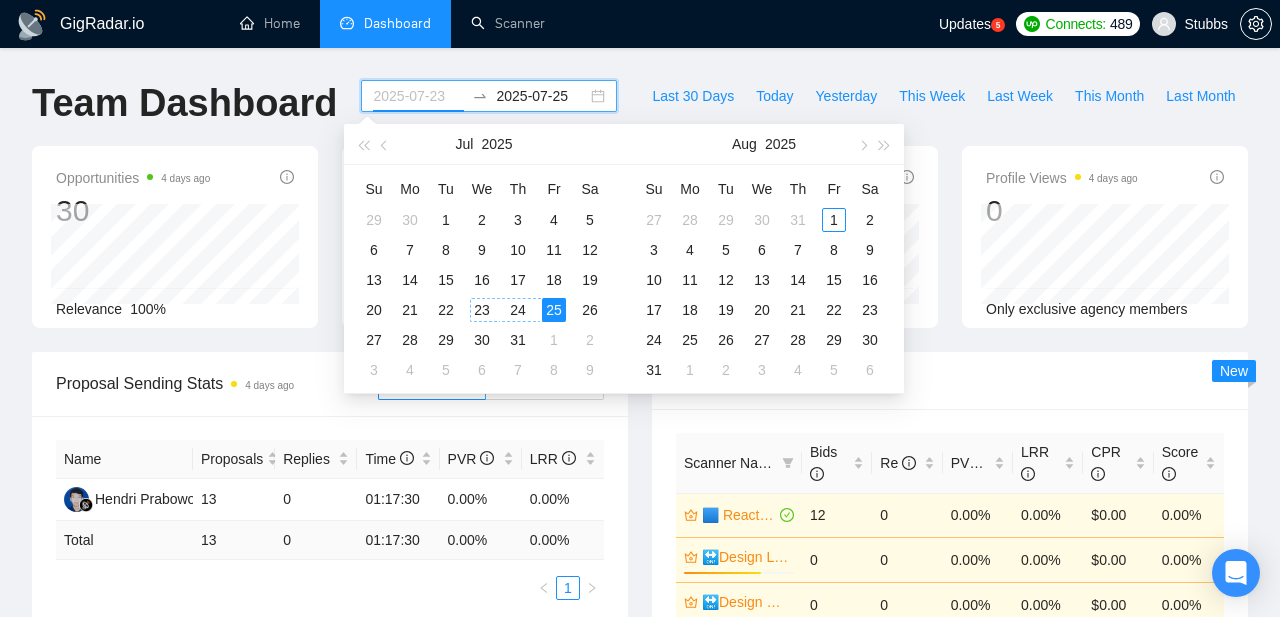click on "23" at bounding box center (482, 310) 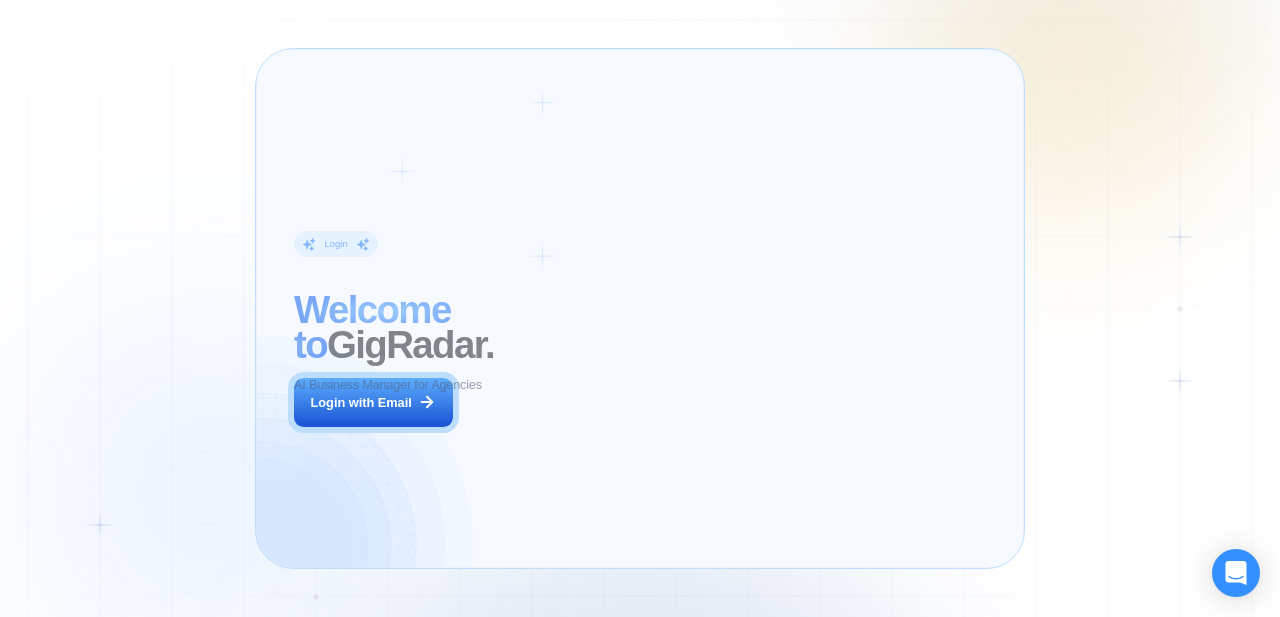 scroll, scrollTop: 0, scrollLeft: 0, axis: both 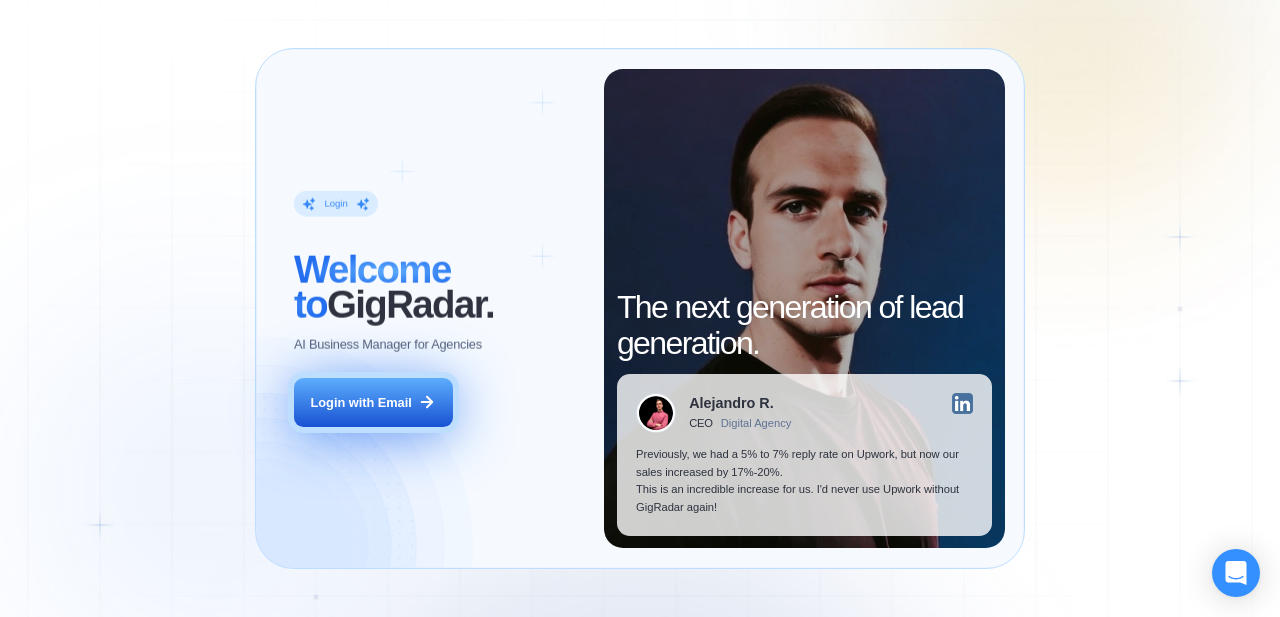 click on "Login with Email" at bounding box center [361, 403] 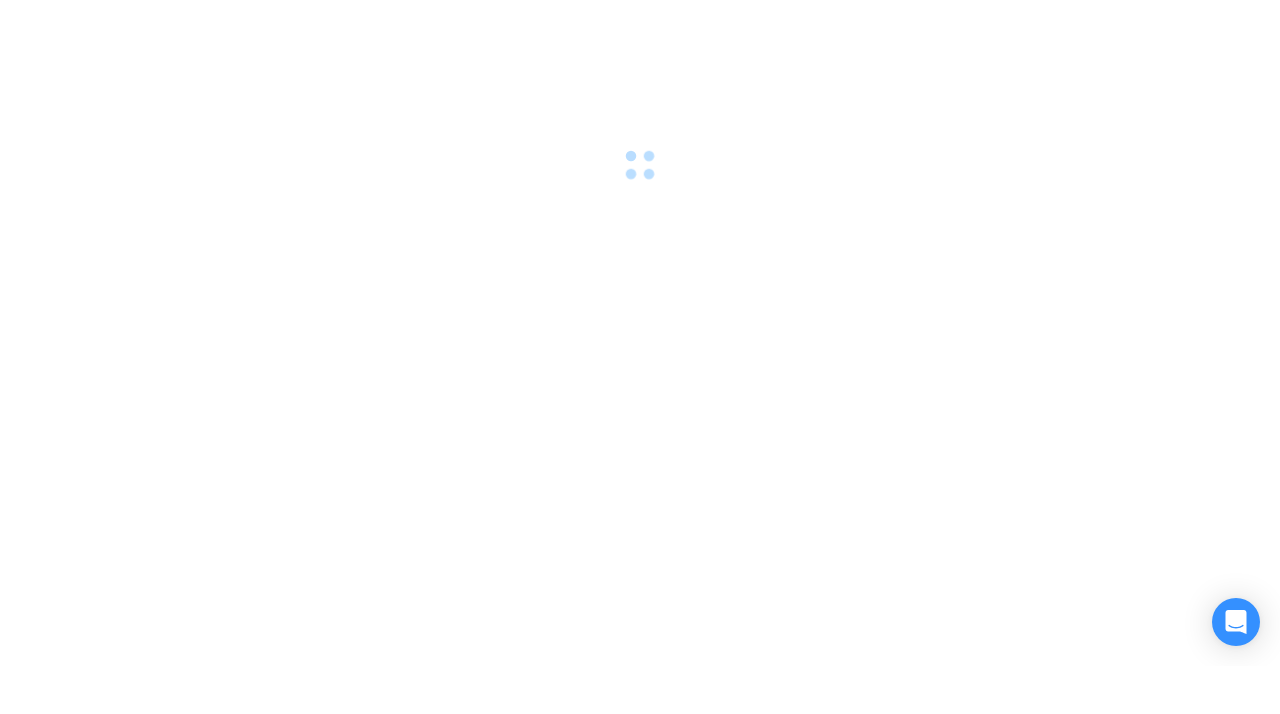 scroll, scrollTop: 0, scrollLeft: 0, axis: both 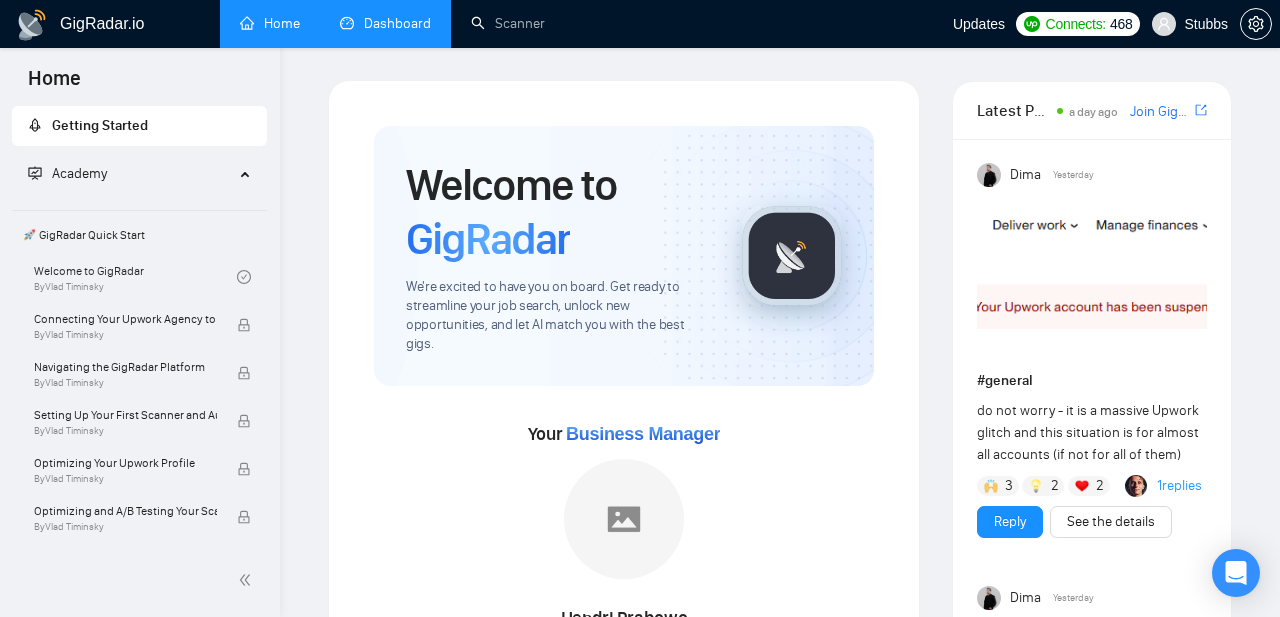 click on "Dashboard" at bounding box center [385, 23] 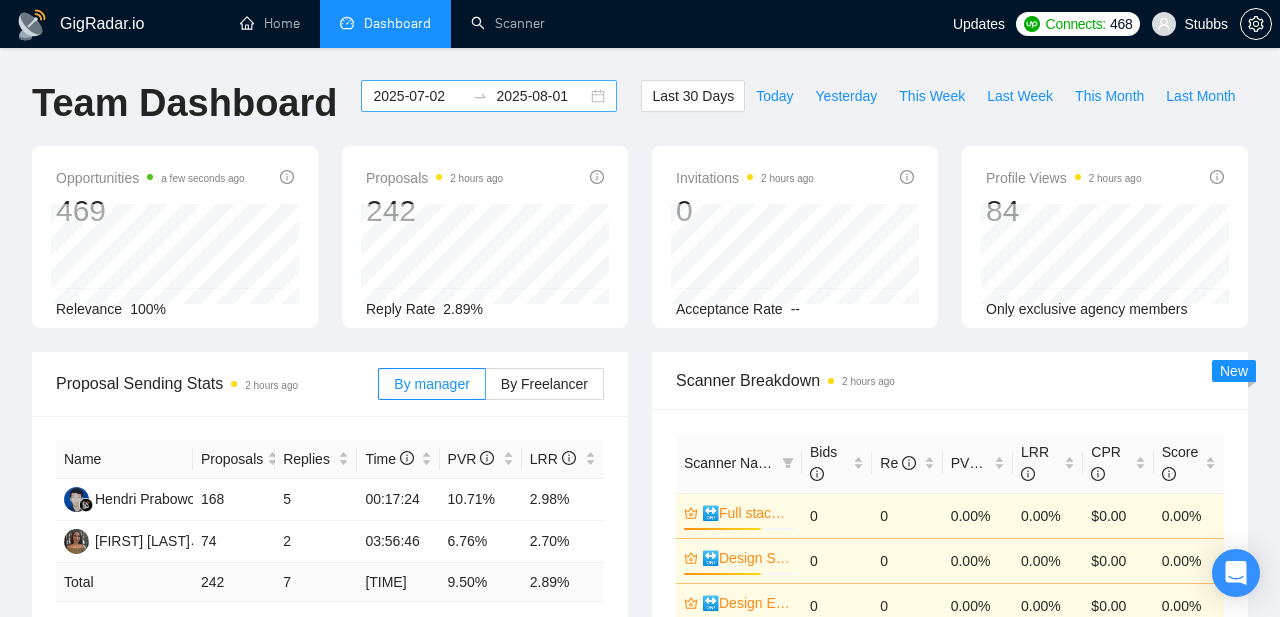 click on "2025-07-02 2025-08-01" at bounding box center [489, 96] 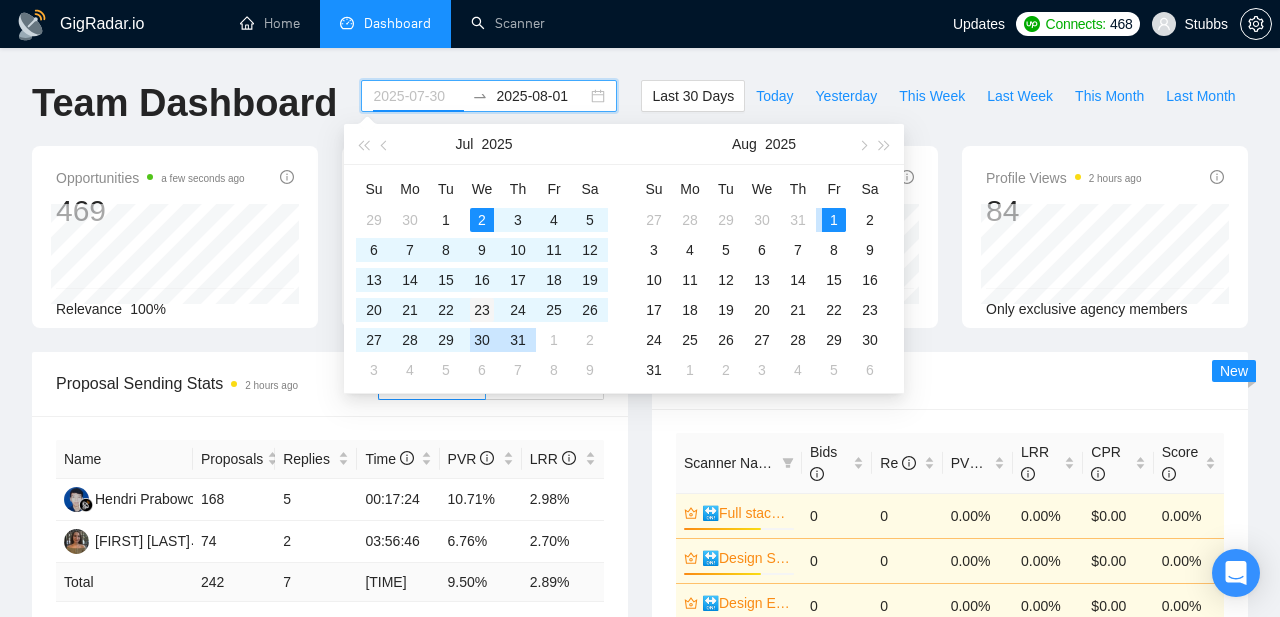 type on "2025-07-23" 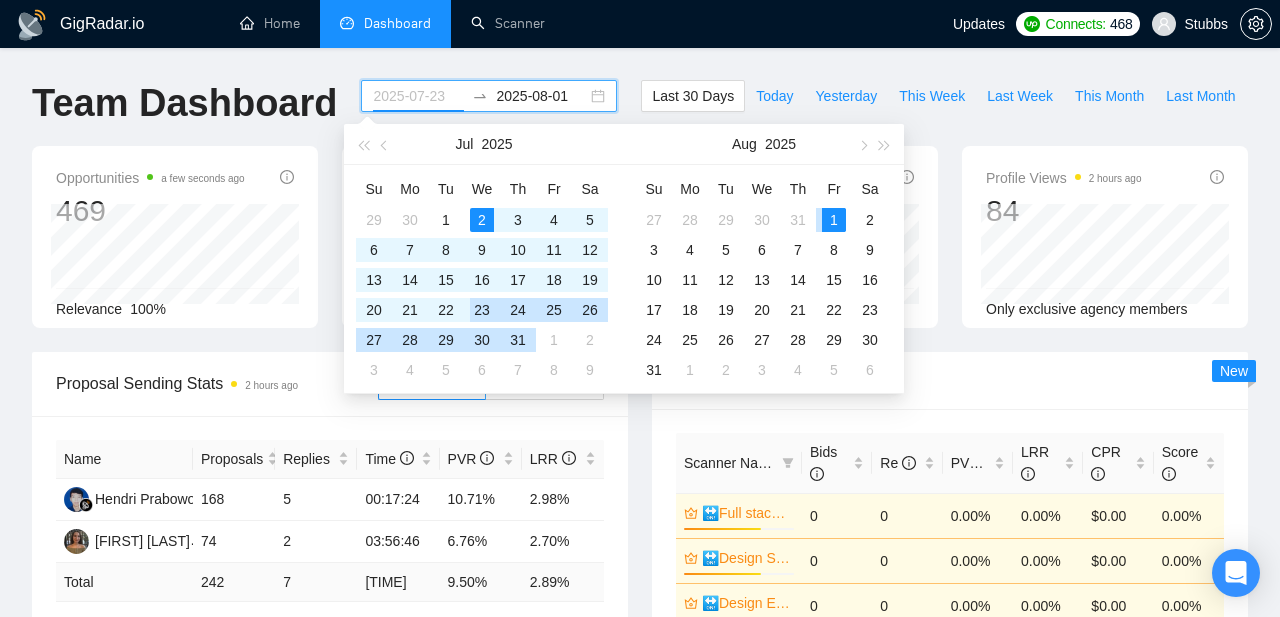click on "23" at bounding box center [482, 310] 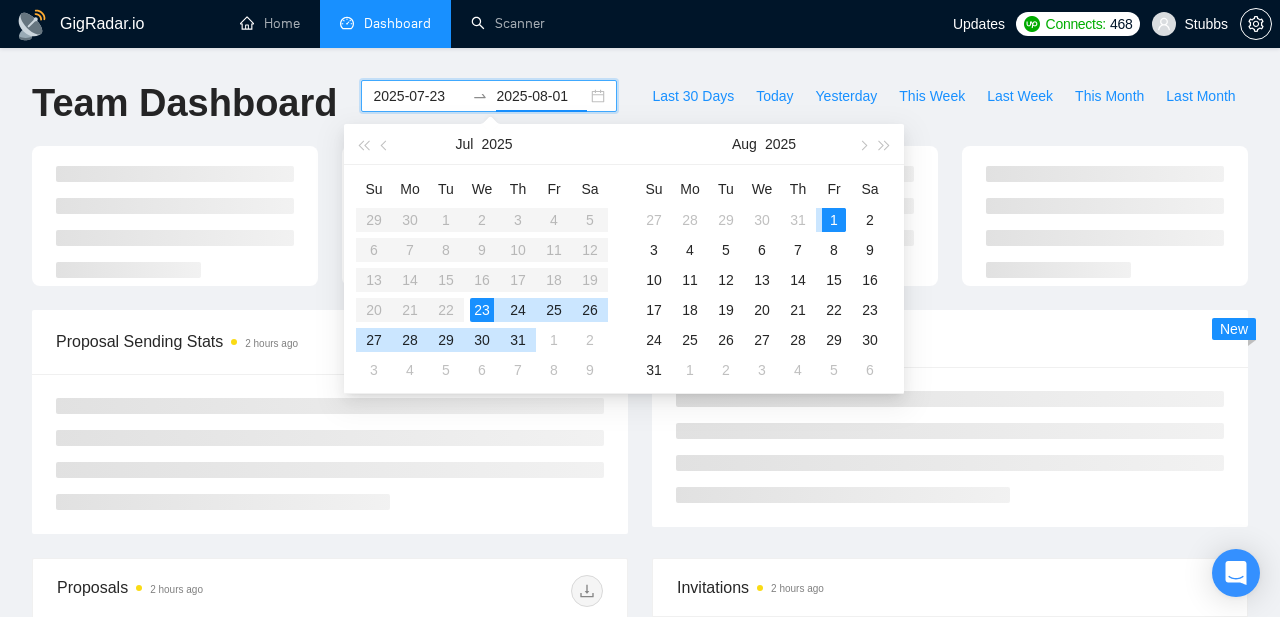 click on "23" at bounding box center (482, 310) 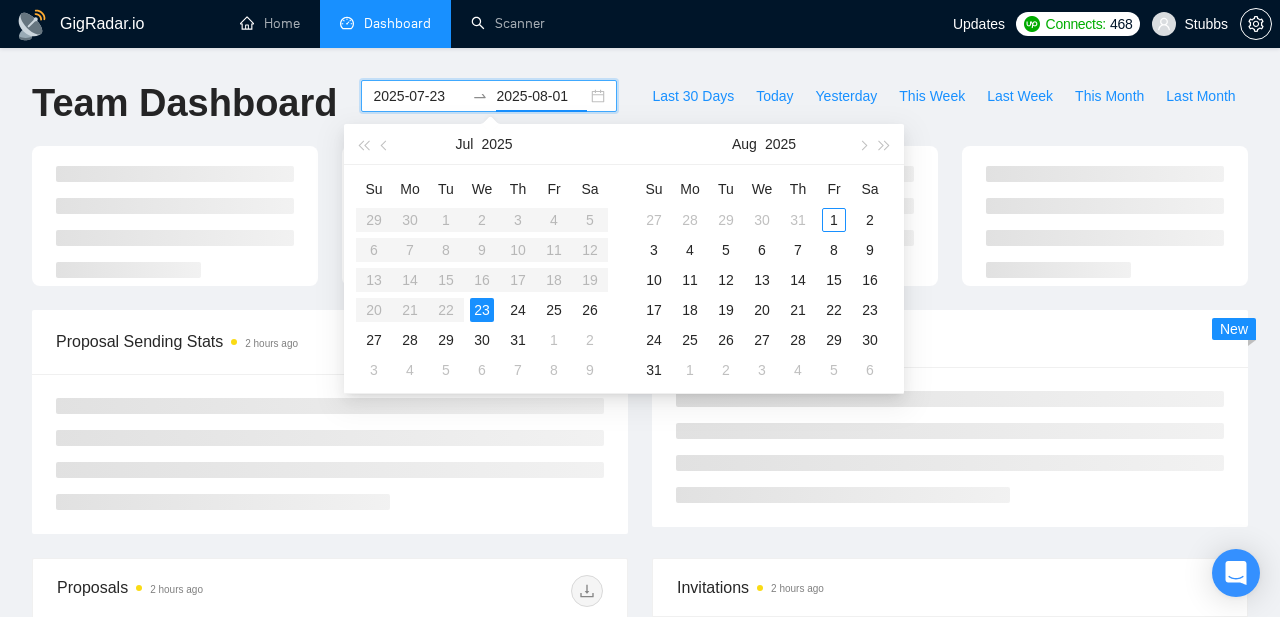 type on "2025-07-23" 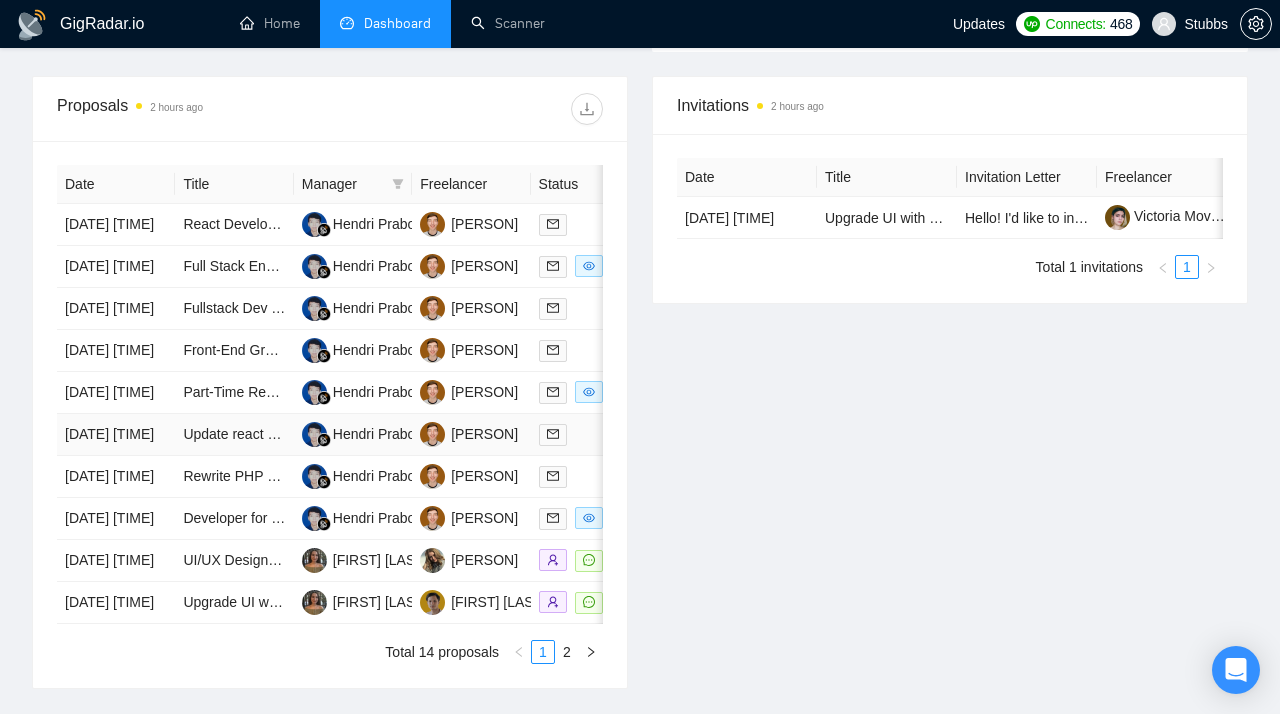 scroll, scrollTop: 768, scrollLeft: 0, axis: vertical 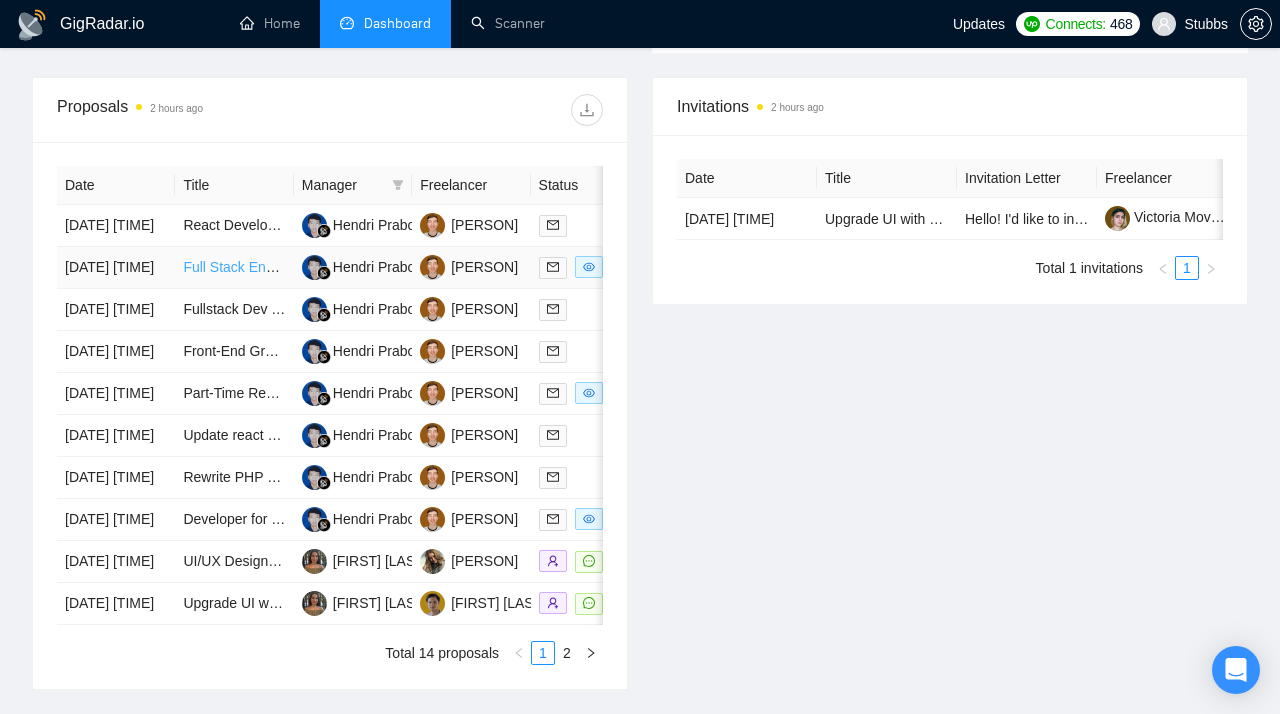 click on "Full Stack Engineer with embeddable JS experience" at bounding box center [345, 267] 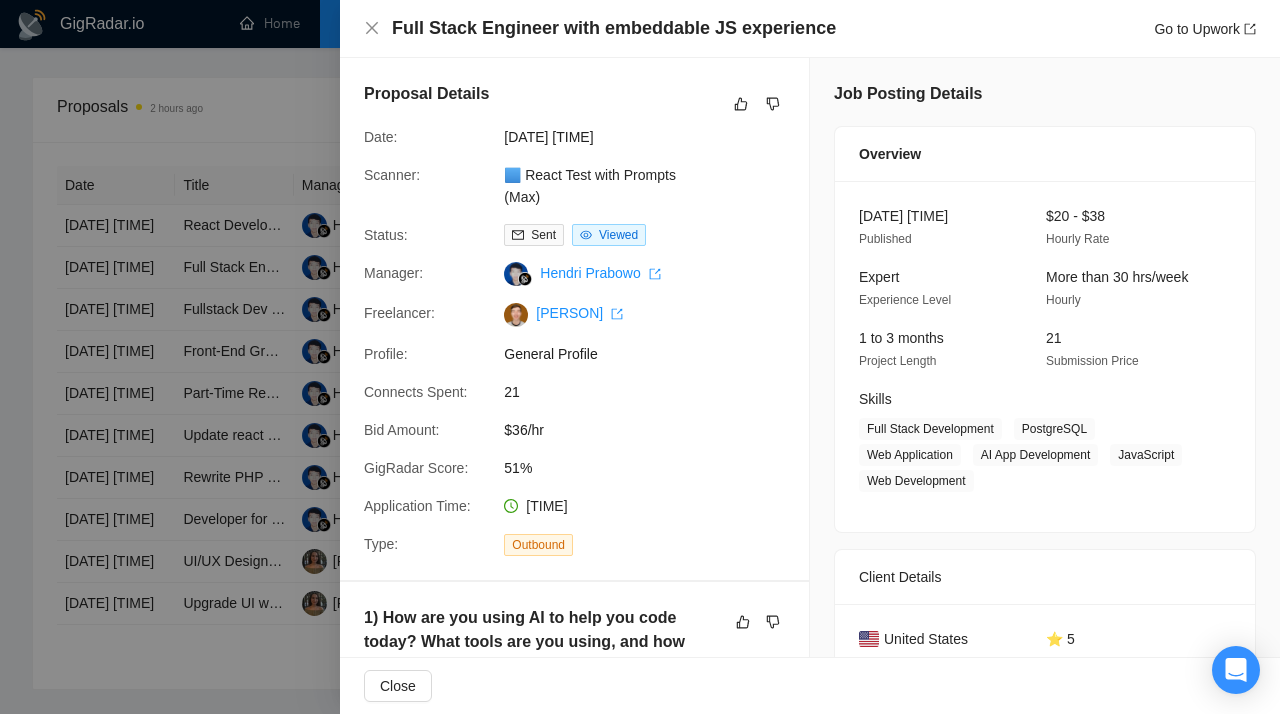 click at bounding box center (640, 357) 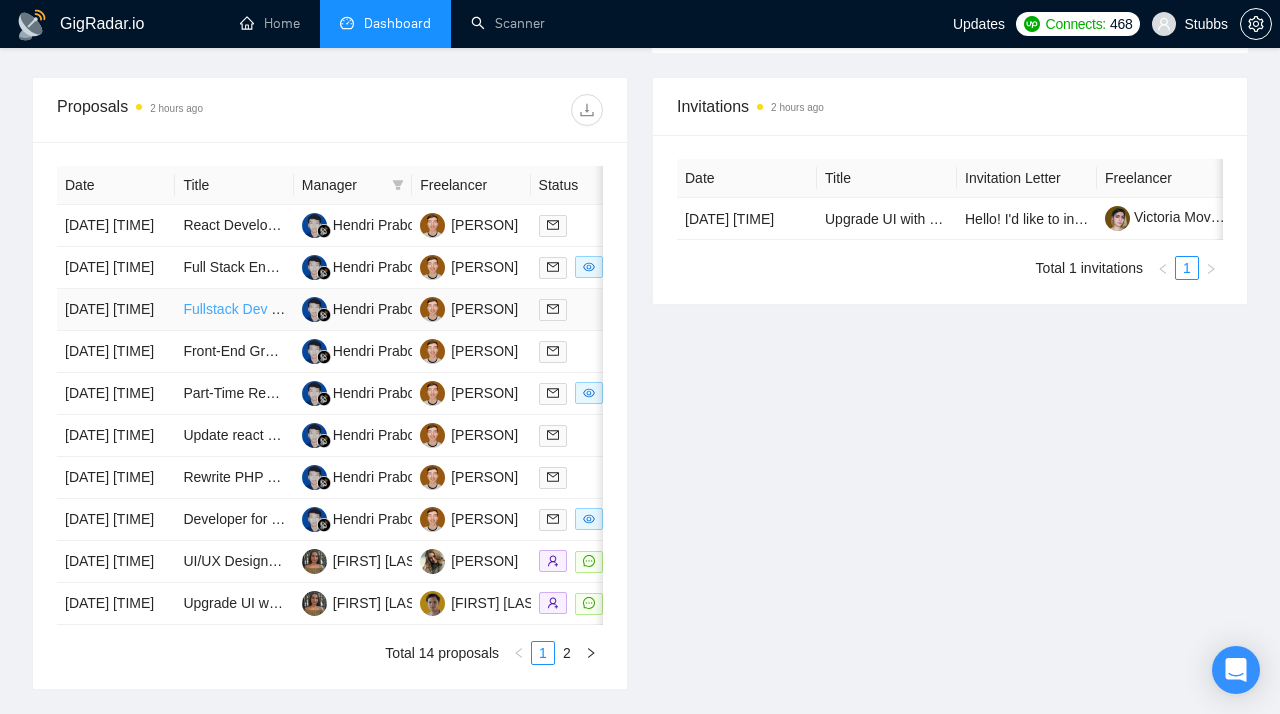 click on "Fullstack Dev (React + Node.js) – OpenAI Realtime API & n8n" at bounding box center (376, 309) 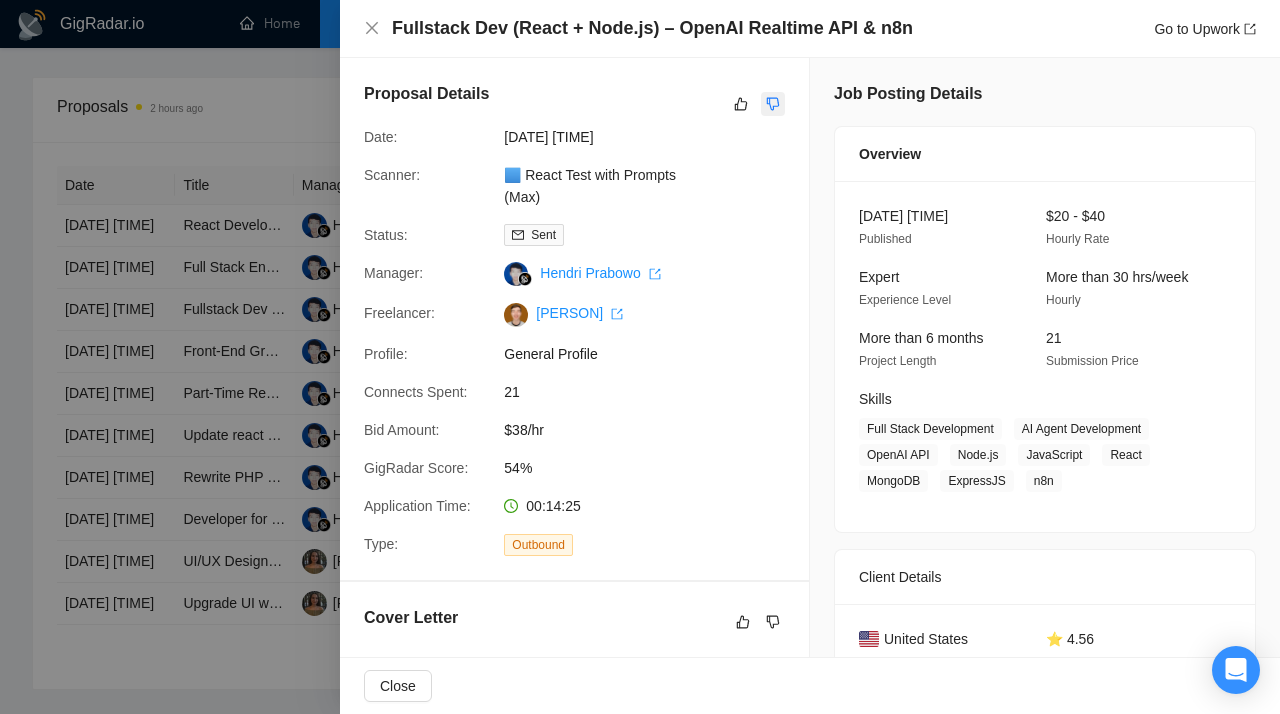 click at bounding box center (773, 104) 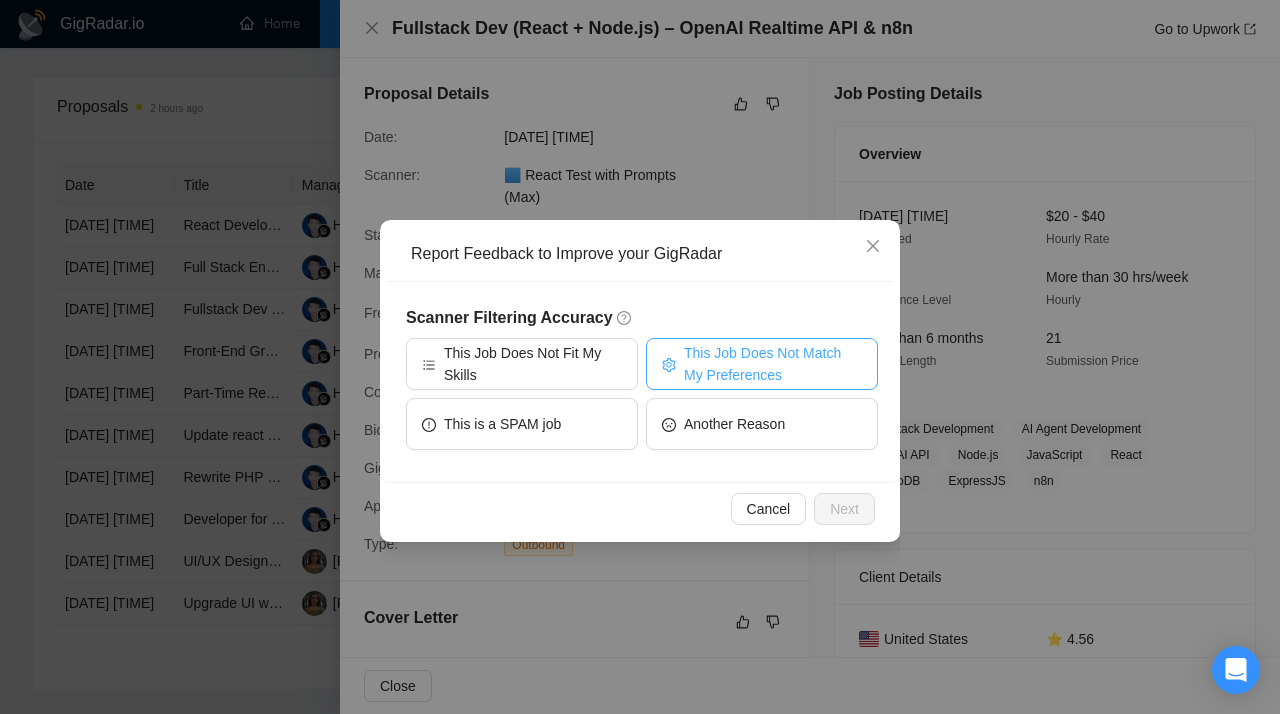 click on "This Job Does Not Match My Preferences" at bounding box center [773, 364] 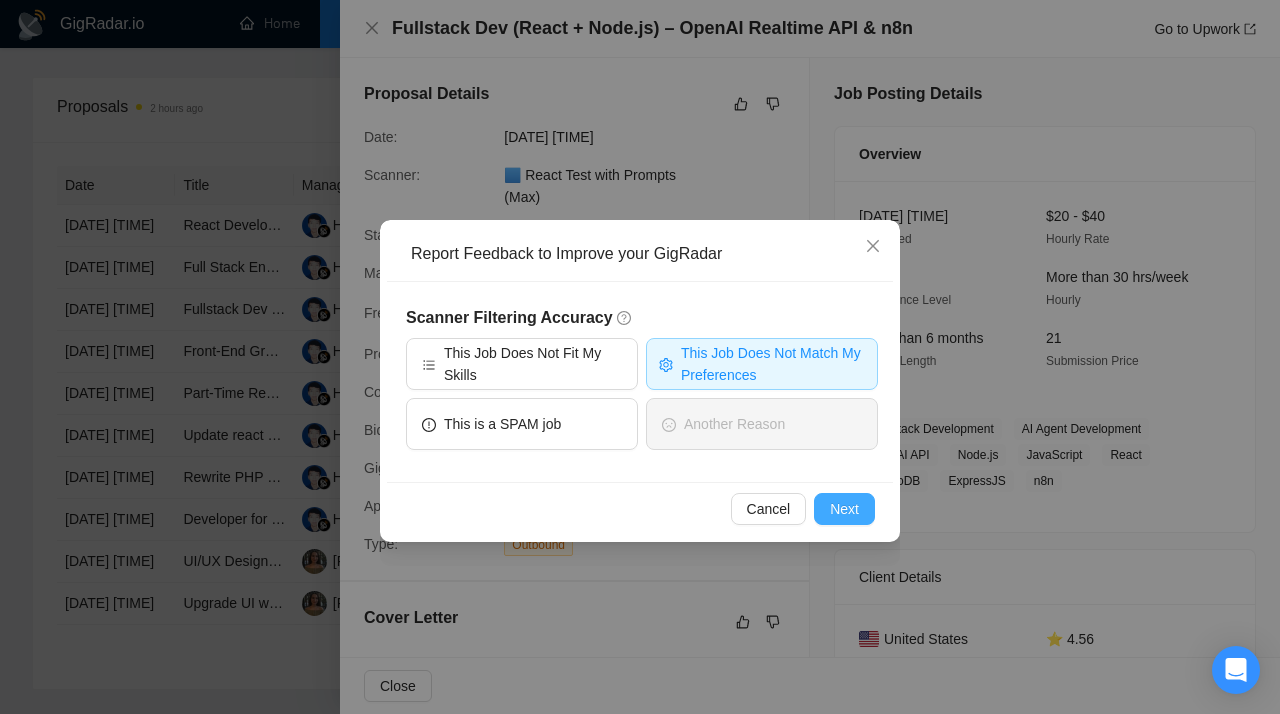 click on "Next" at bounding box center (844, 509) 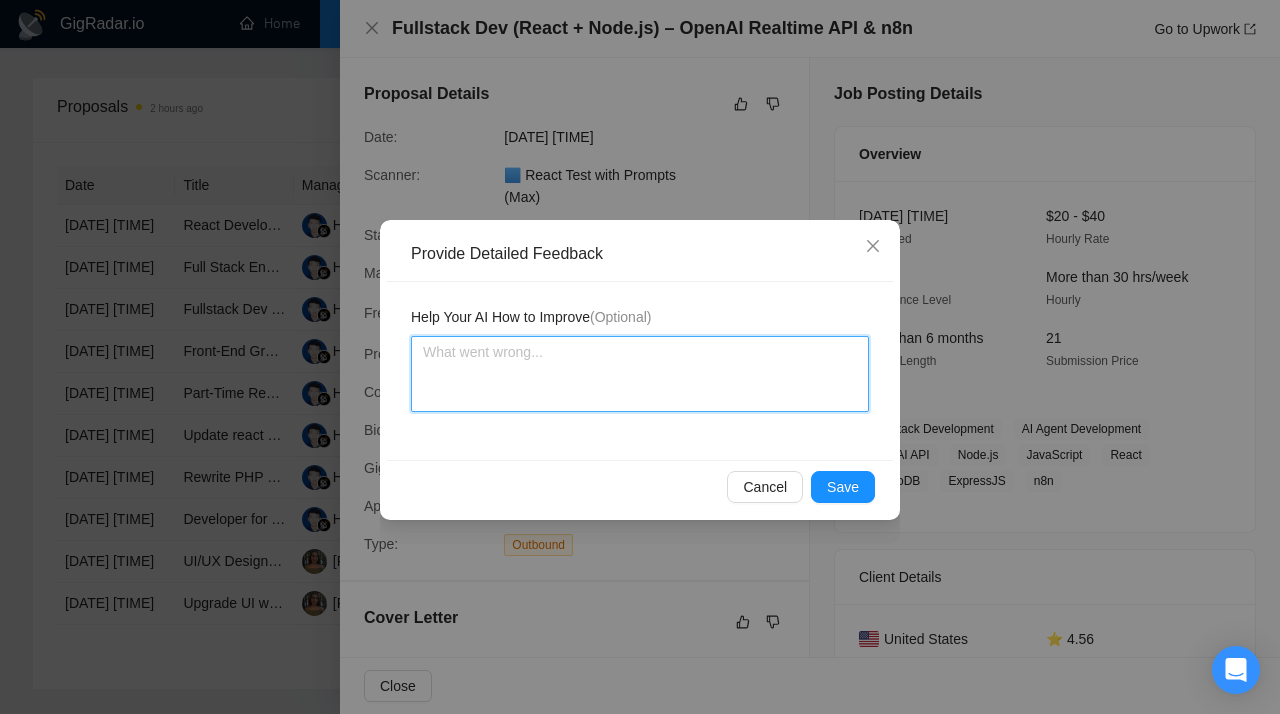 click at bounding box center [640, 374] 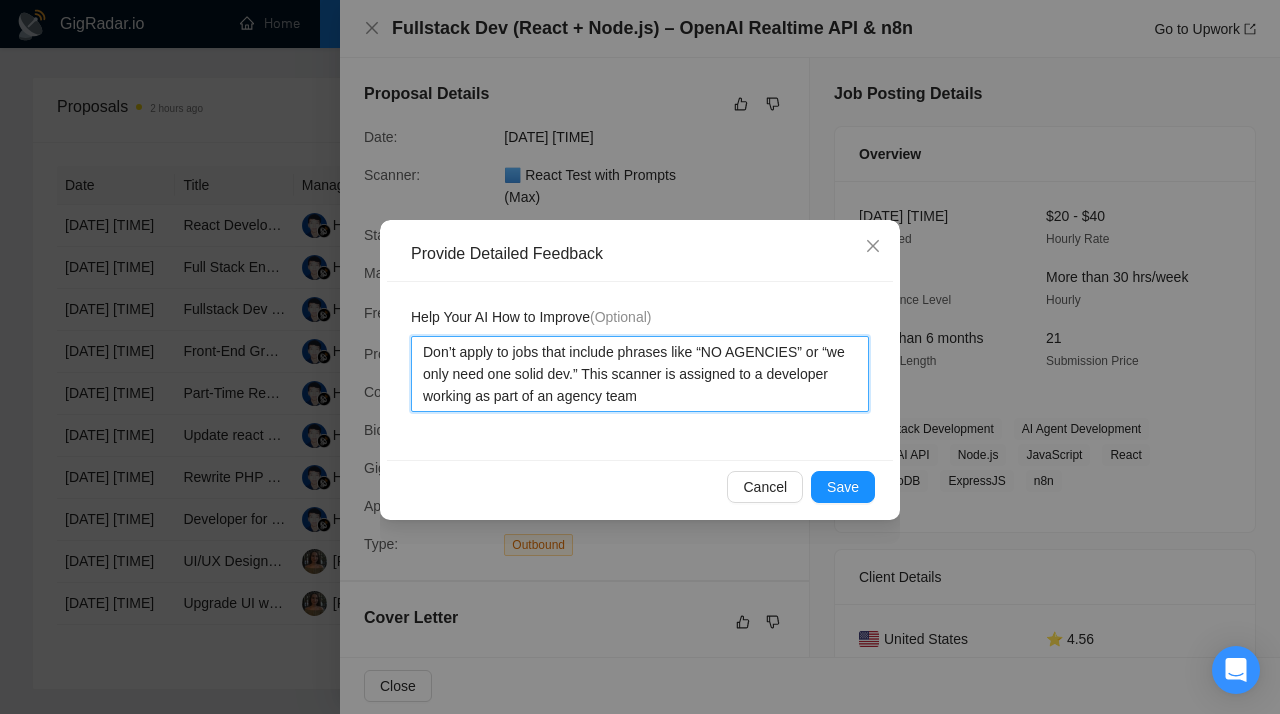 type 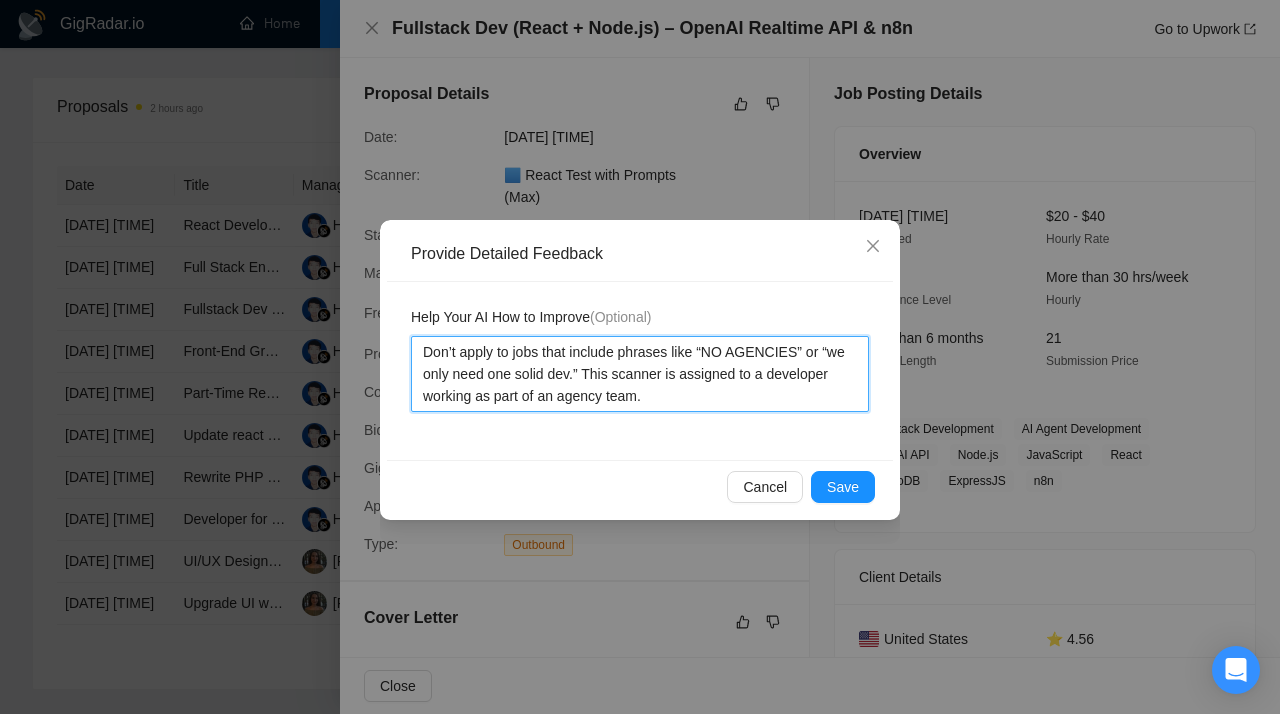 drag, startPoint x: 733, startPoint y: 399, endPoint x: 354, endPoint y: 335, distance: 384.36572 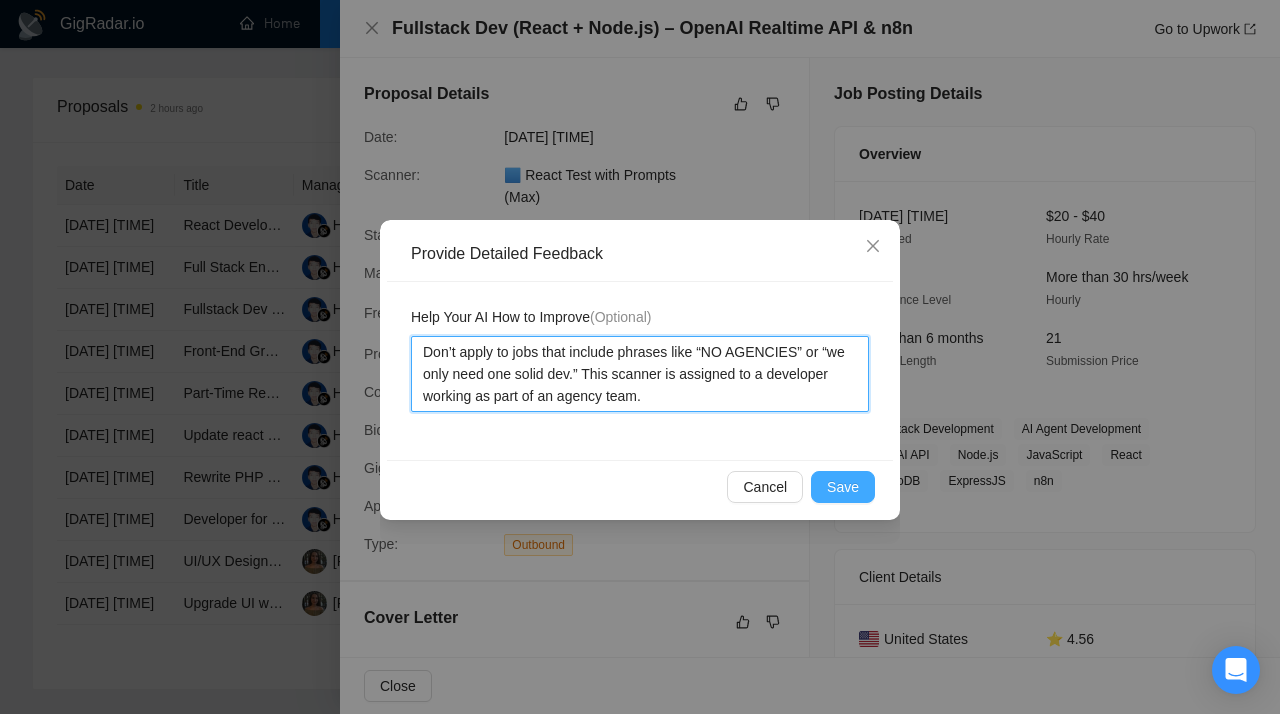type on "Don’t apply to jobs that include phrases like “NO AGENCIES” or “we only need one solid dev.” This scanner is assigned to a developer working as part of an agency team." 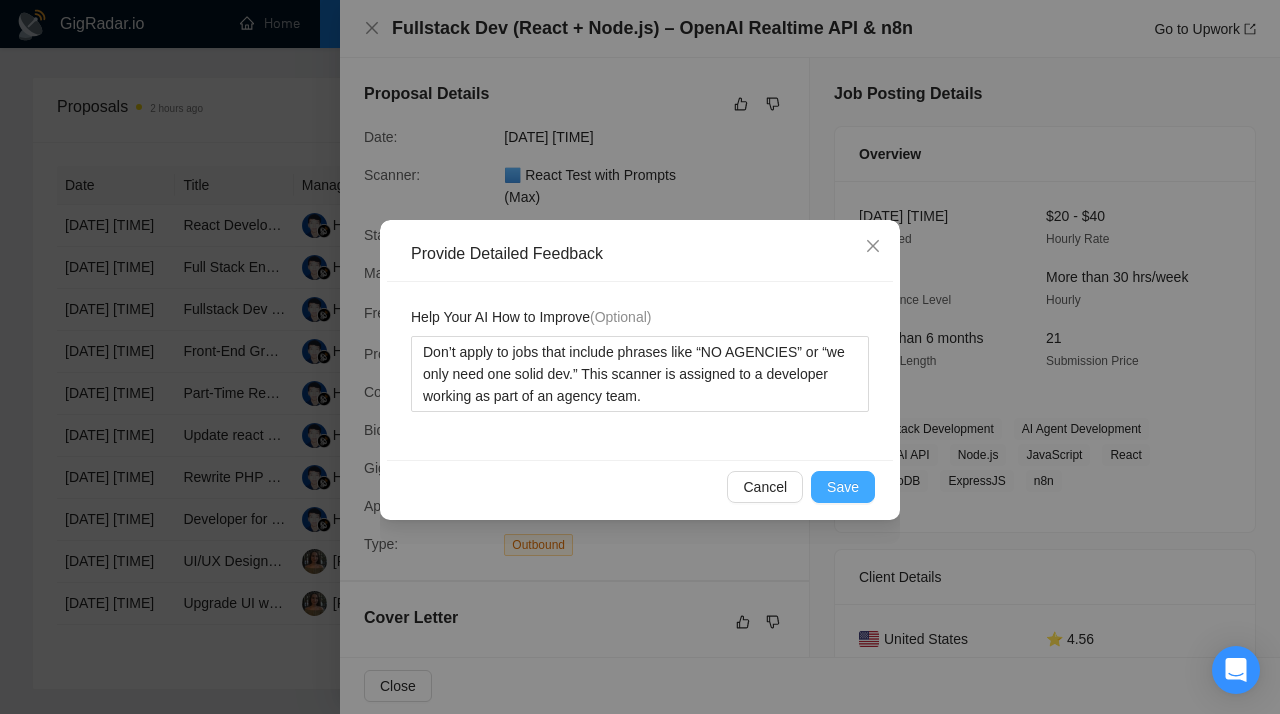 click on "Save" at bounding box center [843, 487] 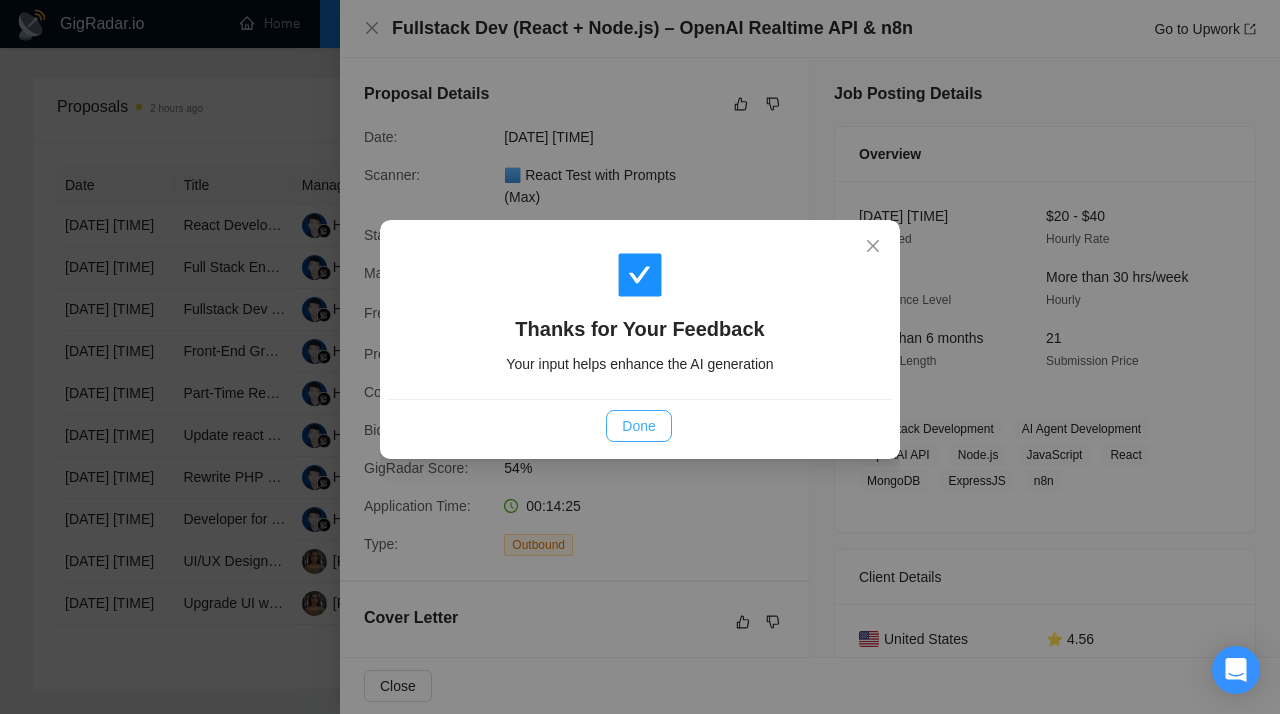 click on "Done" at bounding box center (638, 426) 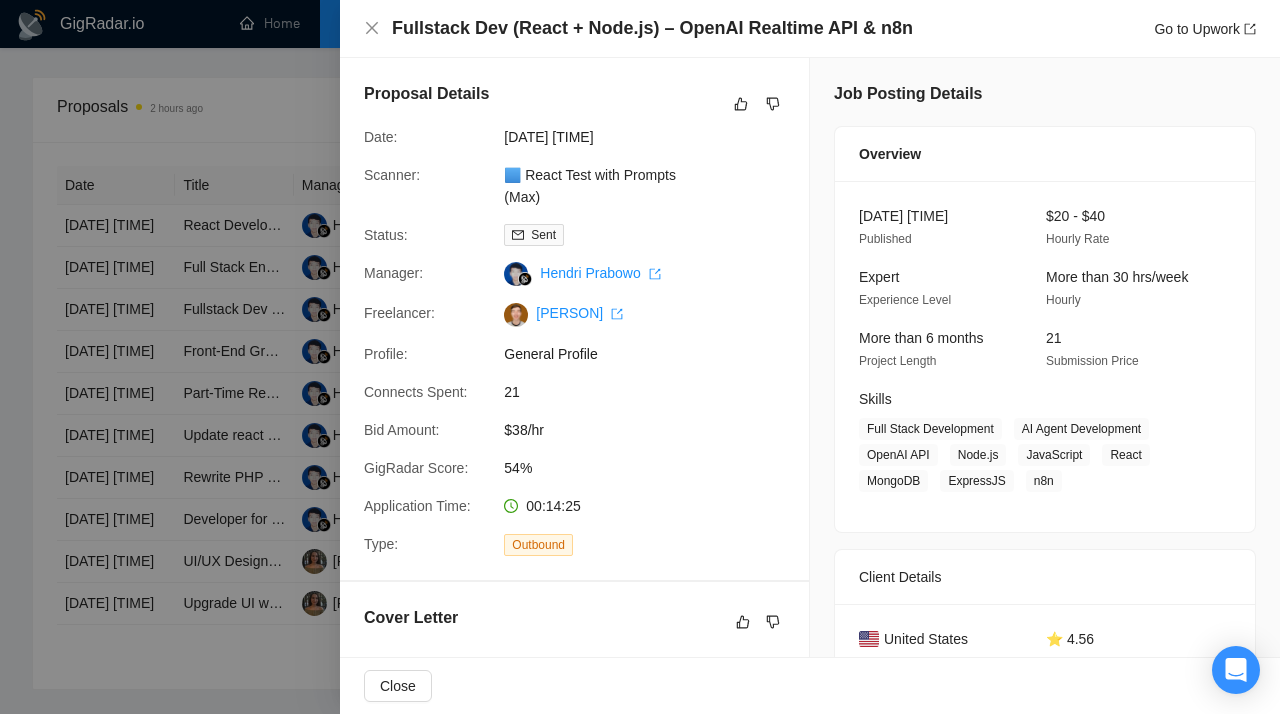 click at bounding box center [640, 357] 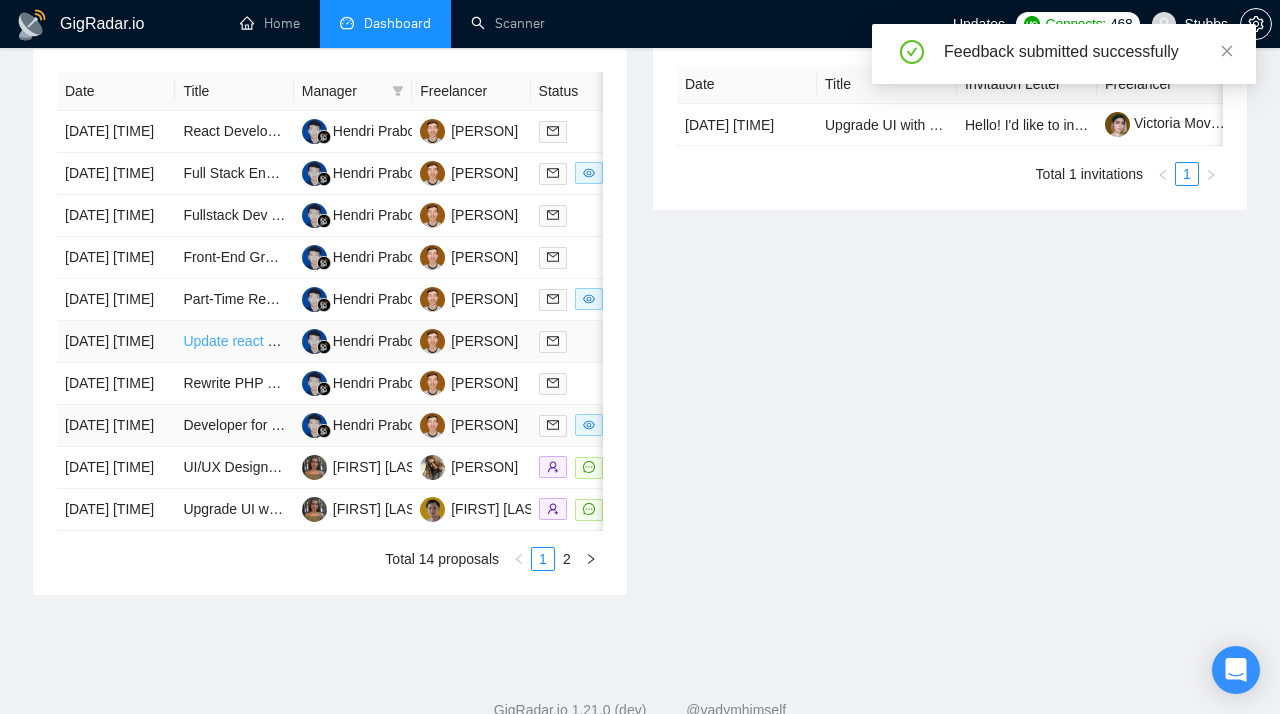 scroll, scrollTop: 863, scrollLeft: 0, axis: vertical 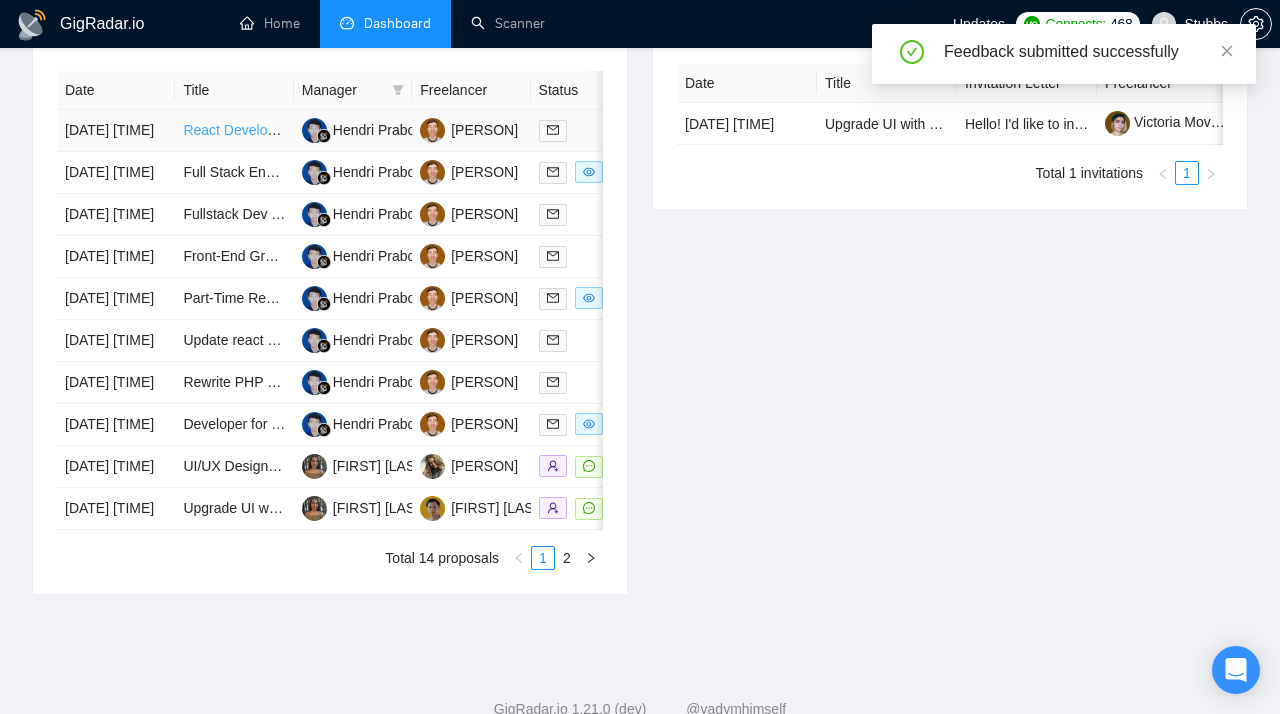 click on "React Developer Needed for Framer Plugin Development" at bounding box center (361, 130) 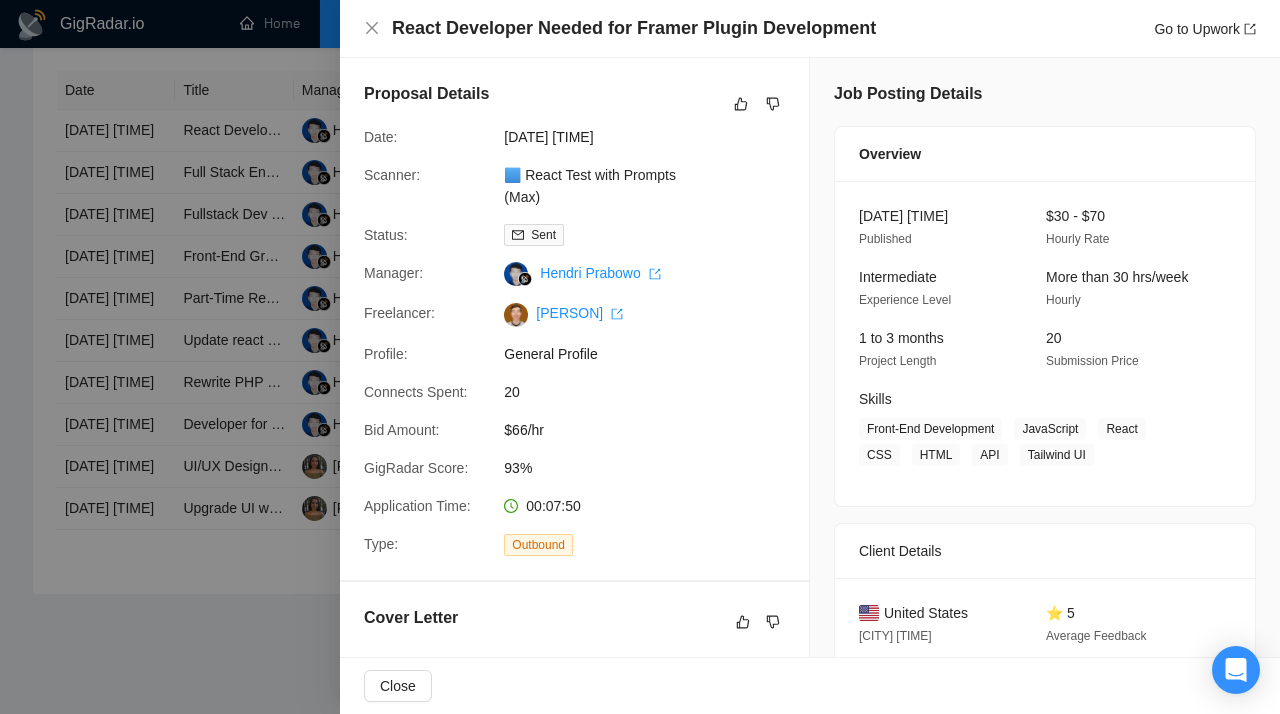 click at bounding box center (640, 357) 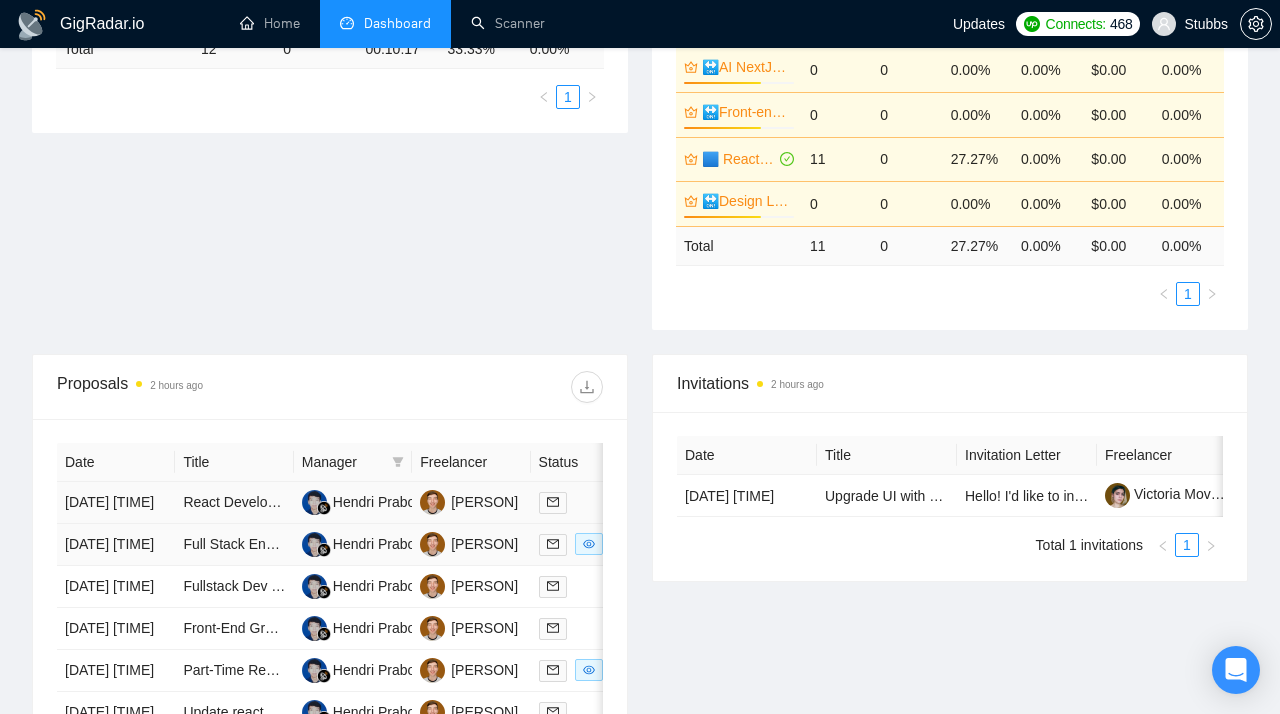 scroll, scrollTop: 0, scrollLeft: 0, axis: both 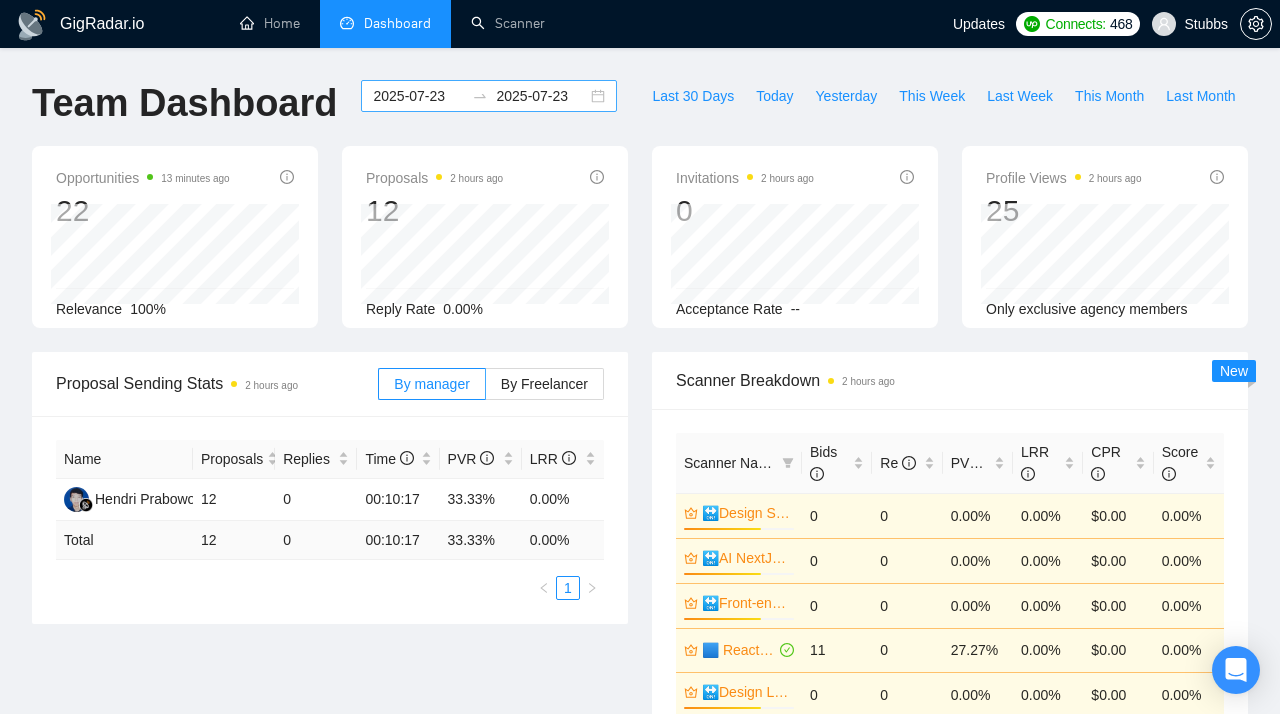 click on "[DATE] [DATE]" at bounding box center (489, 96) 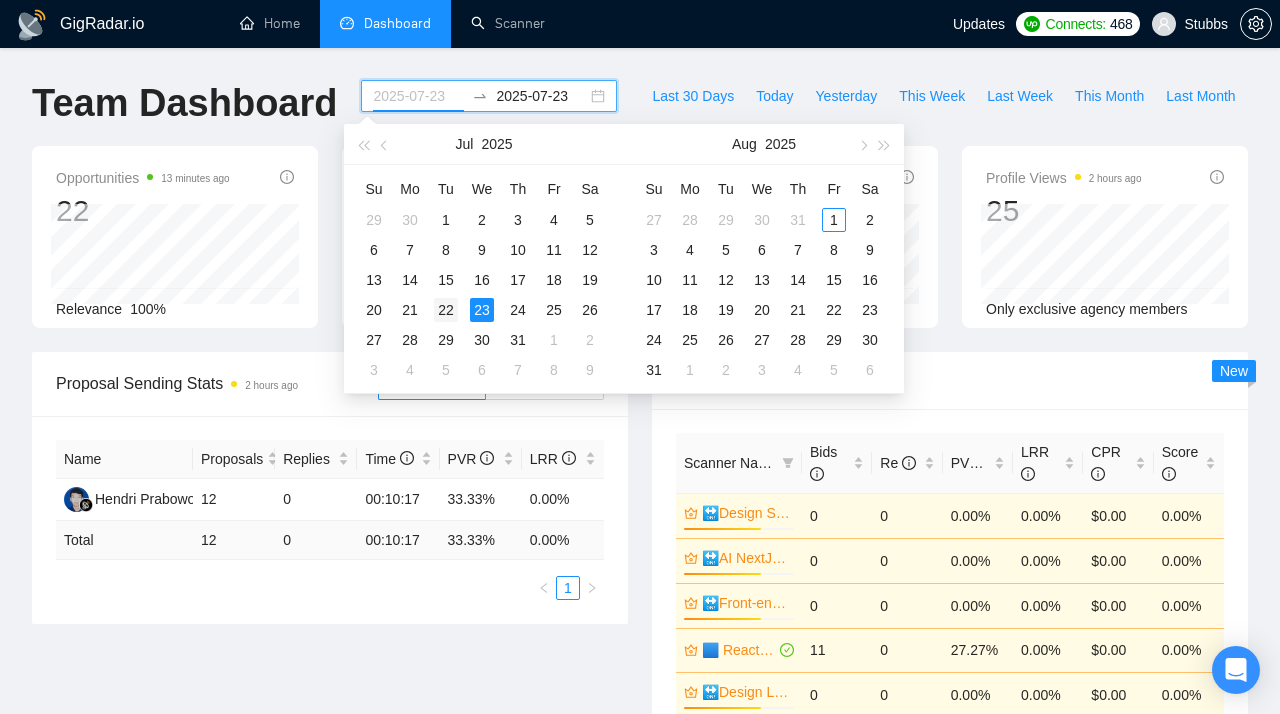 type on "2025-07-22" 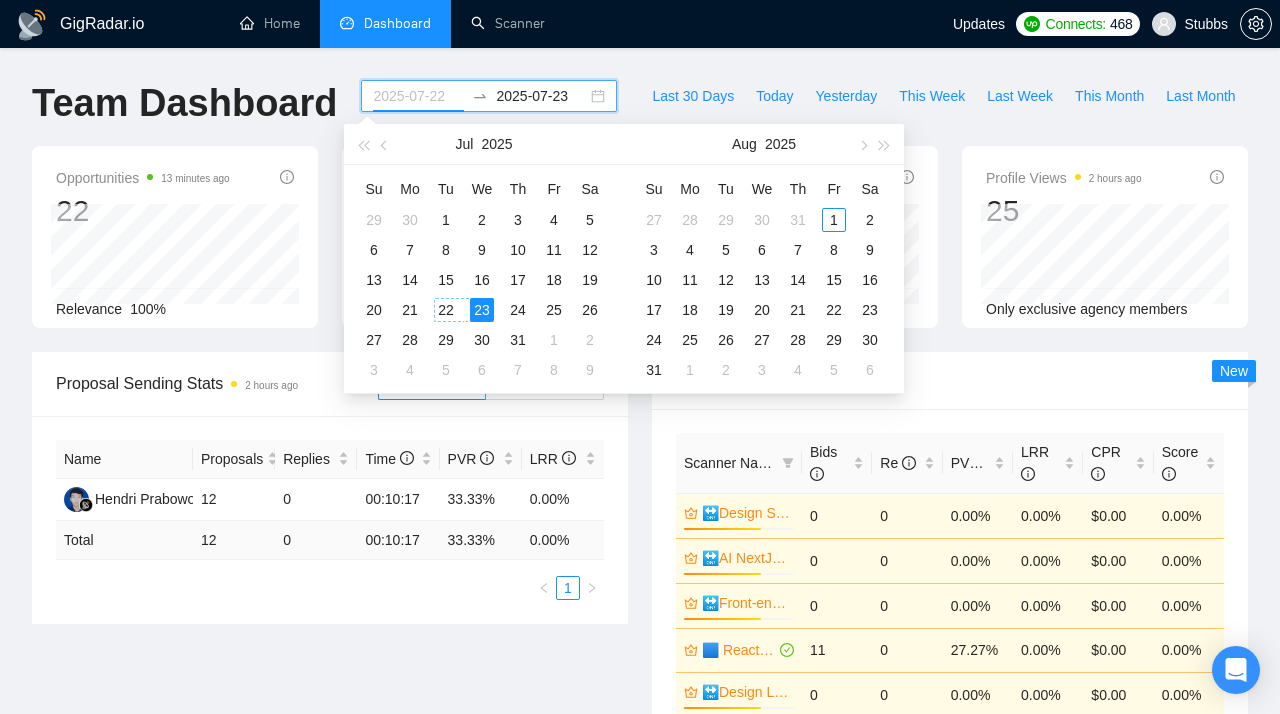 click on "22" at bounding box center [446, 310] 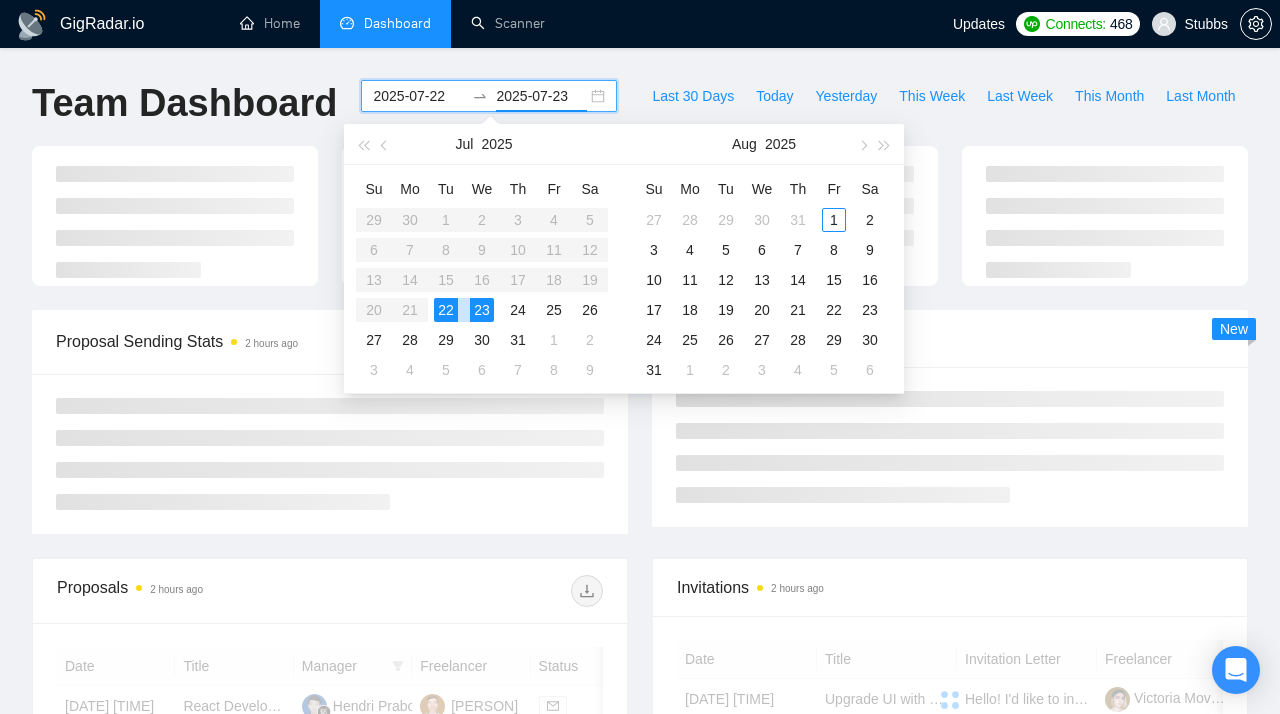 click on "22" at bounding box center [446, 310] 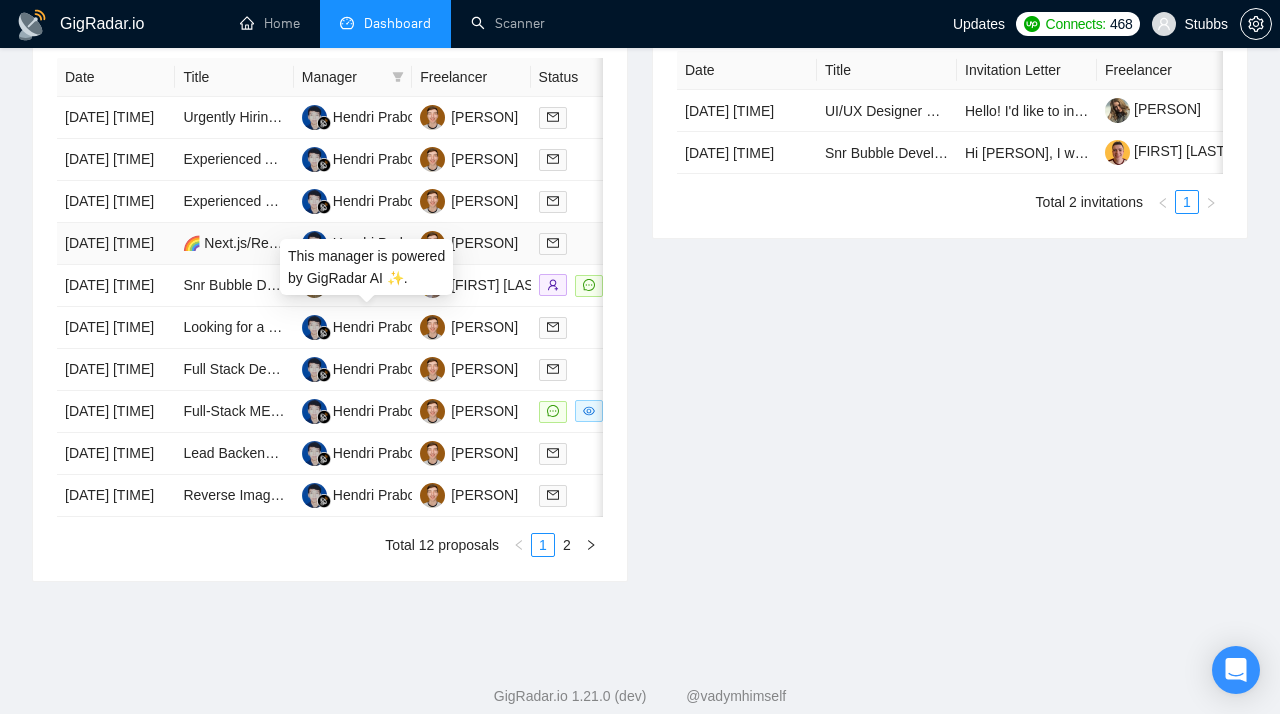 scroll, scrollTop: 826, scrollLeft: 0, axis: vertical 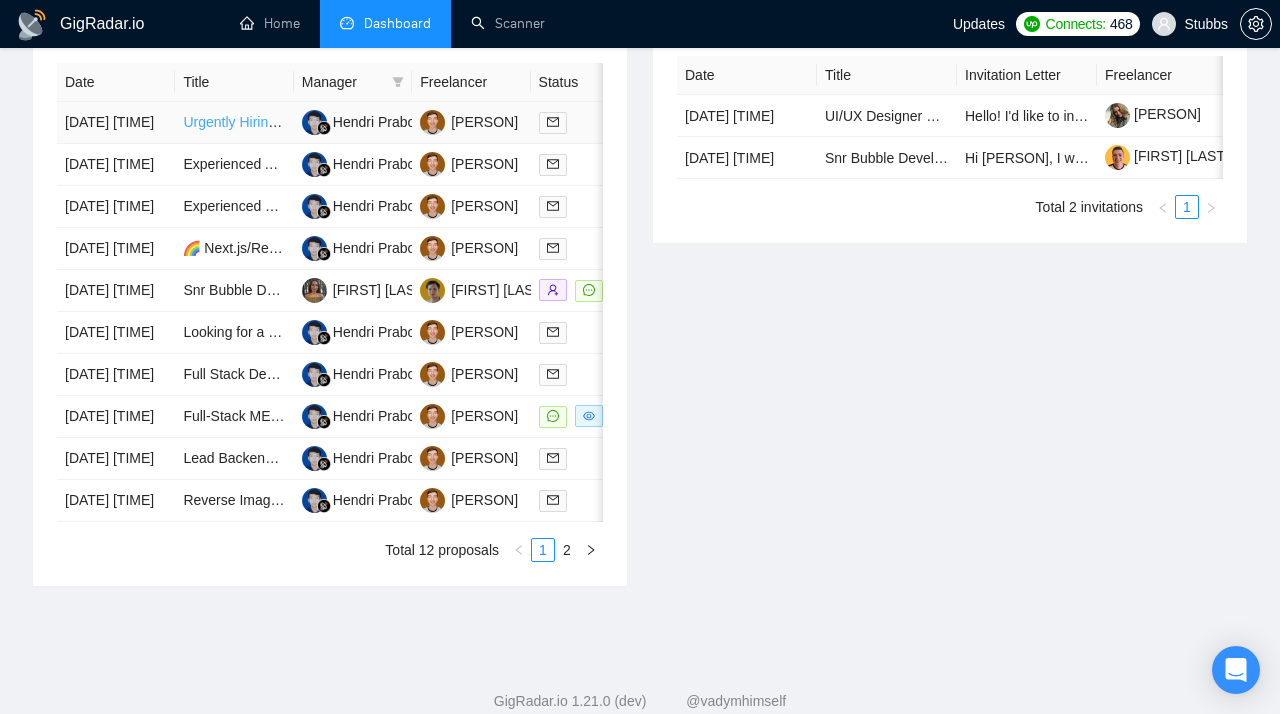 click on "Urgently Hiring: Full-Stack Developer for Corporate Record Audit Web App (AI Expertise Preferred)" at bounding box center [489, 122] 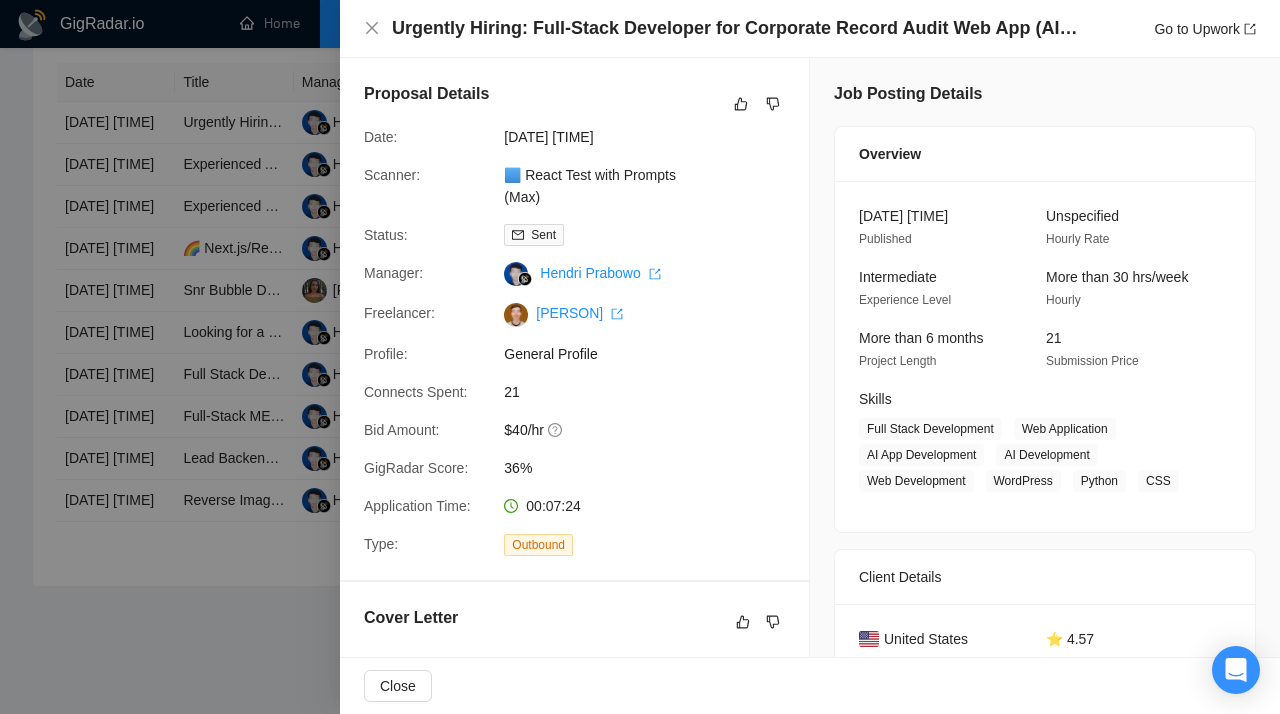 click at bounding box center (640, 357) 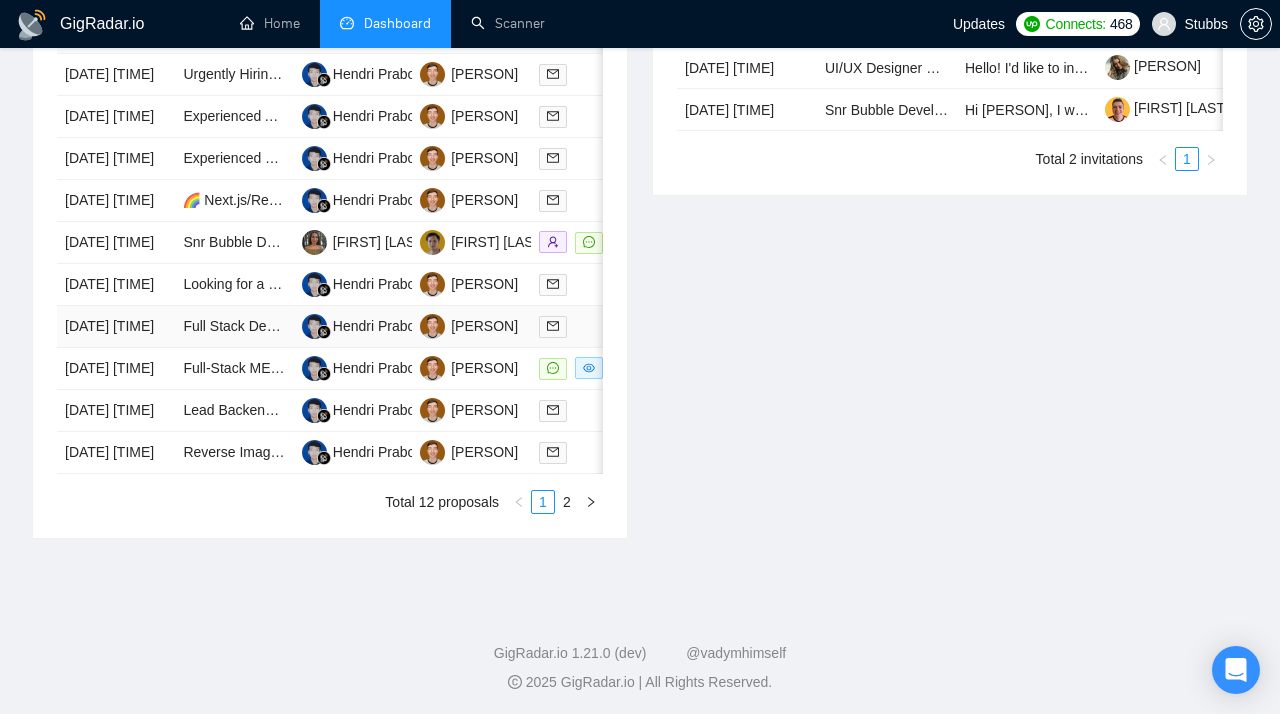 scroll, scrollTop: 886, scrollLeft: 0, axis: vertical 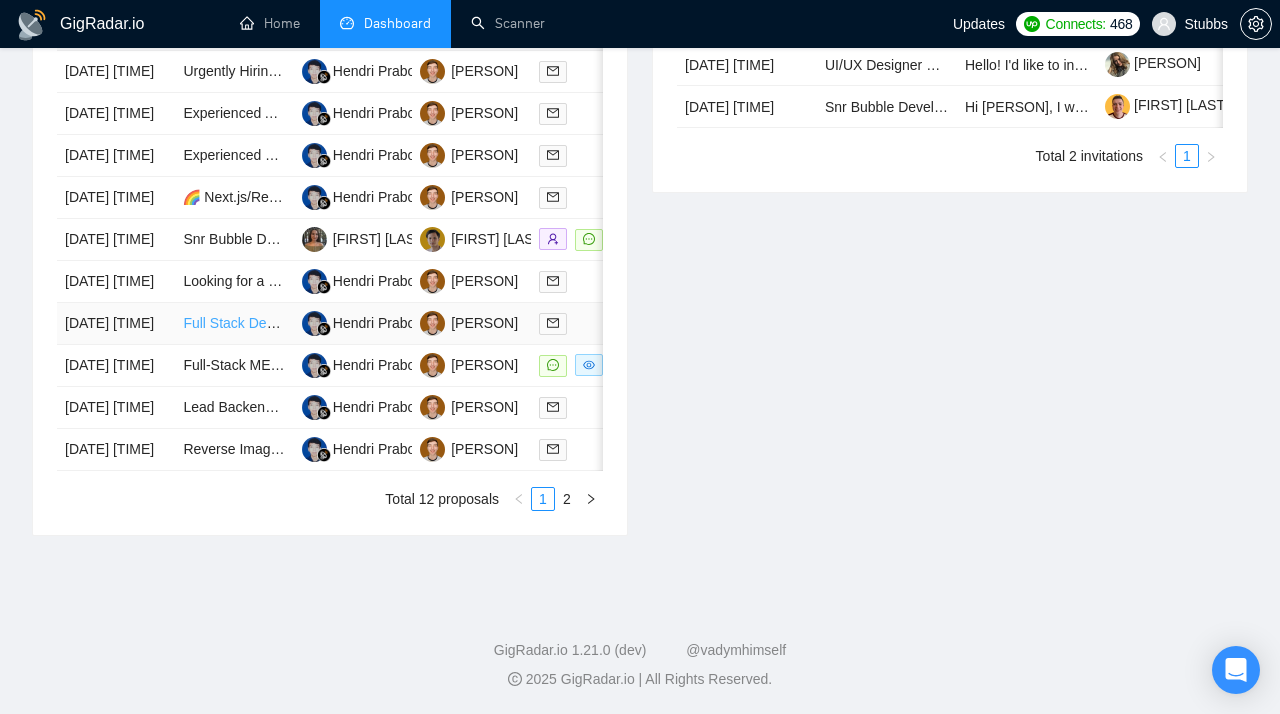 click on "Full Stack Developer Needed to Convert AI POC to Production-Ready Application 🚀" at bounding box center [445, 323] 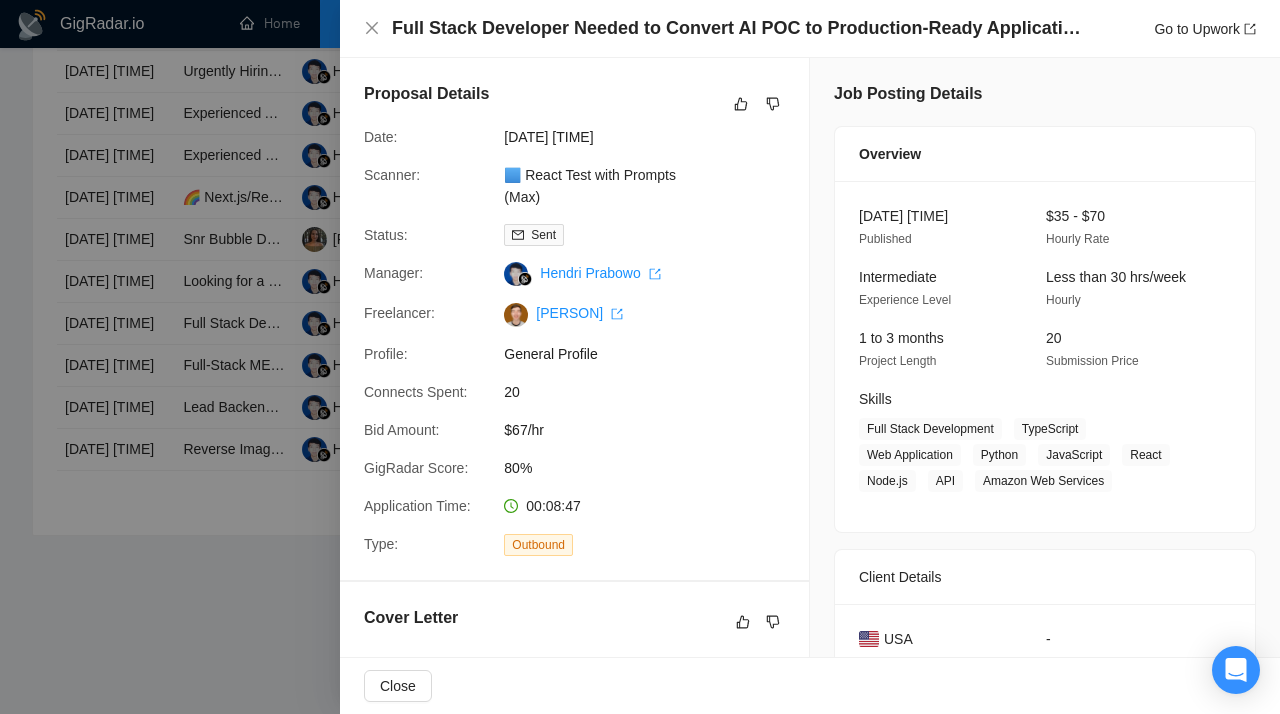 click at bounding box center [640, 357] 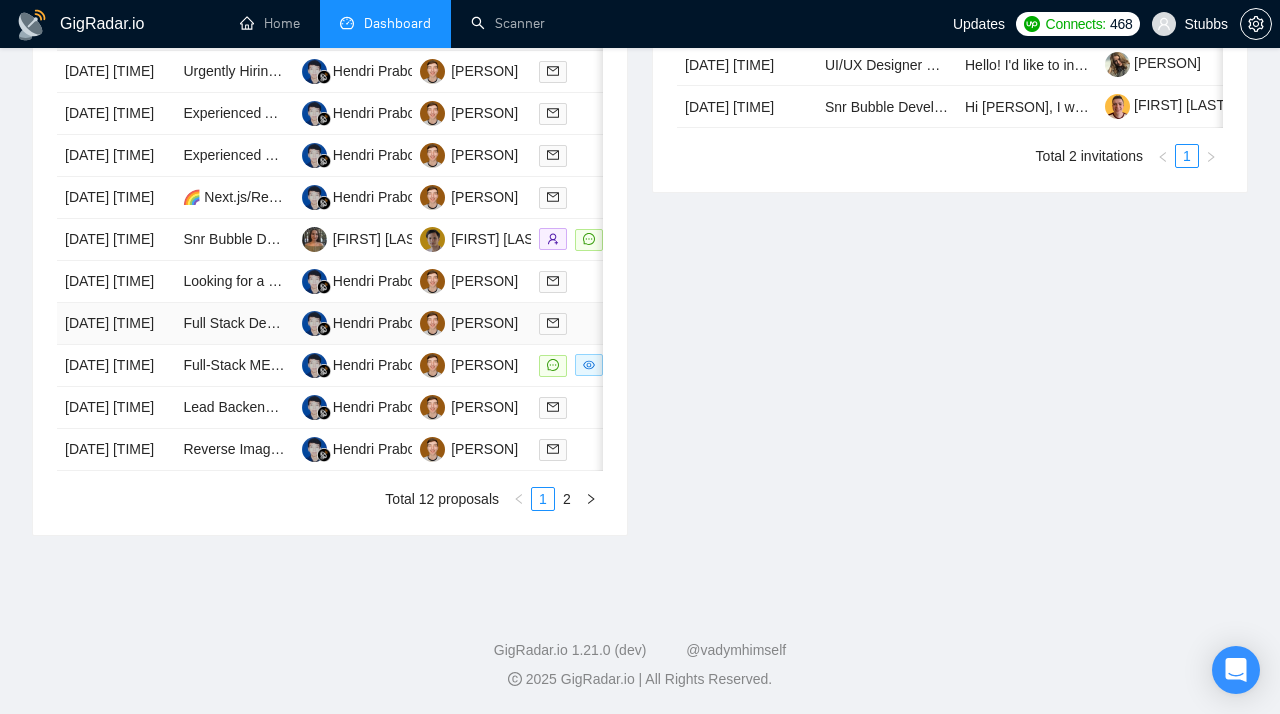 scroll, scrollTop: 1005, scrollLeft: 0, axis: vertical 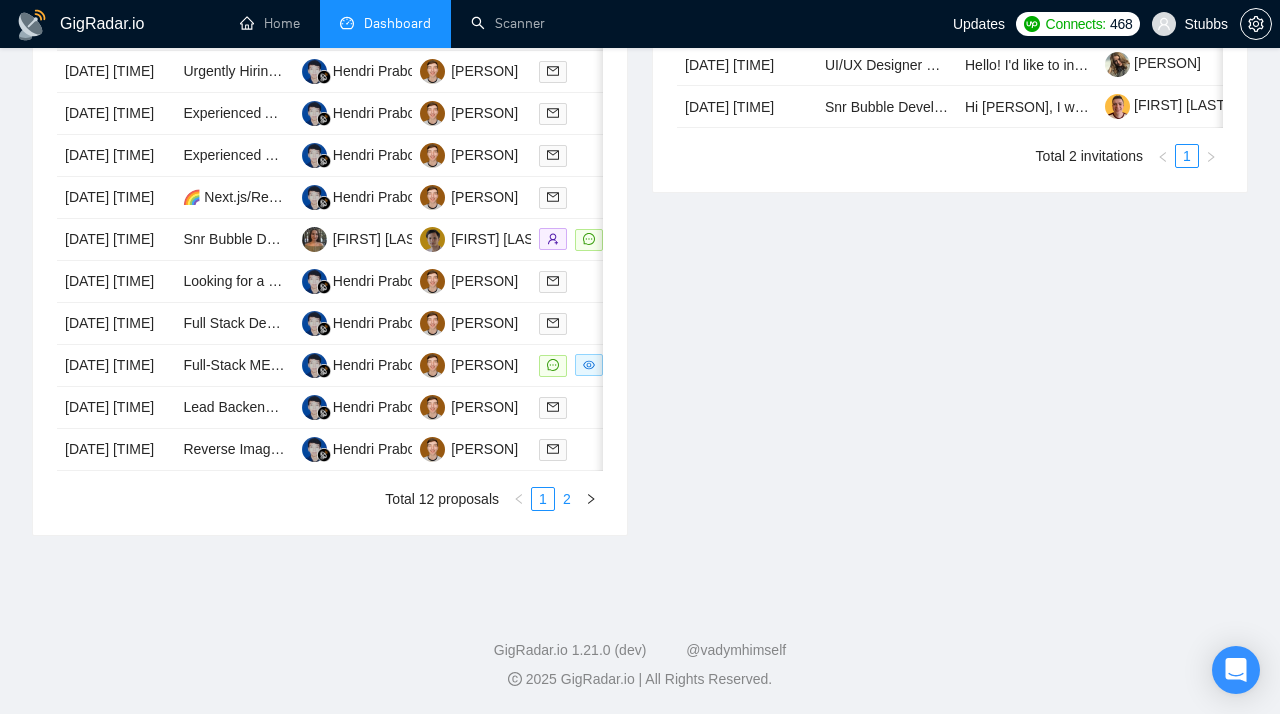 click on "2" at bounding box center [567, 499] 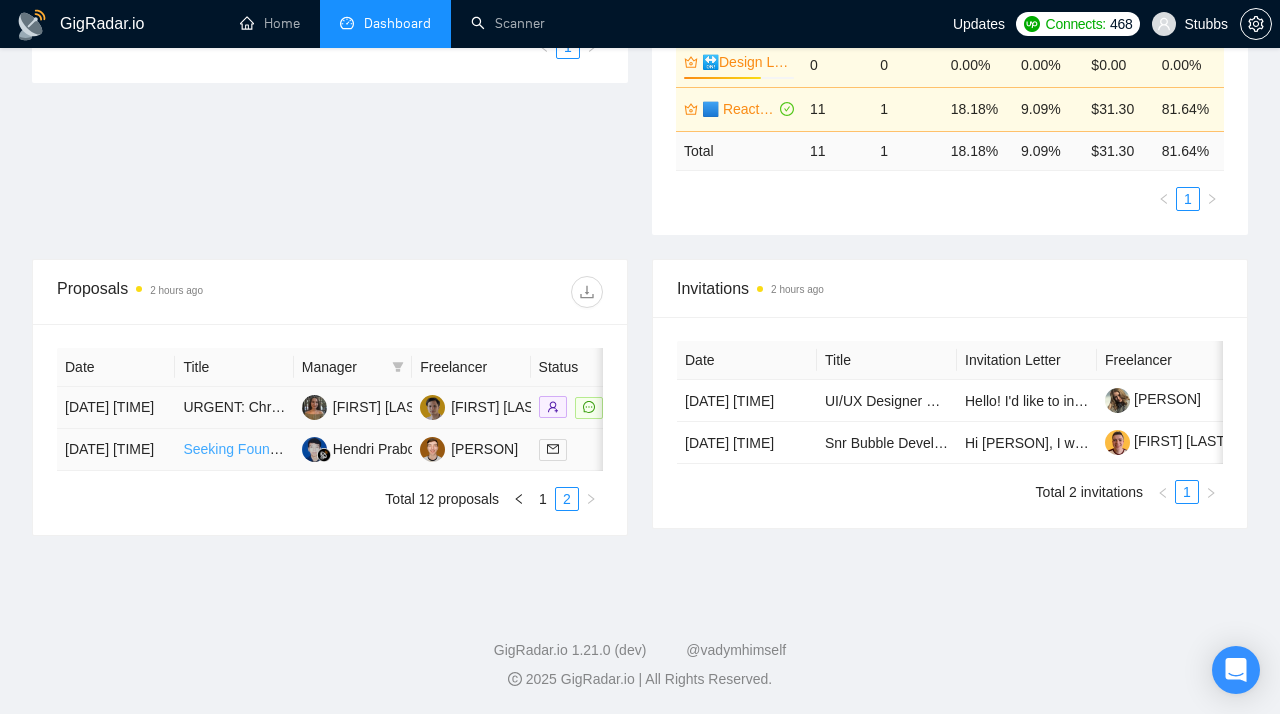 scroll, scrollTop: 579, scrollLeft: 0, axis: vertical 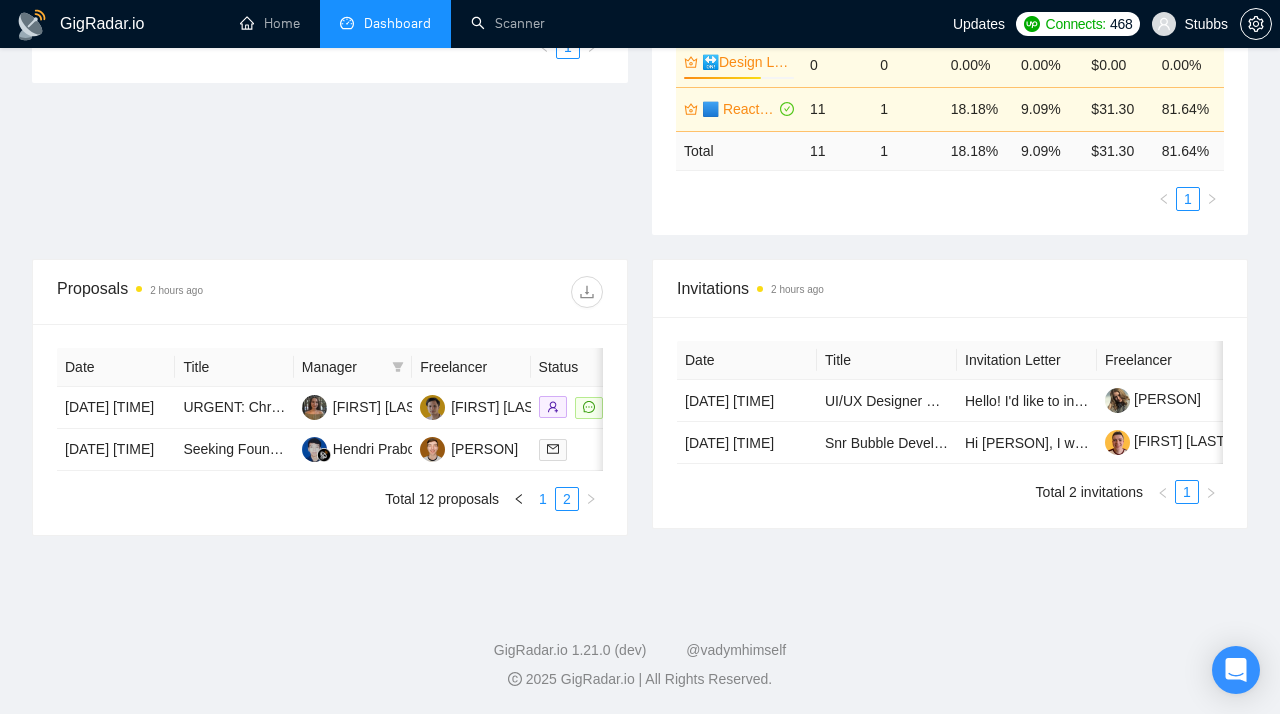 click on "1" at bounding box center [543, 499] 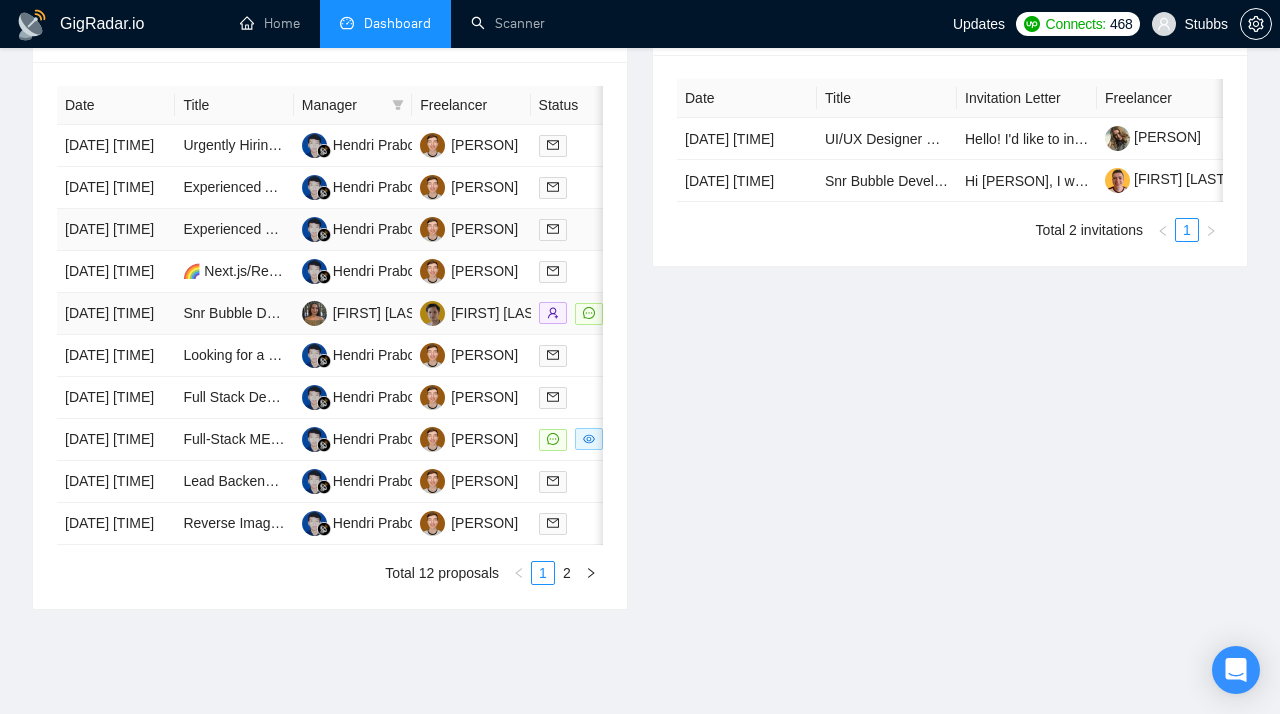 scroll, scrollTop: 802, scrollLeft: 0, axis: vertical 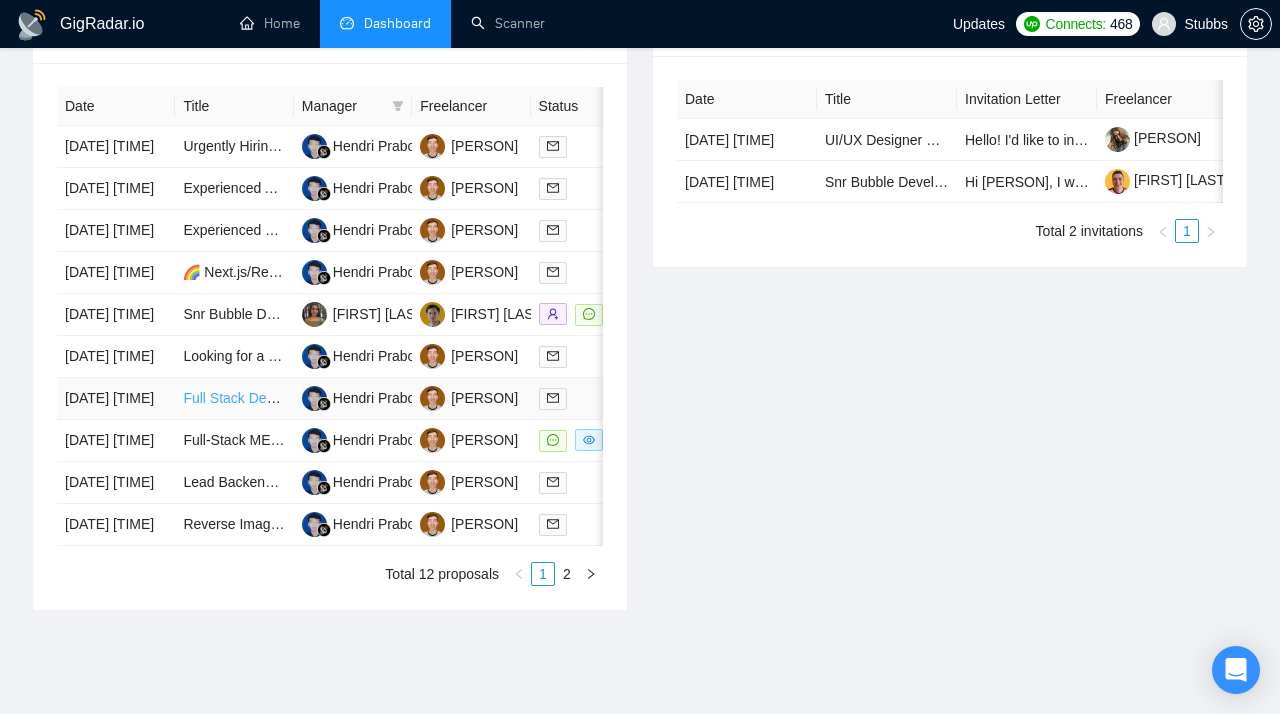 click on "Full Stack Developer Needed to Convert AI POC to Production-Ready Application 🚀" at bounding box center (445, 398) 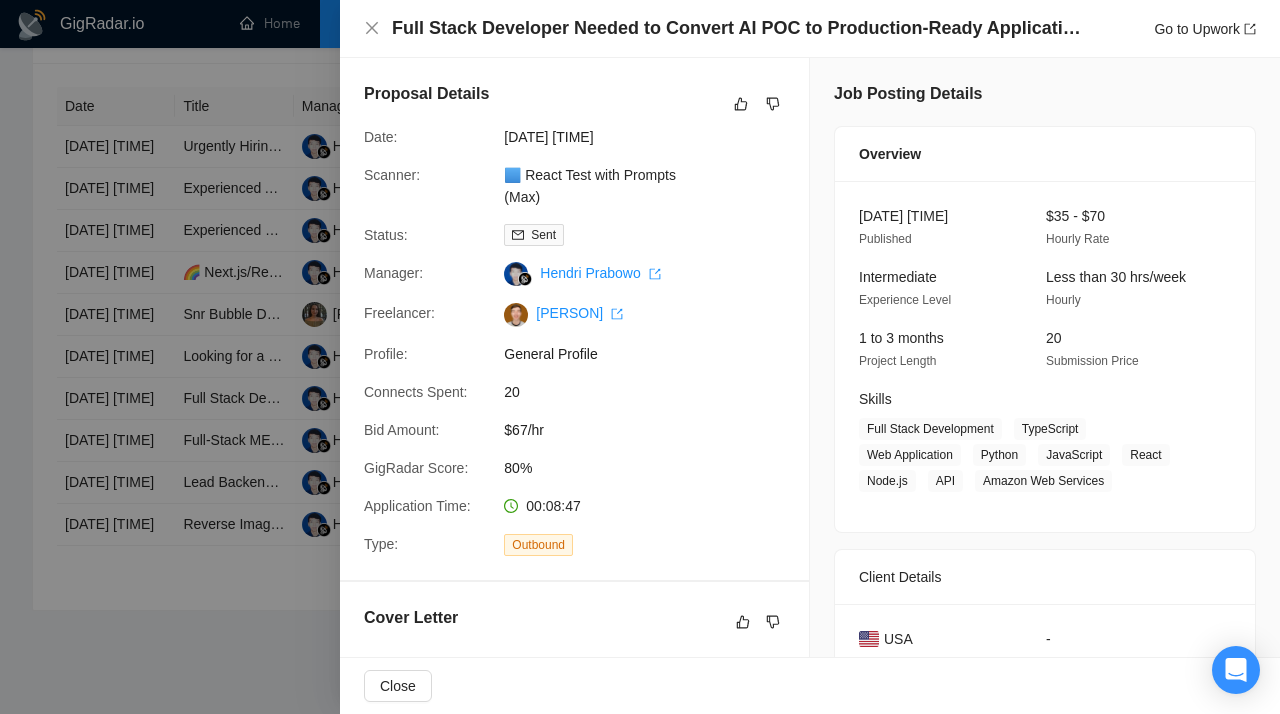 click at bounding box center [640, 357] 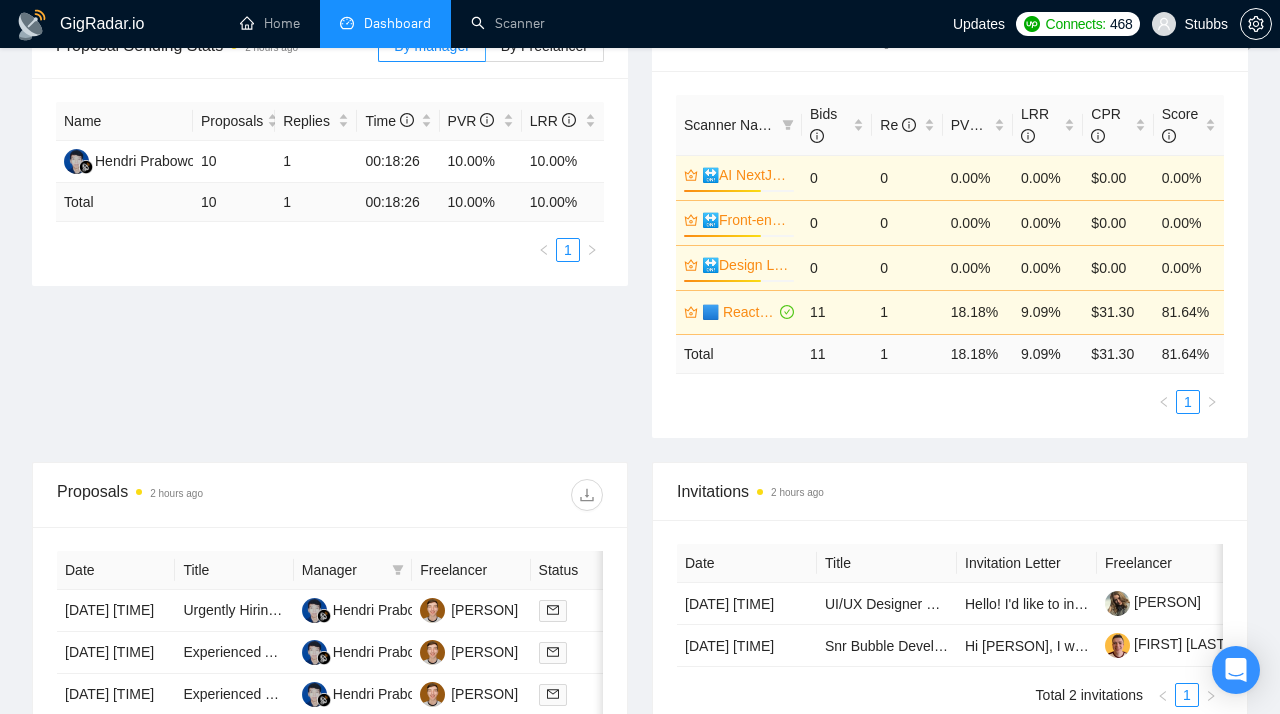 scroll, scrollTop: 1, scrollLeft: 0, axis: vertical 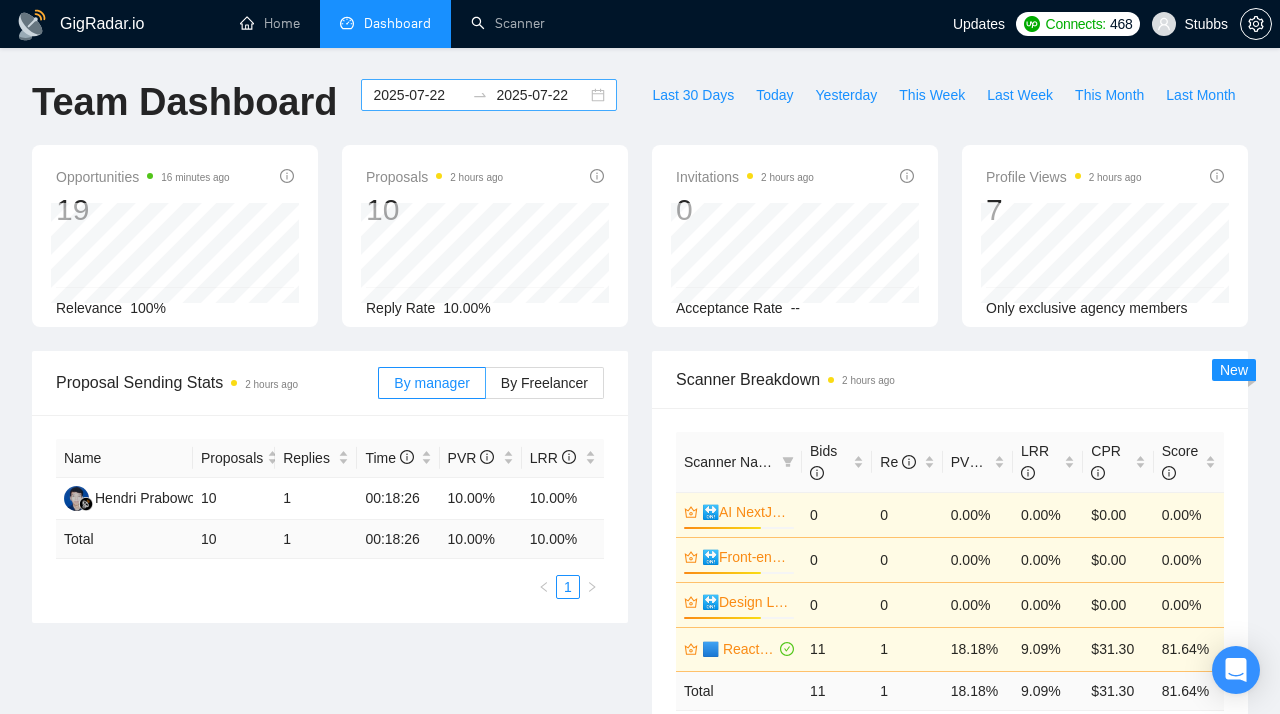 click on "[DATE] [DATE]" at bounding box center [489, 95] 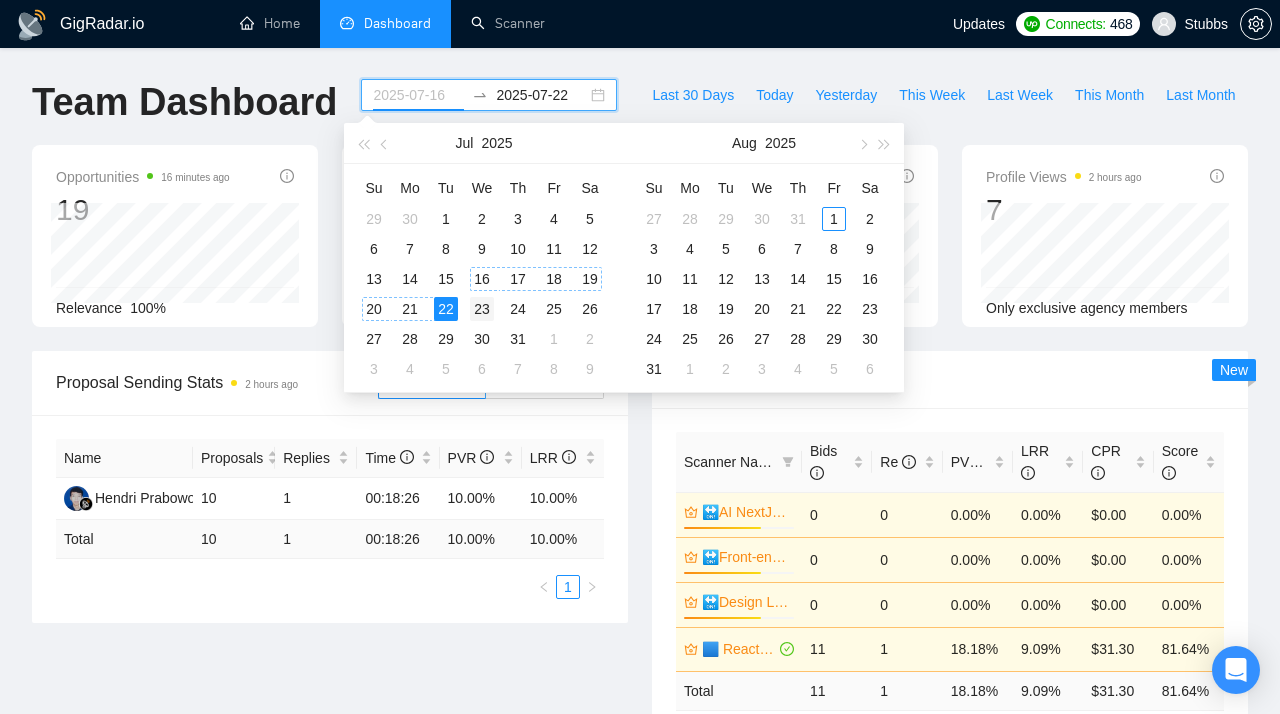 type on "2025-07-23" 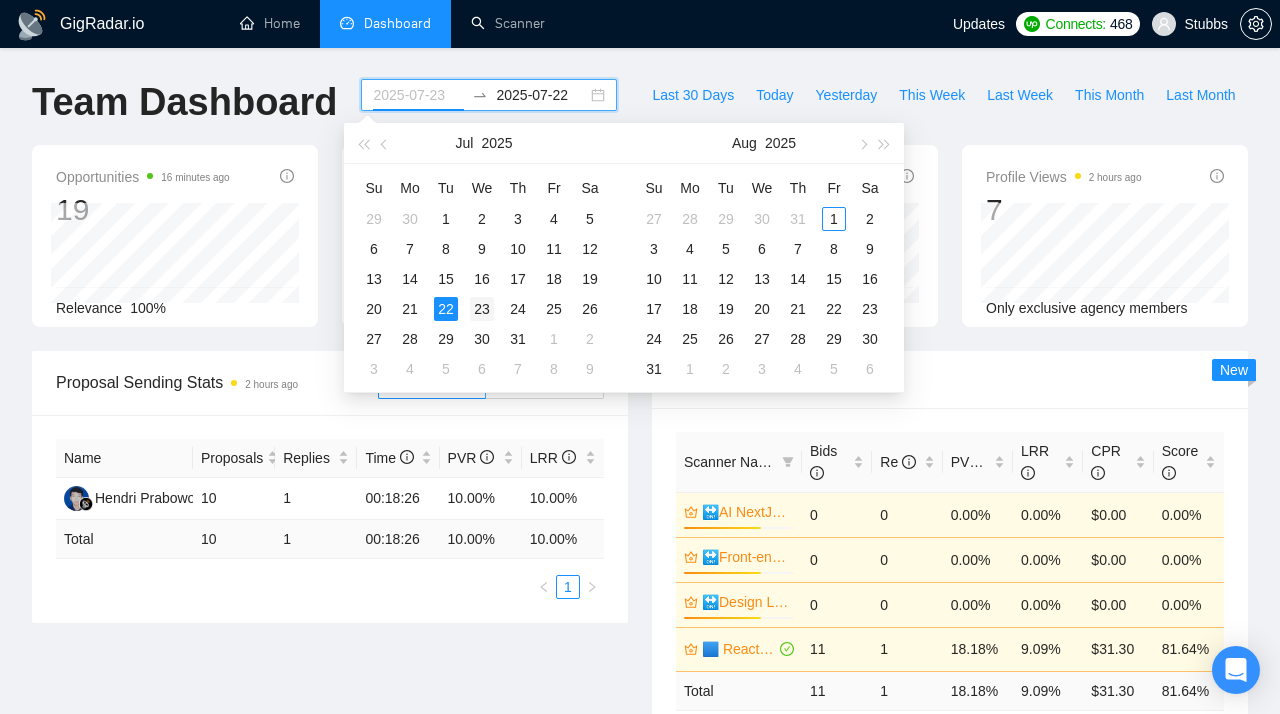 click on "23" at bounding box center (482, 309) 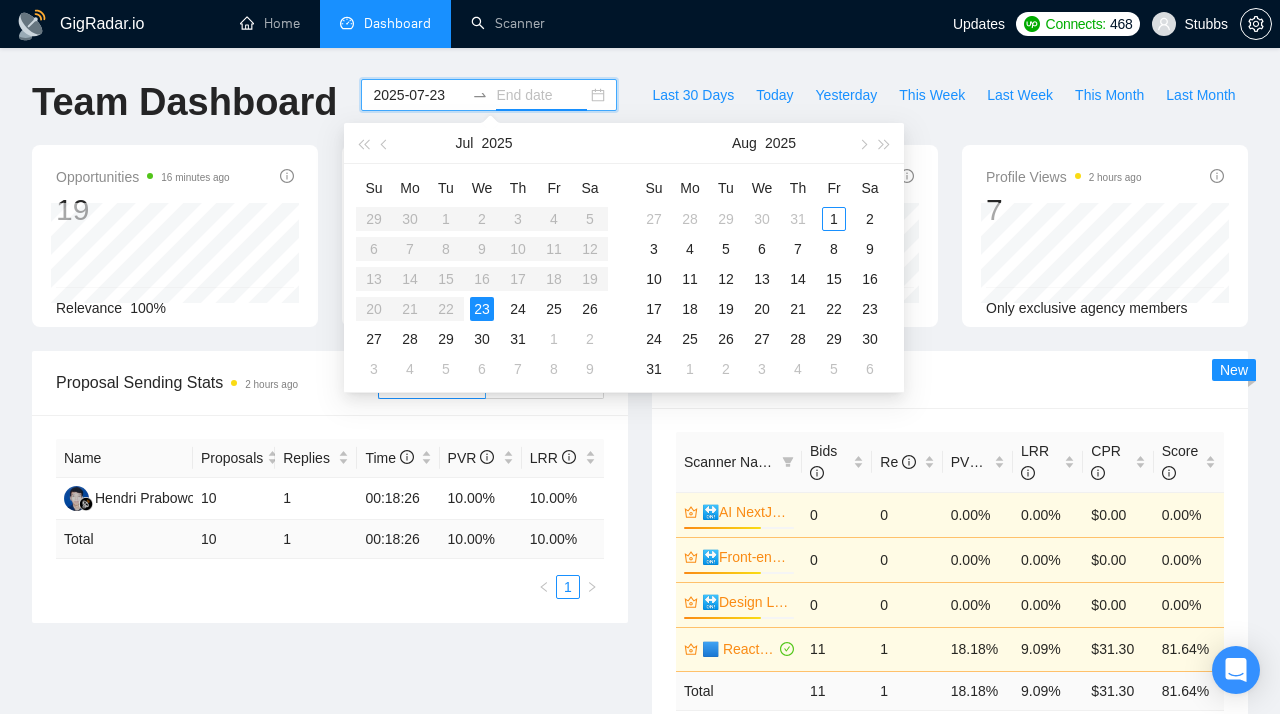 click on "23" at bounding box center [482, 309] 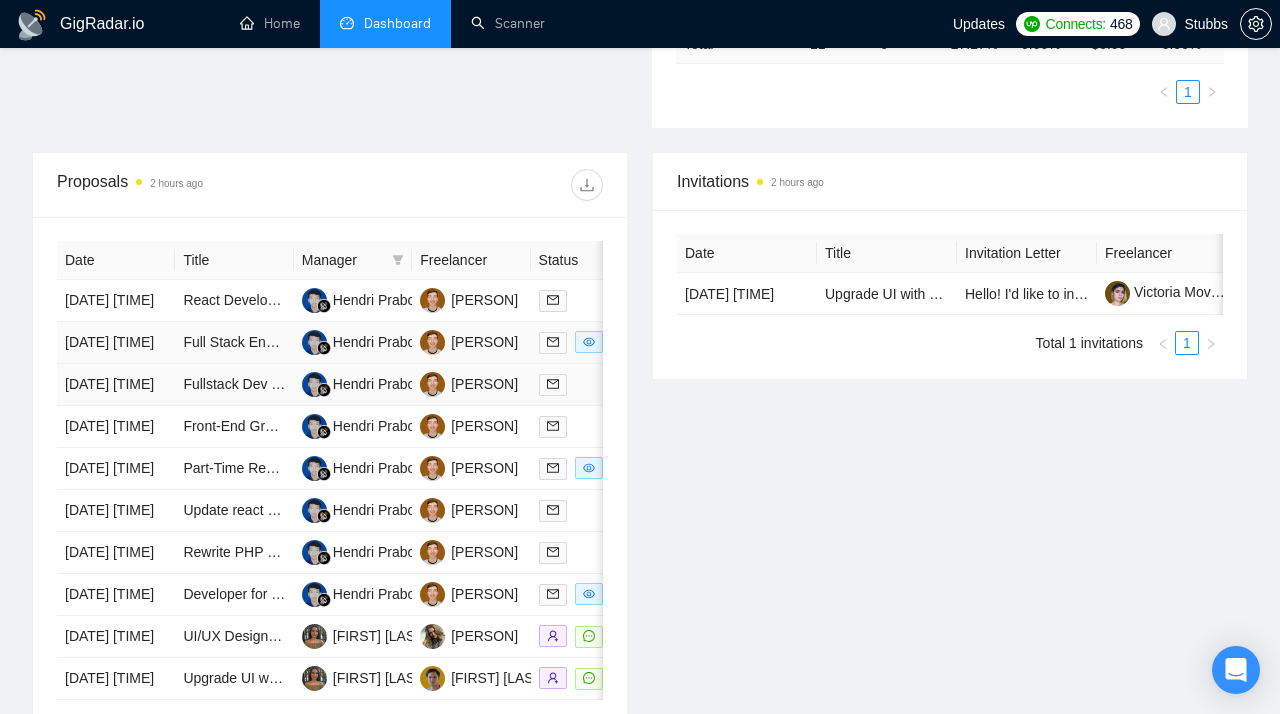 scroll, scrollTop: 692, scrollLeft: 0, axis: vertical 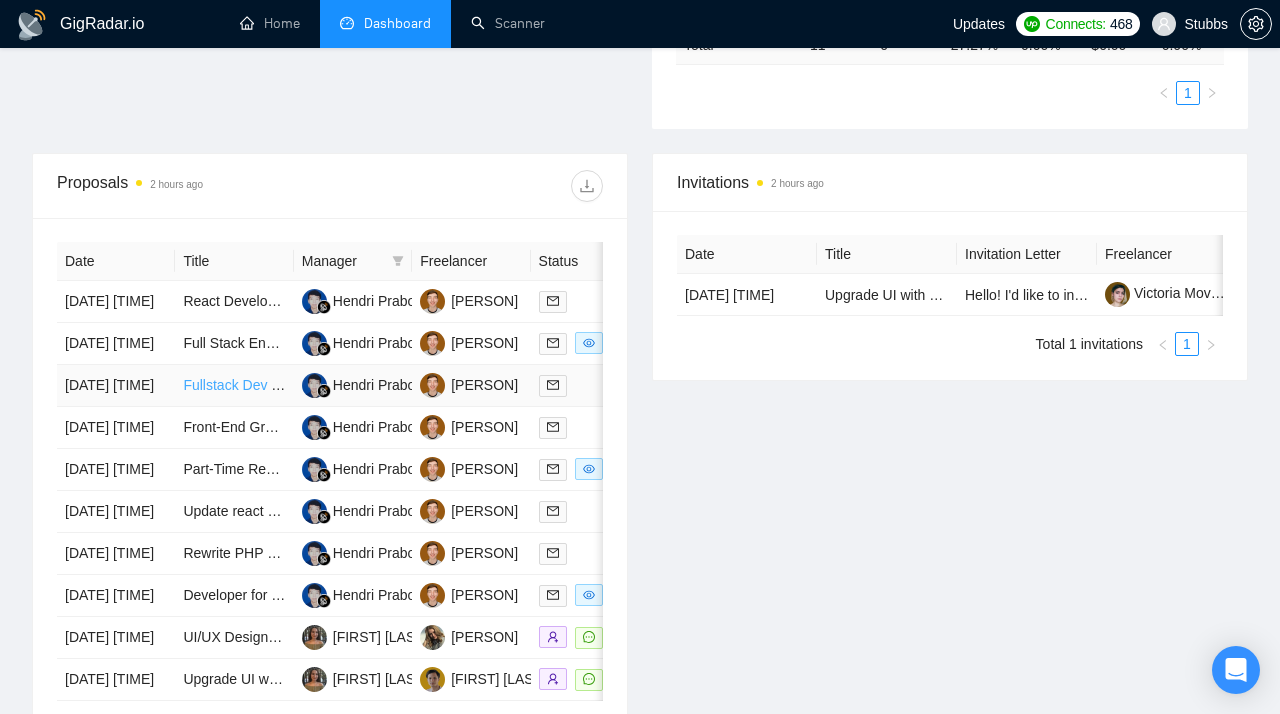 click on "Fullstack Dev (React + Node.js) – OpenAI Realtime API & n8n" at bounding box center [376, 385] 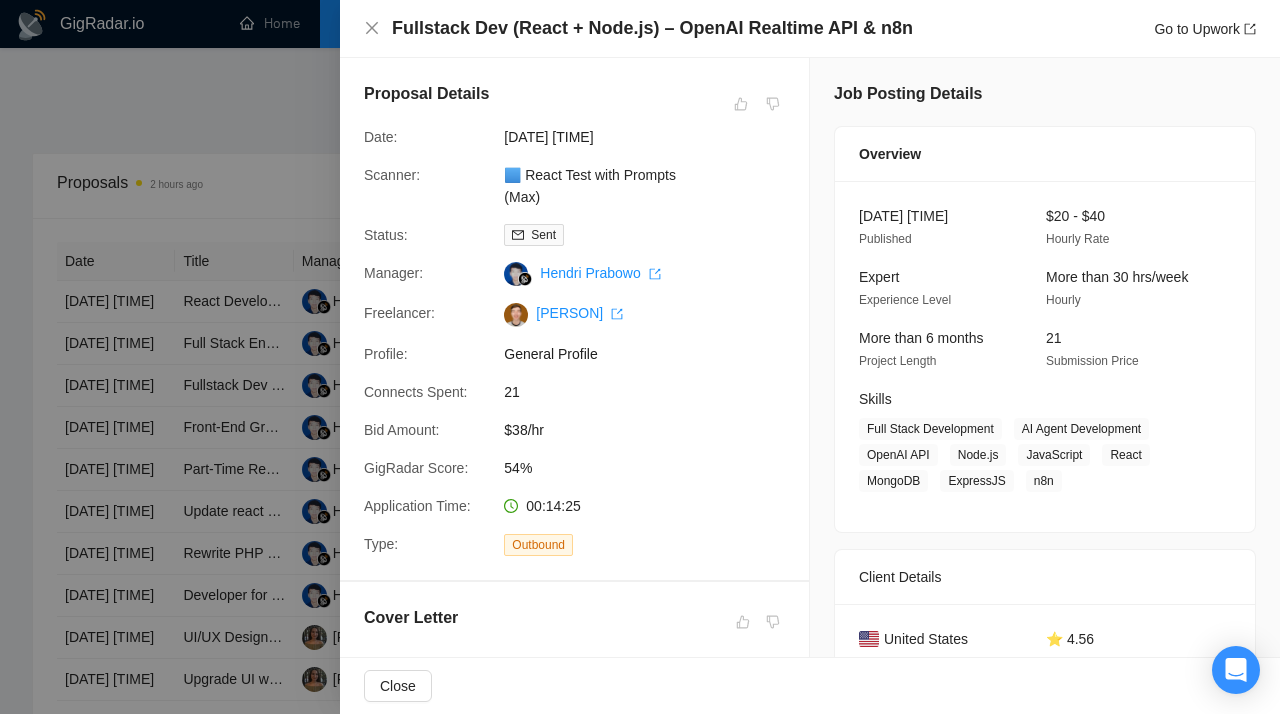 click at bounding box center [640, 357] 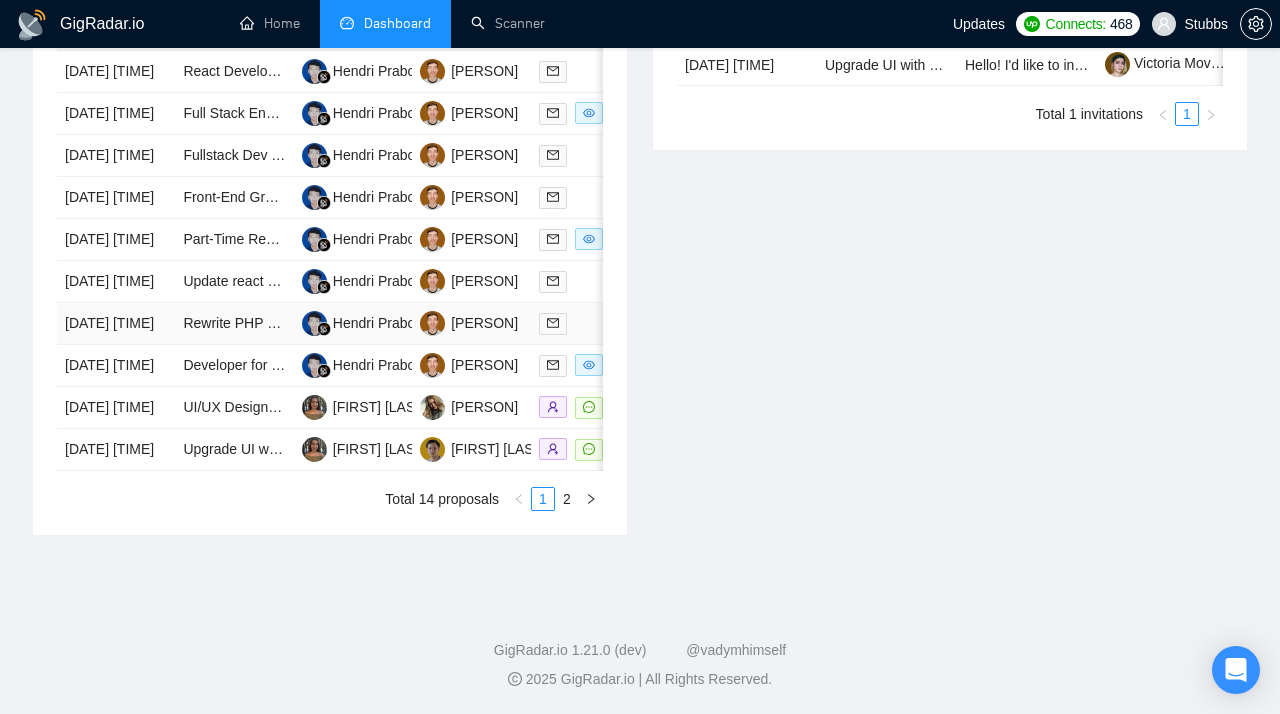 scroll, scrollTop: 1024, scrollLeft: 0, axis: vertical 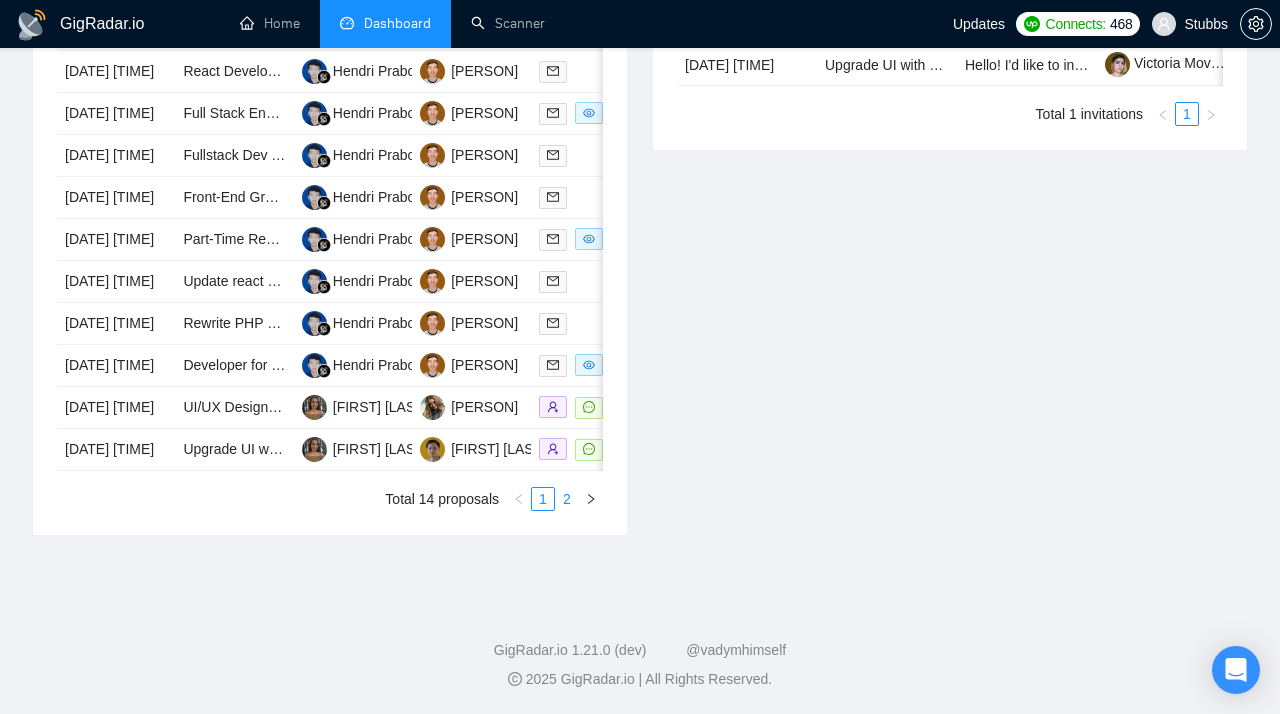 click on "2" at bounding box center (567, 499) 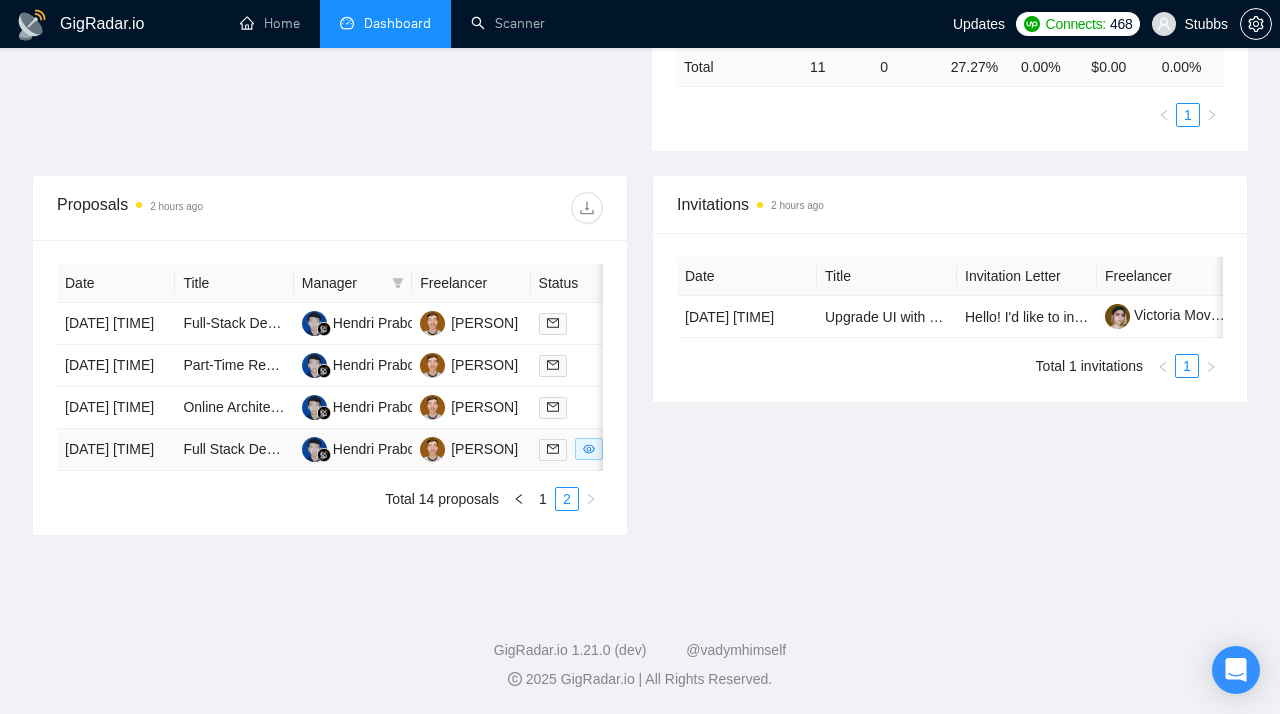 scroll, scrollTop: 746, scrollLeft: 0, axis: vertical 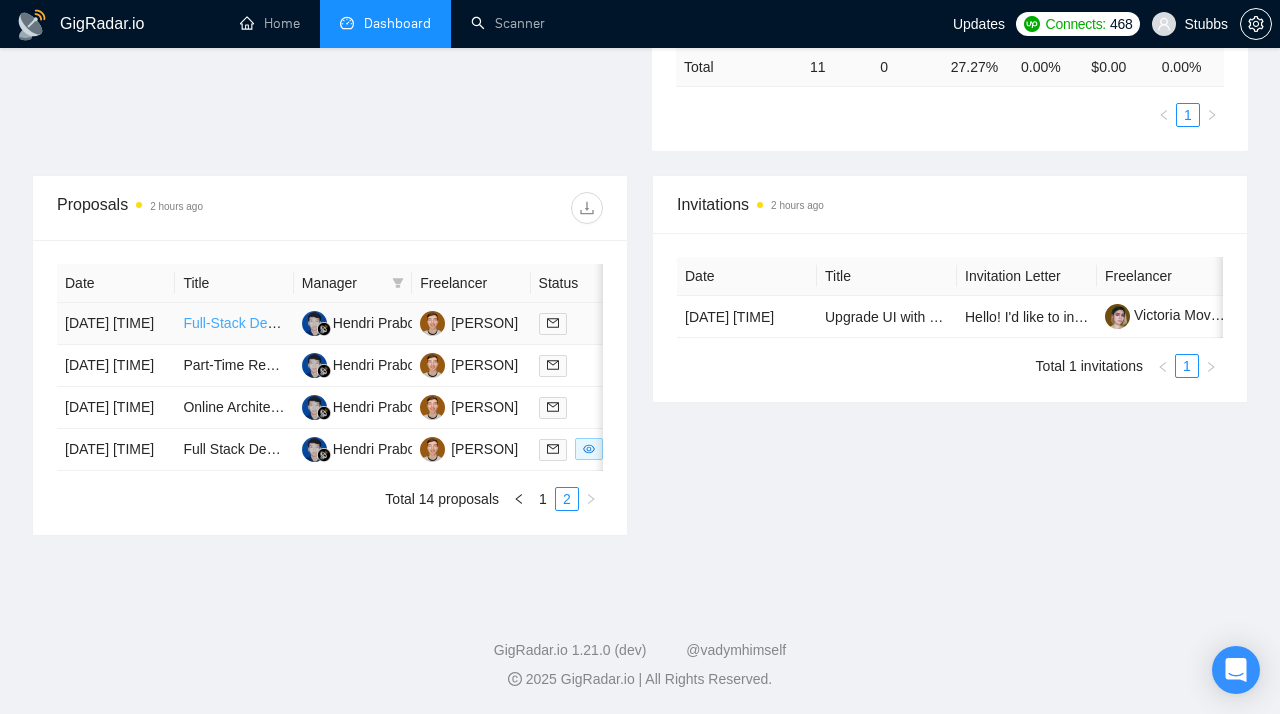 click on "Full-Stack Dev (React/Next.js/TS/Node/Go) | Cloud, DevOps & AI Workflow" at bounding box center [416, 323] 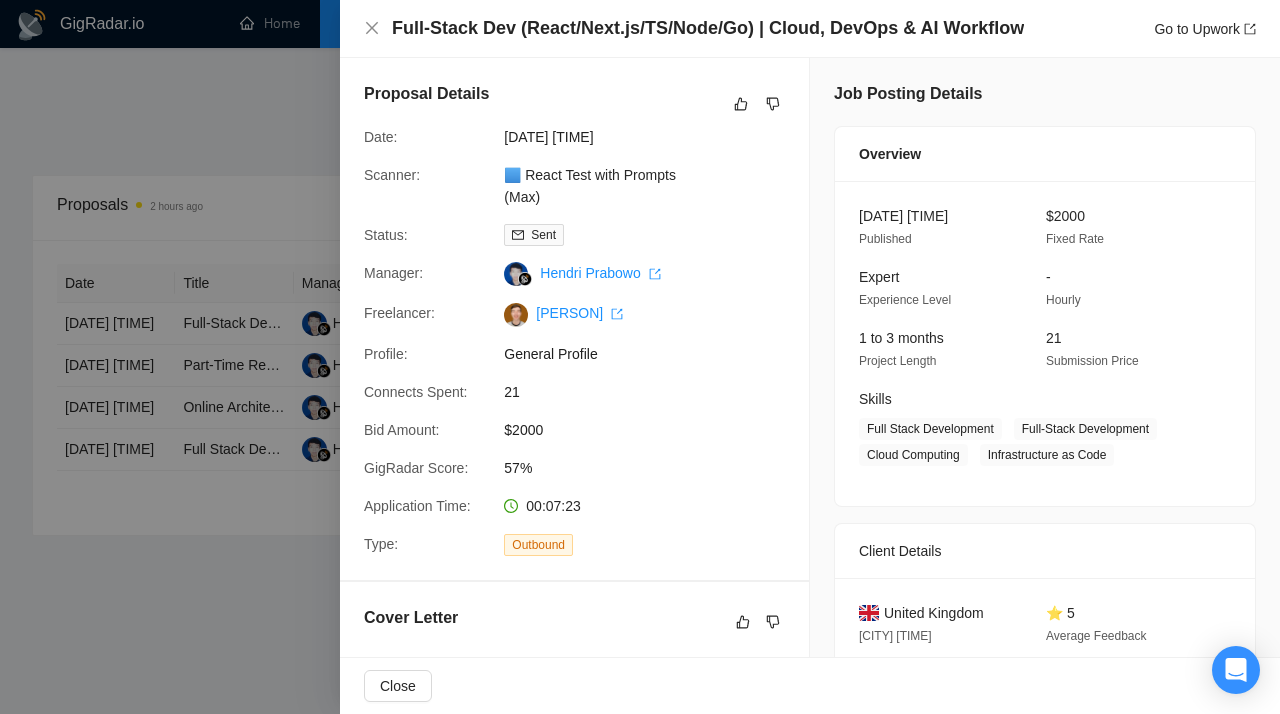 click at bounding box center (640, 357) 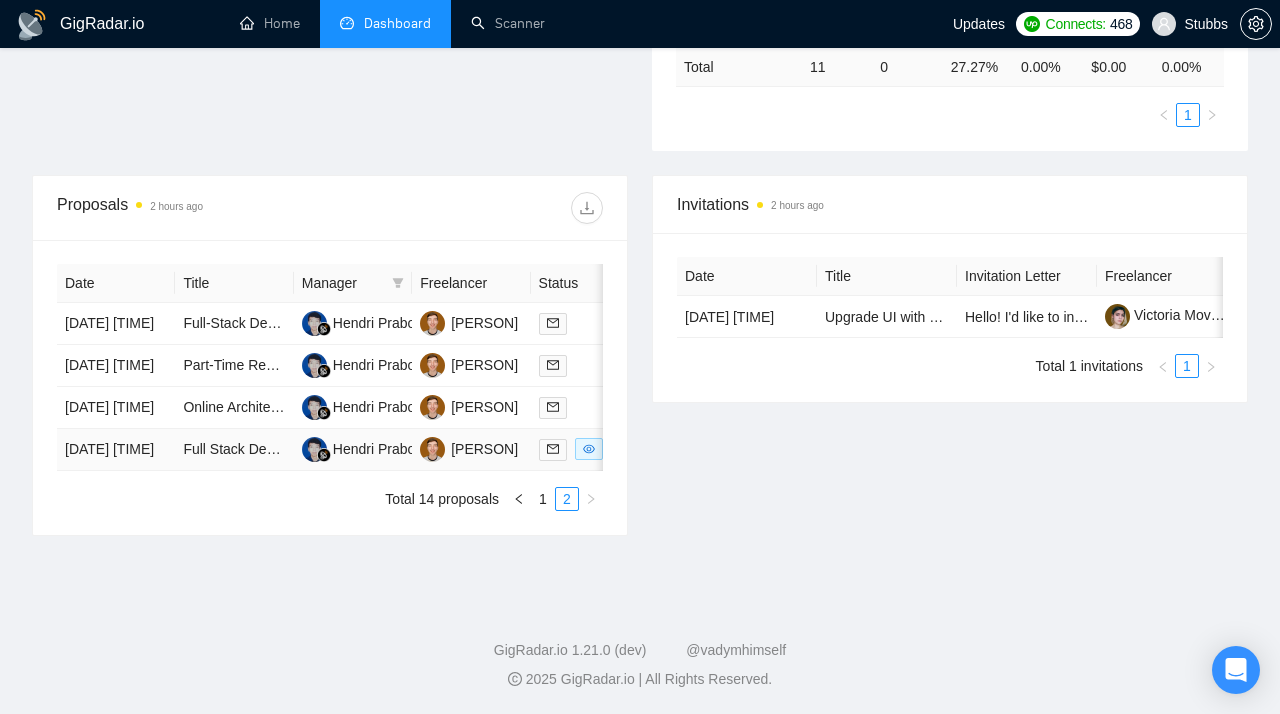 click on "Full Stack Developer (Customer Support LLM)" at bounding box center (234, 450) 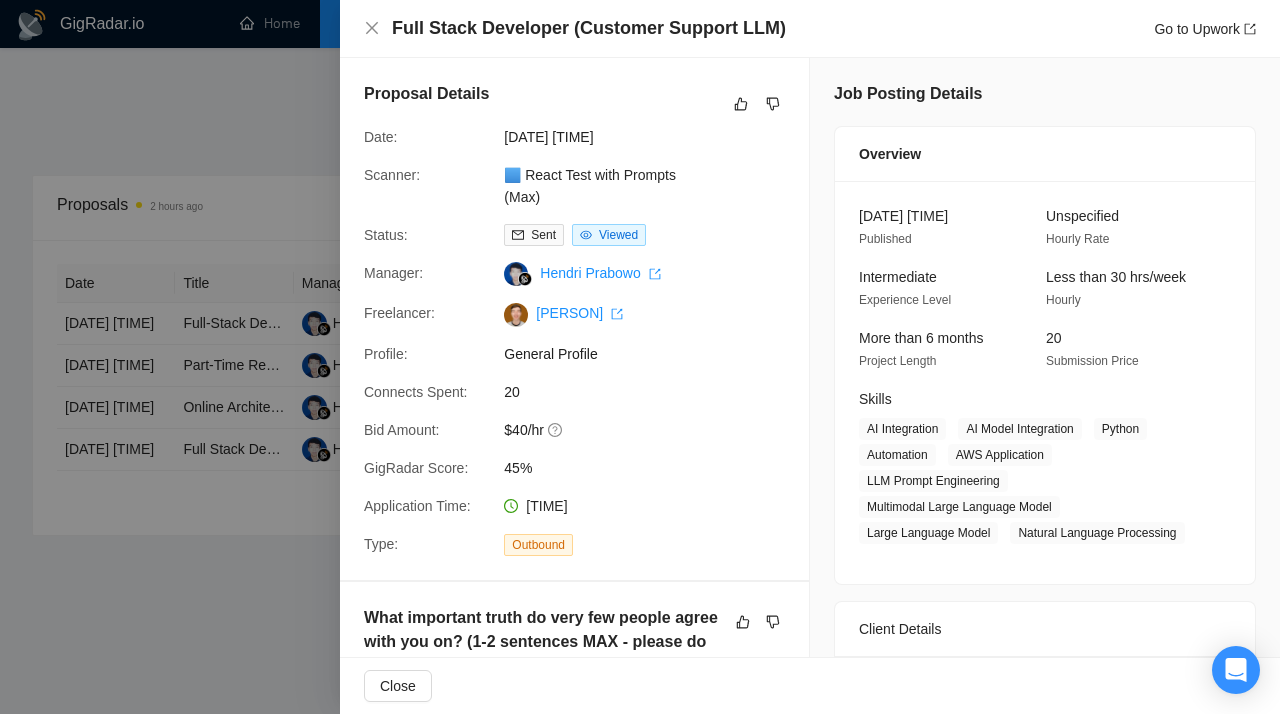 click at bounding box center (640, 357) 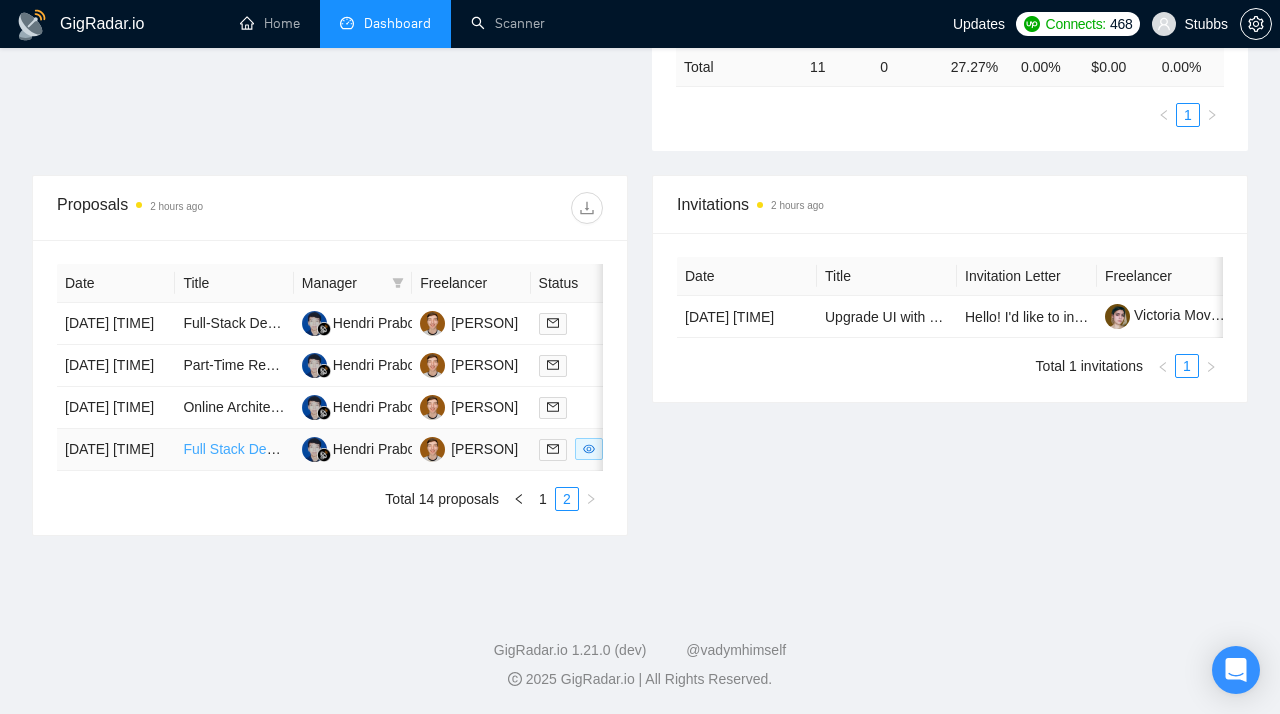 click on "Full Stack Developer (Customer Support LLM)" at bounding box center (326, 449) 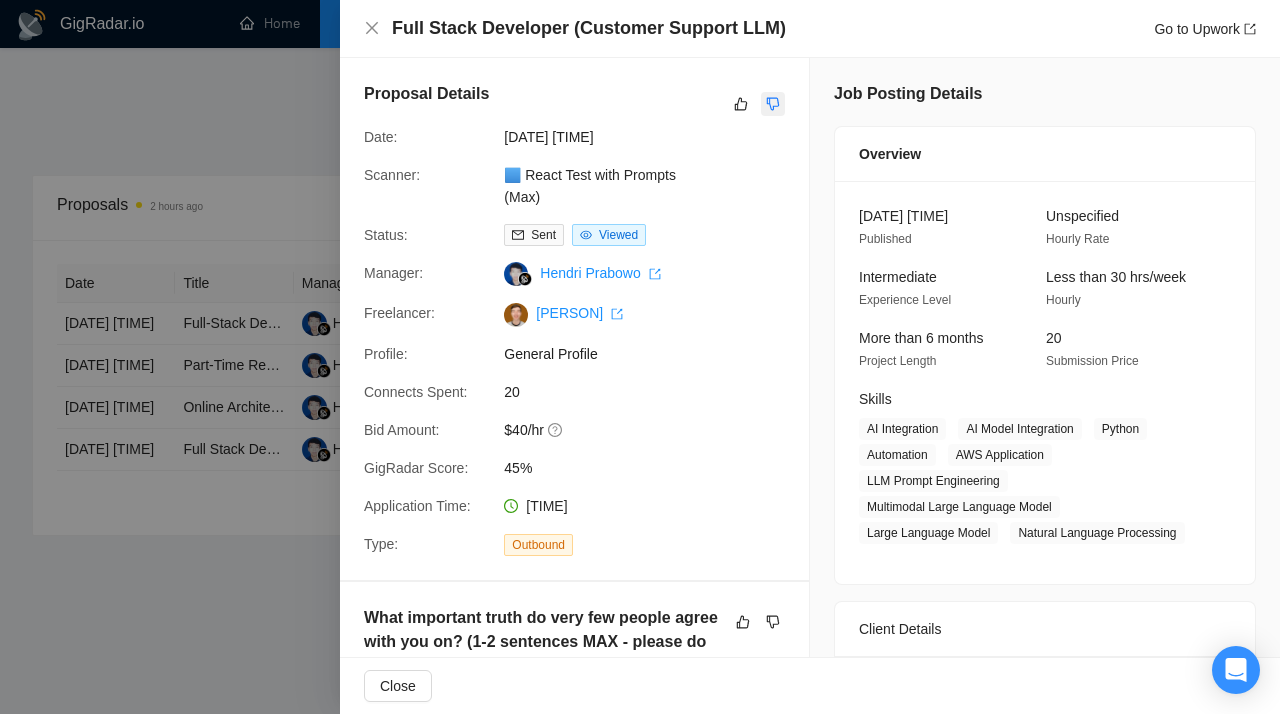 click 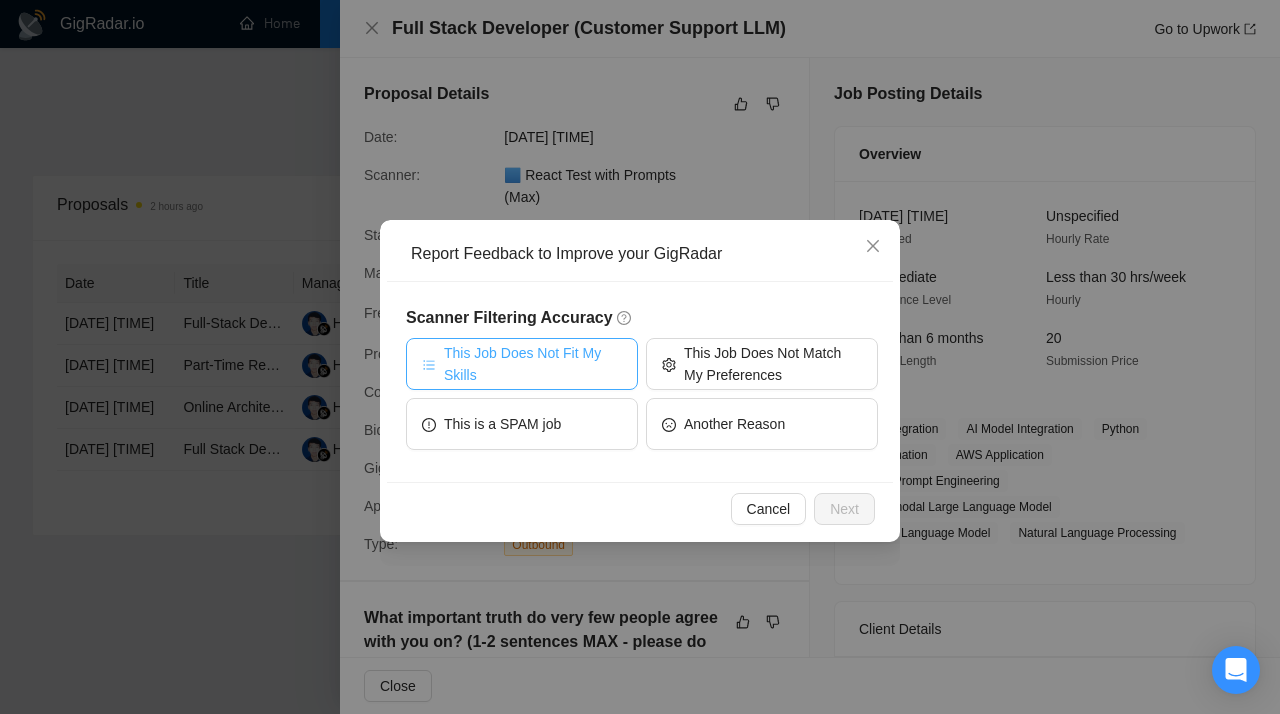 click on "This Job Does Not Fit My Skills" at bounding box center (533, 364) 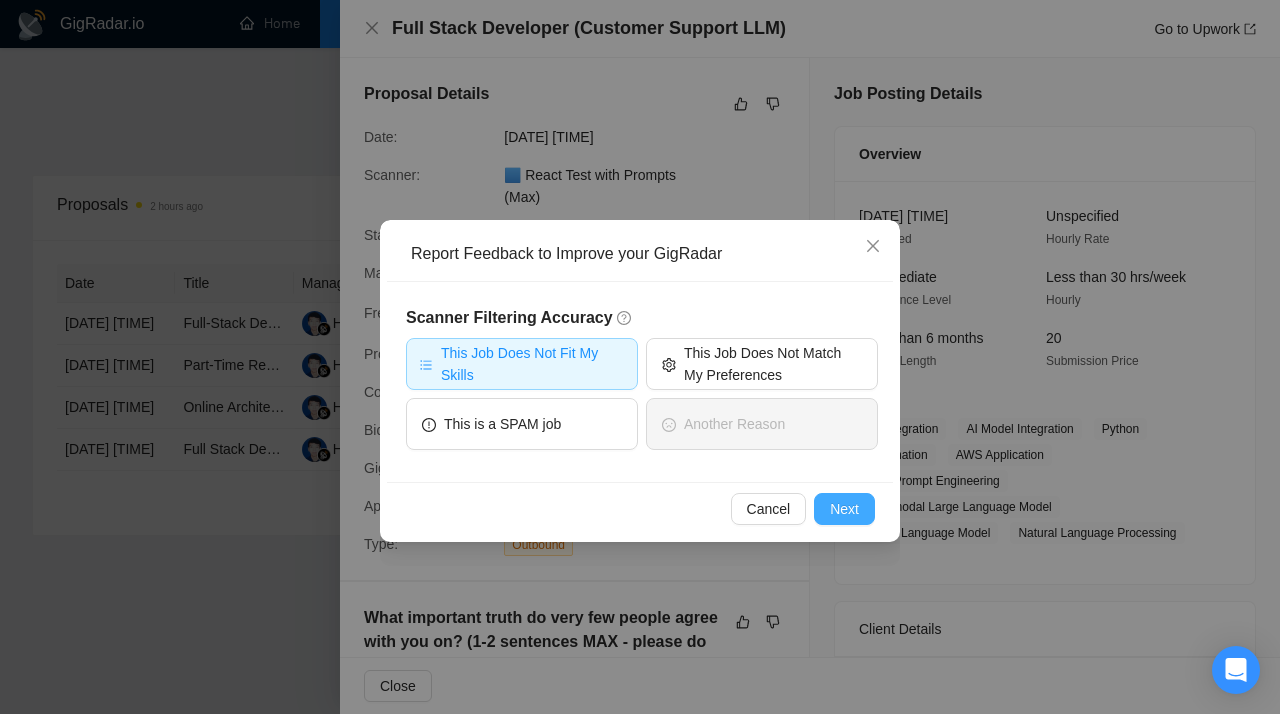 click on "Next" at bounding box center (844, 509) 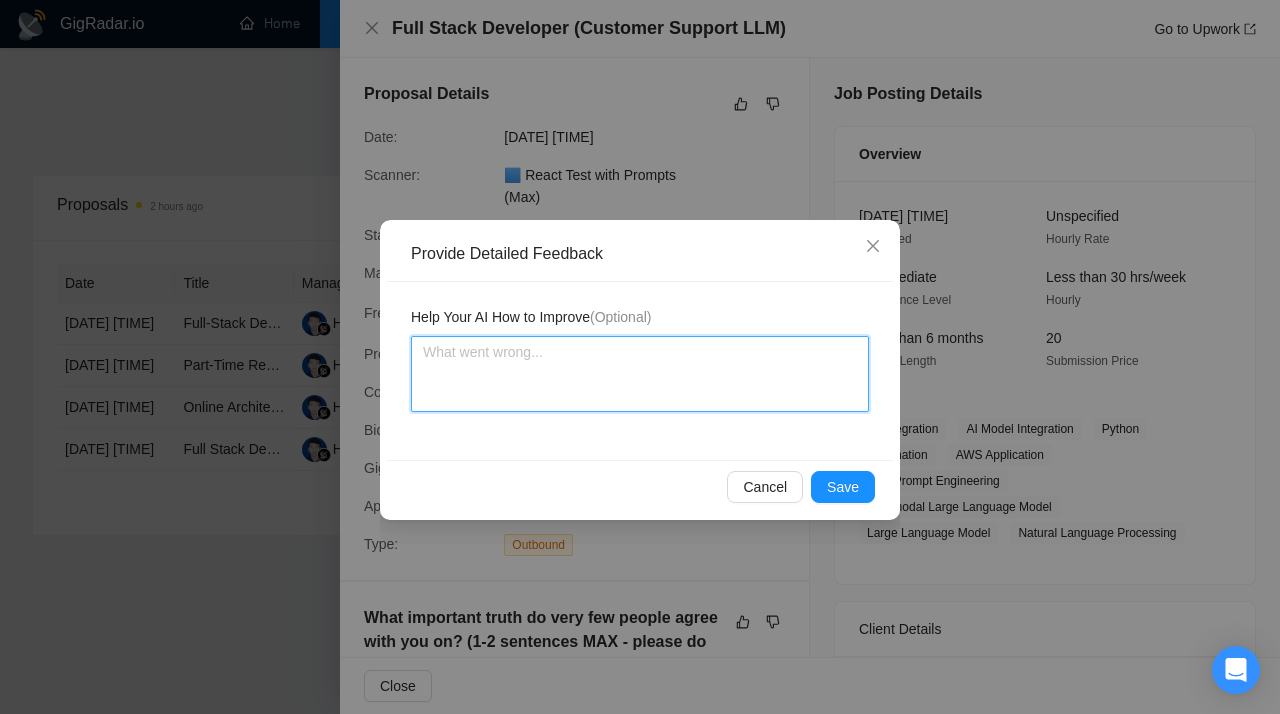 click at bounding box center (640, 374) 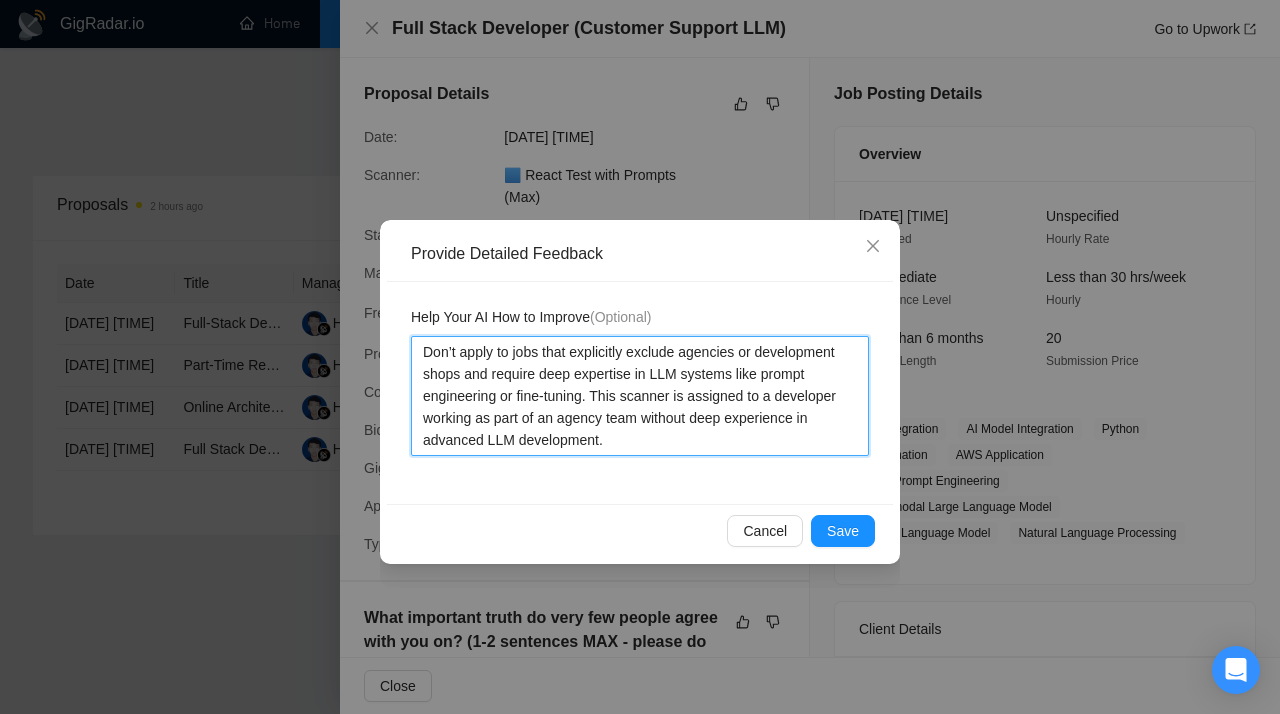 type 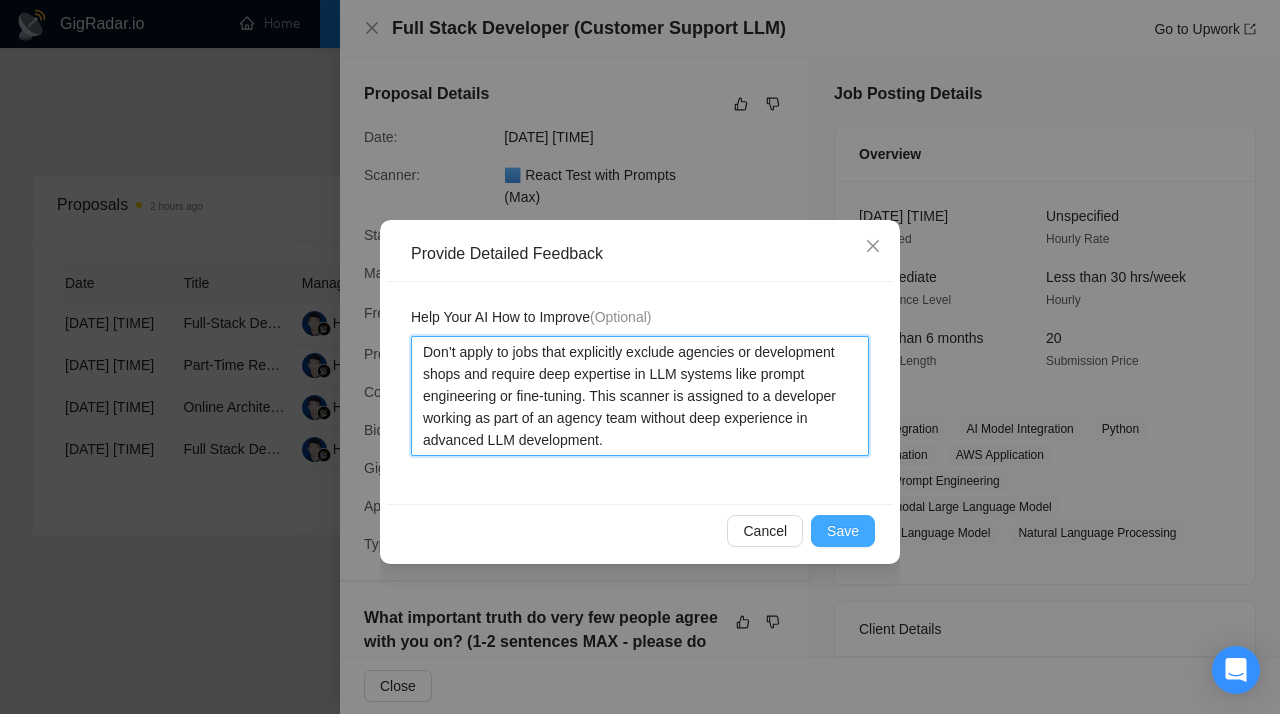 type on "Don’t apply to jobs that explicitly exclude agencies or development shops and require deep expertise in LLM systems like prompt engineering or fine-tuning. This scanner is assigned to a developer working as part of an agency team without deep experience in advanced LLM development." 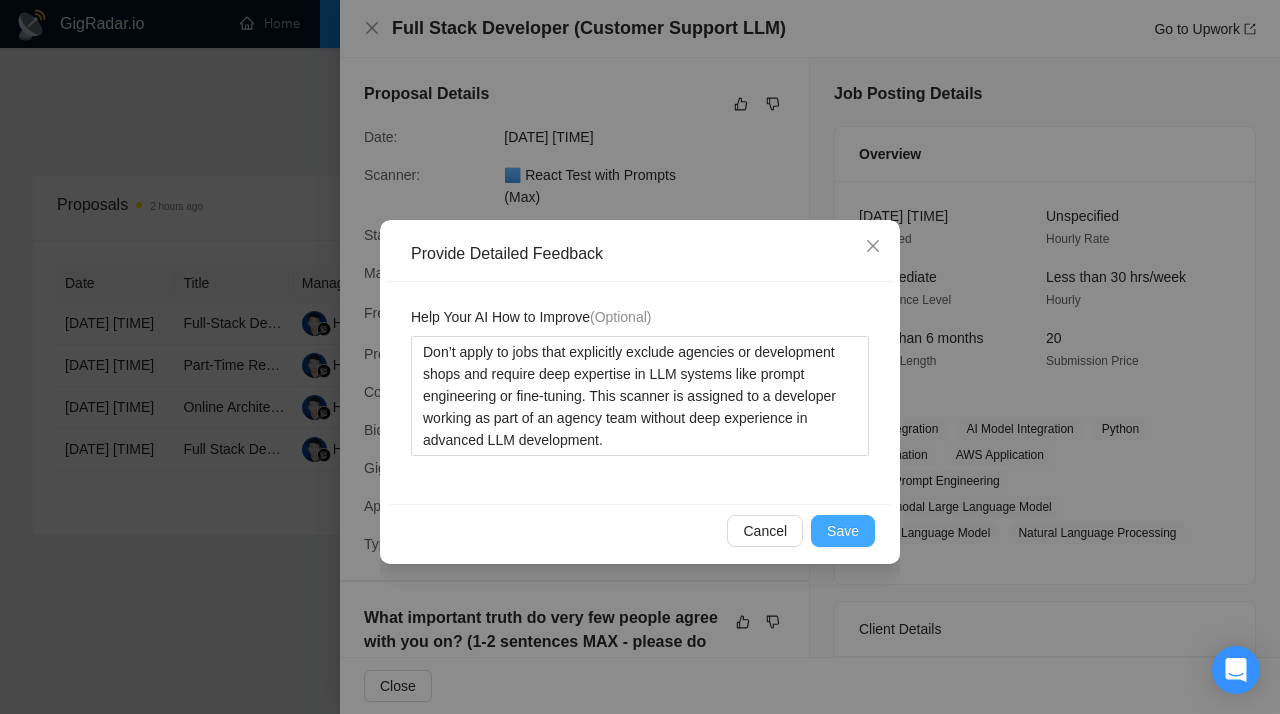 click on "Save" at bounding box center [843, 531] 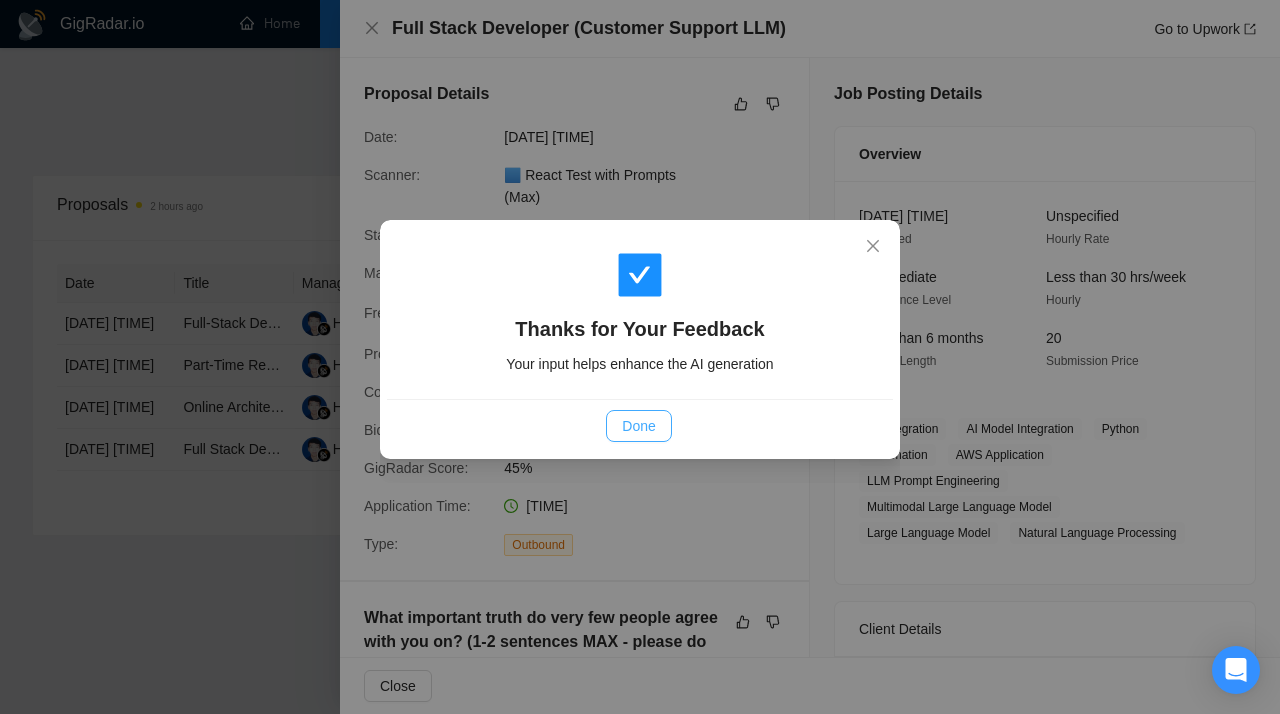 click on "Done" at bounding box center (638, 426) 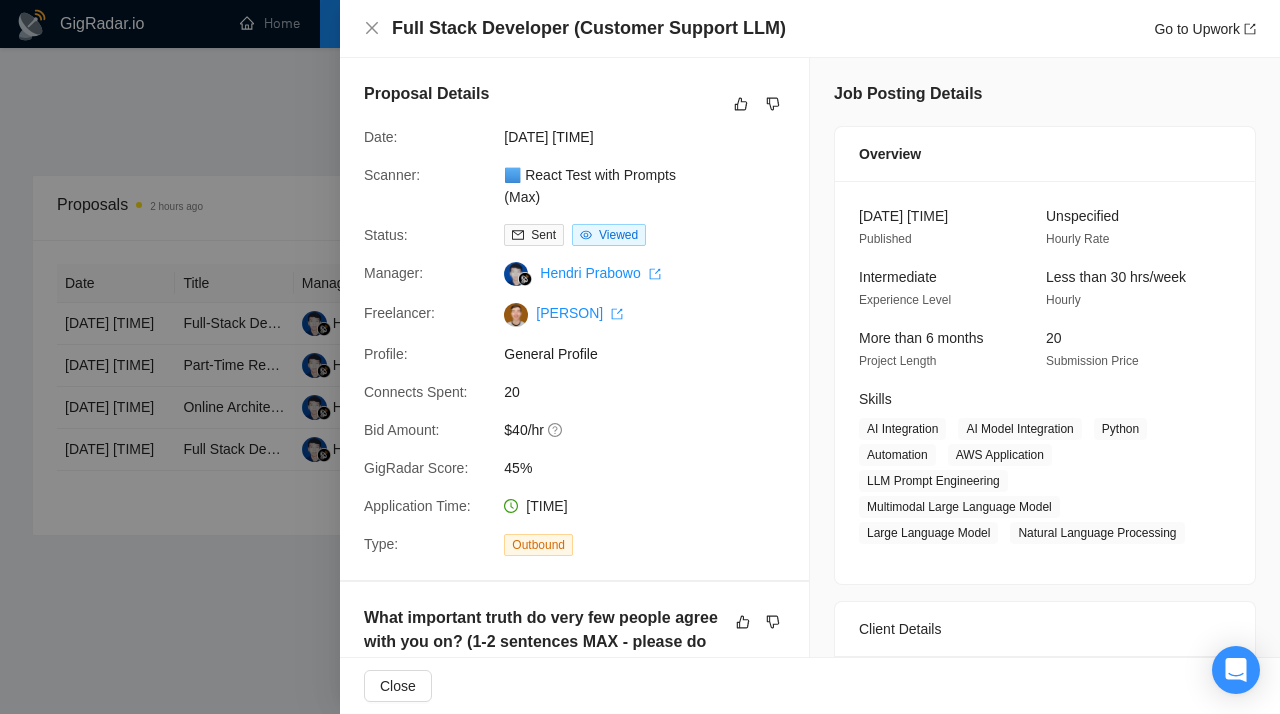 click at bounding box center [640, 357] 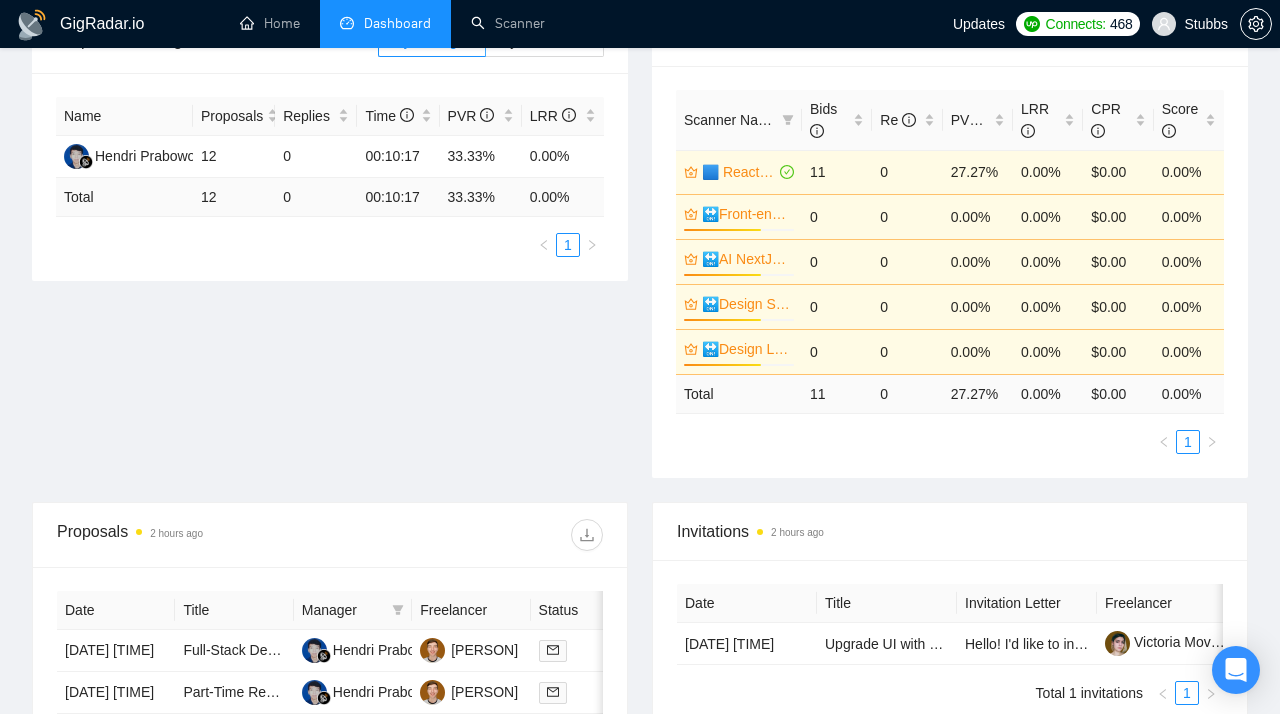 scroll, scrollTop: 0, scrollLeft: 0, axis: both 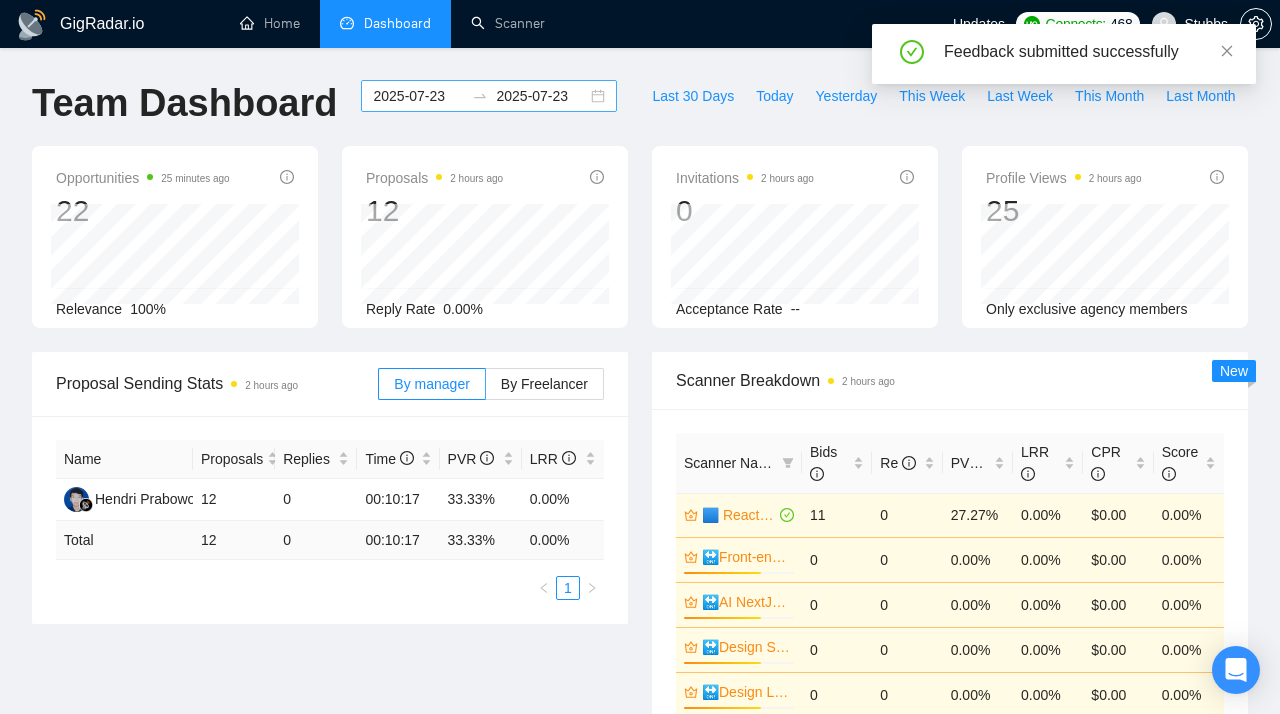 click on "[DATE] [DATE]" at bounding box center (489, 96) 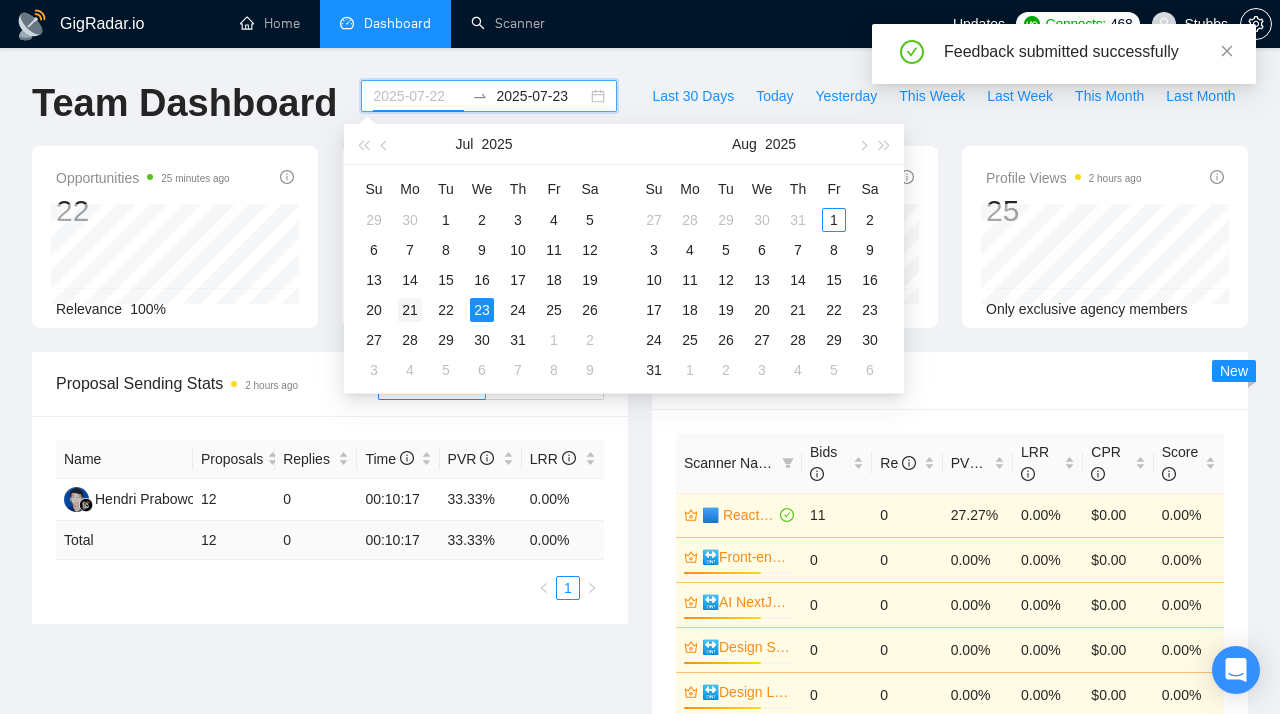 type on "2025-07-21" 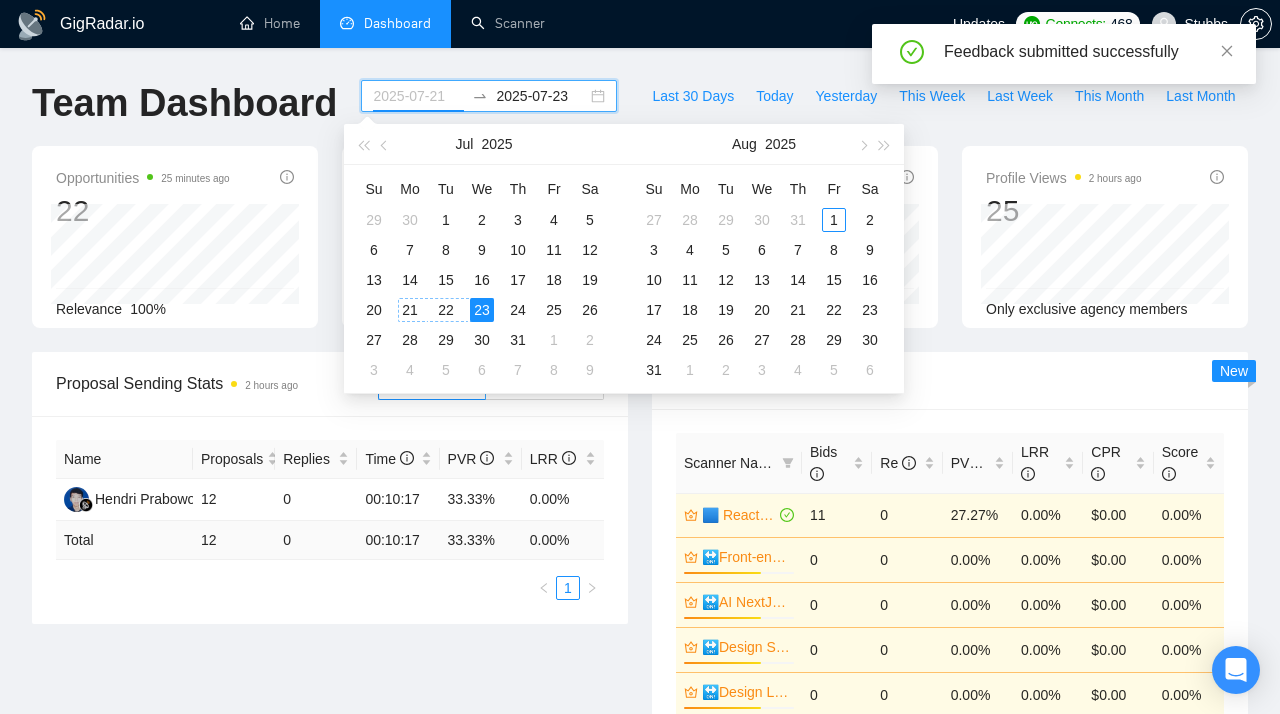 click on "21" at bounding box center [410, 310] 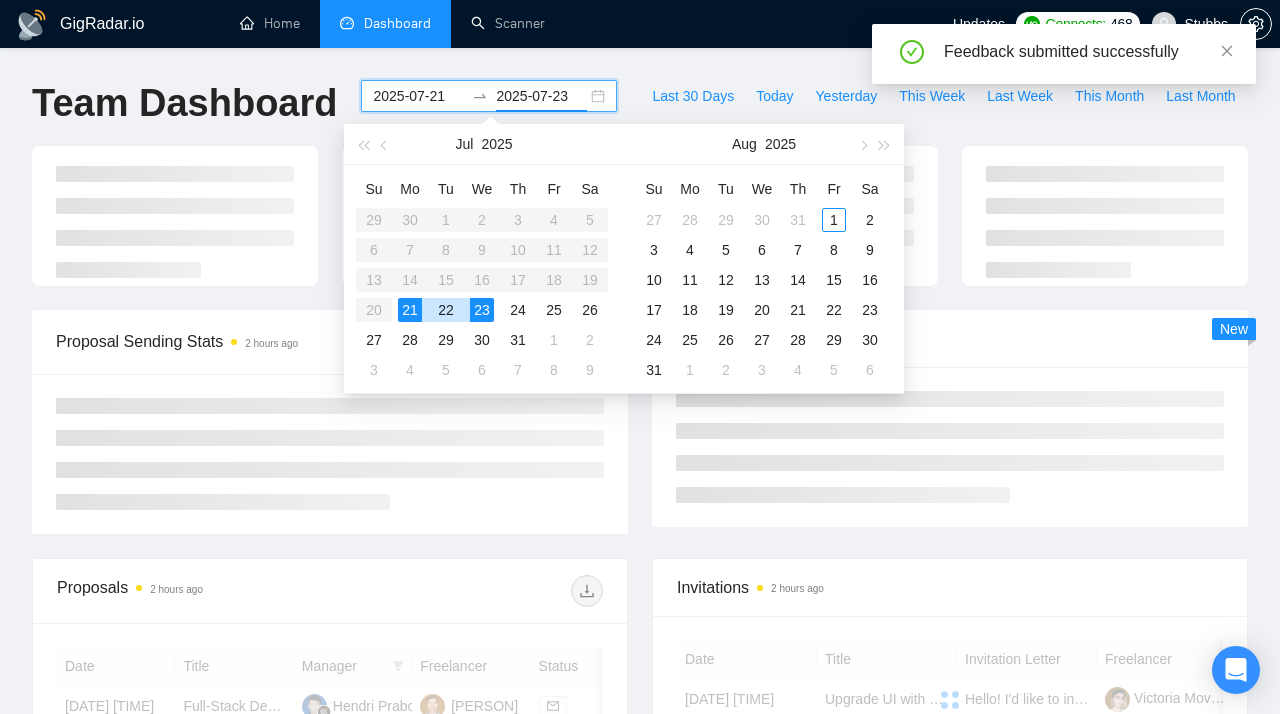 click on "21" at bounding box center (410, 310) 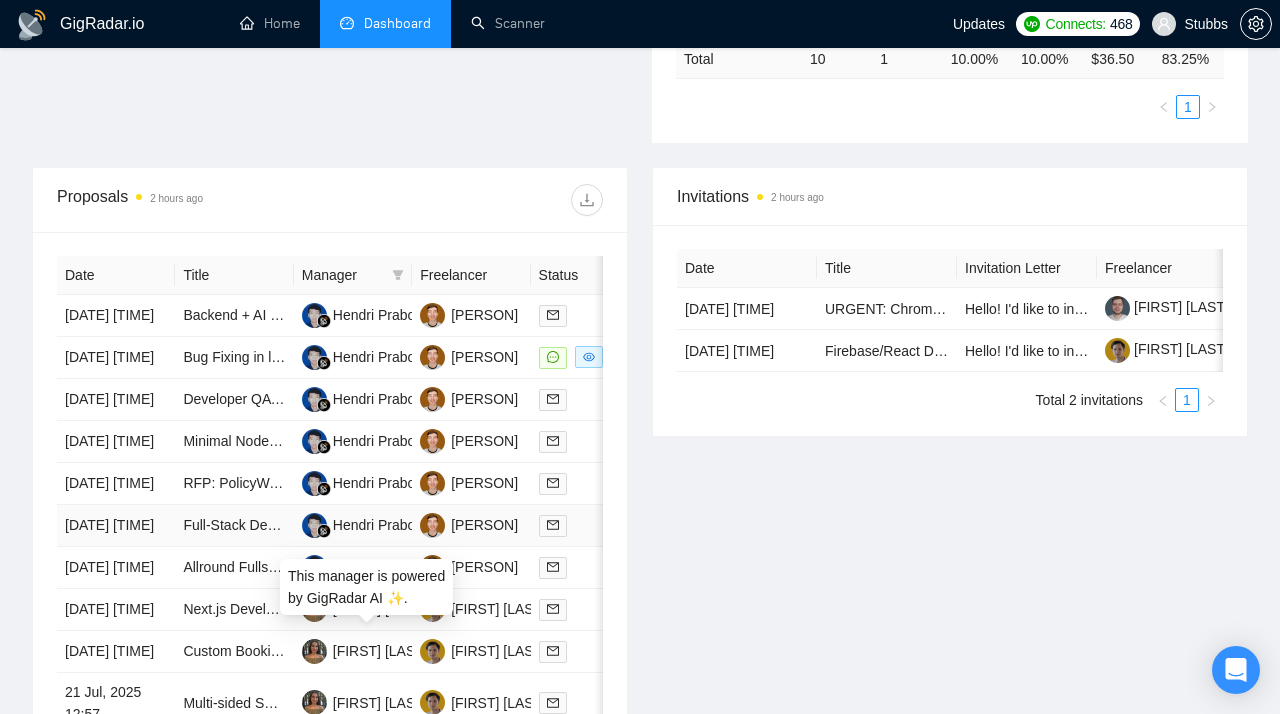 scroll, scrollTop: 624, scrollLeft: 0, axis: vertical 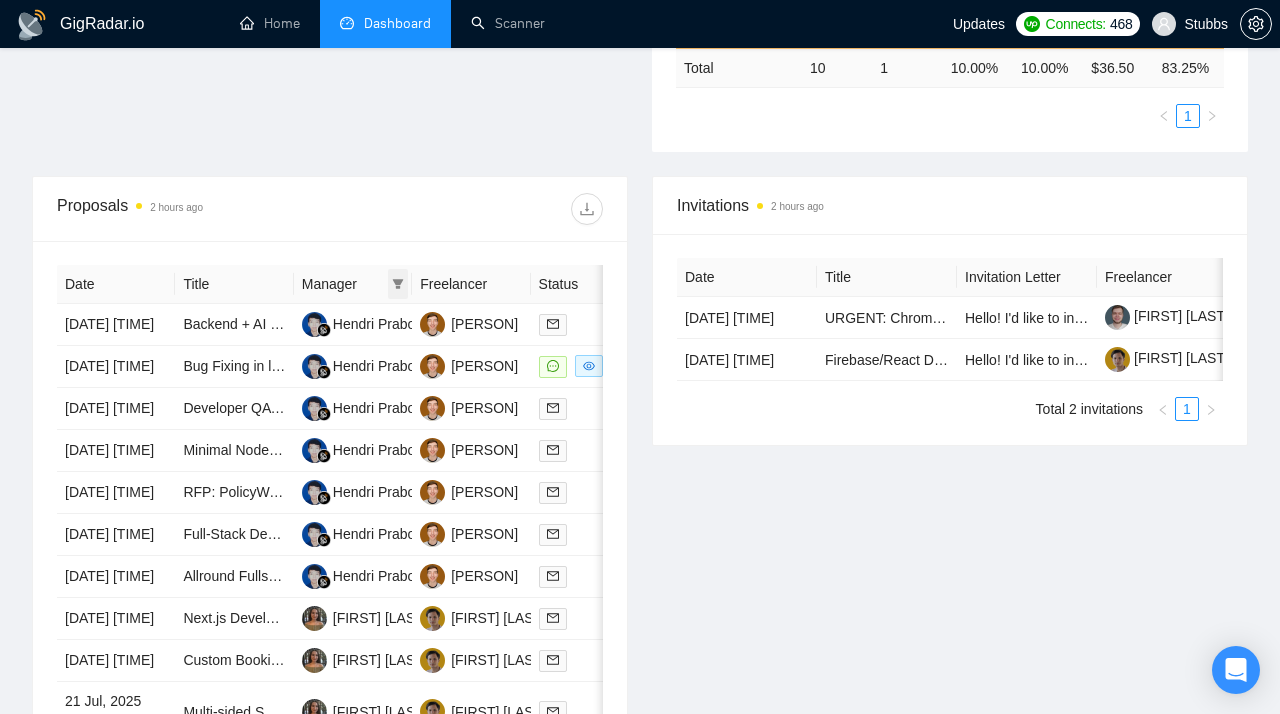 click 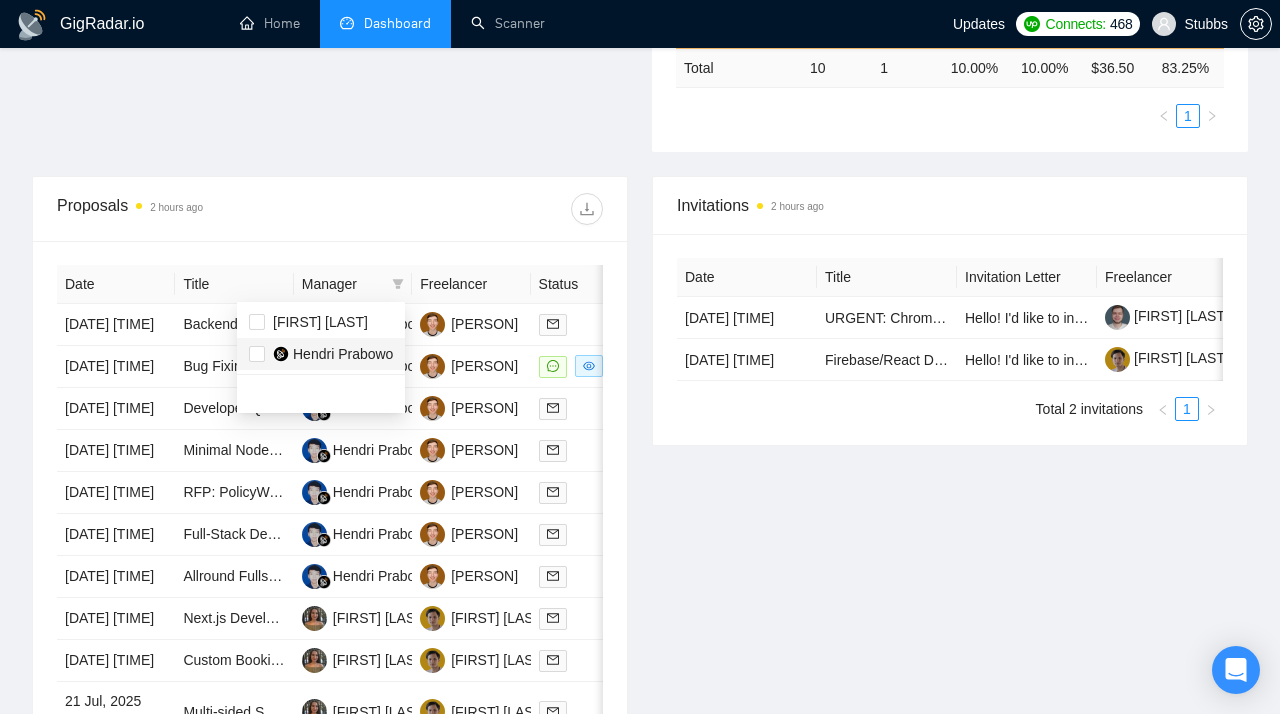 click on "Hendri Prabowo" at bounding box center [343, 354] 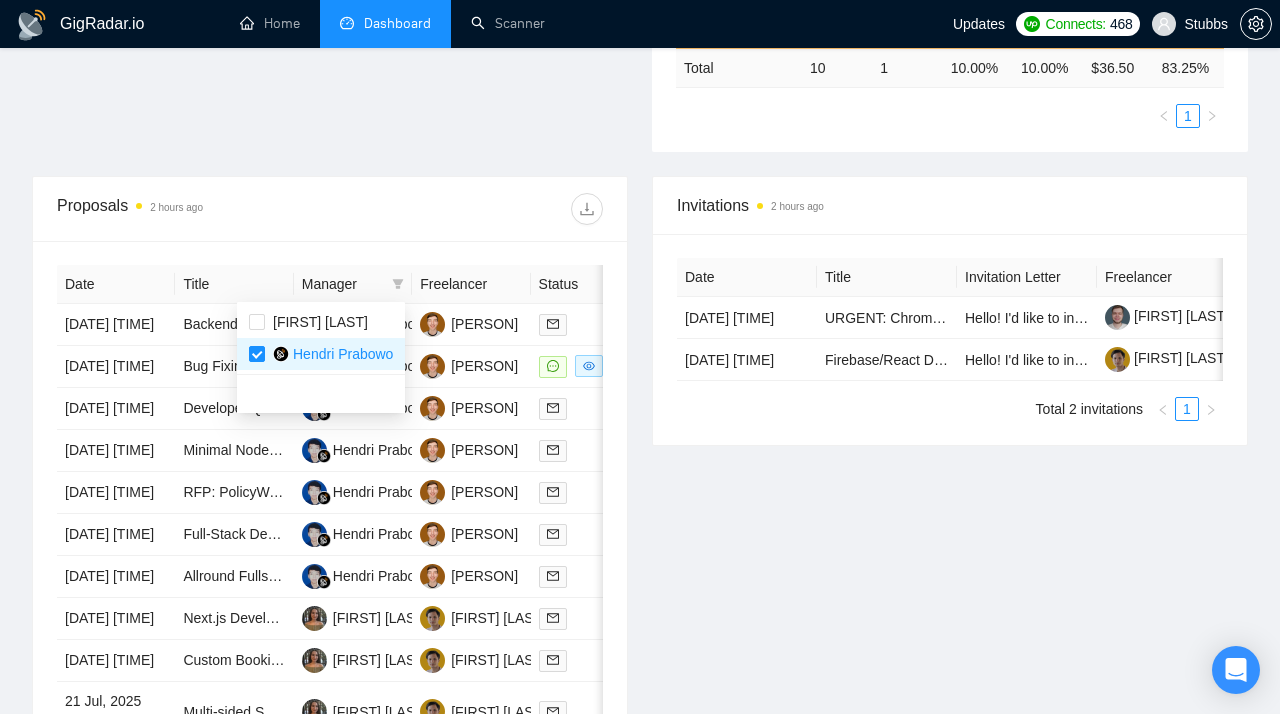 click on "Proposal Sending Stats 2 hours ago By manager By Freelancer Name Proposals Replies Time   PVR   LRR   [FIRST] [LAST] 10 1 00:09:59 10.00% 10.00% [FIRST] [LAST]  3 0 03:52:15 0.00% 0.00% Total 13 1 01:01:17 7.69 % 7.69 % 1 Scanner Breakdown 2 hours ago Scanner Name Bids   Re   PVR   LRR   CPR   Score   🔛Front-end (React, Next, TS, UI libr) | Outstaff 70% 0 0 0.00% 0.00% $0.00 0.00% 🔛Design Landing and corporate 70% 0 0 0.00% 0.00% $0.00 0.00% 🟦 React Test with Prompts (Max) 10 1 10.00% 10.00% $36.50 83.25% 🔛Design Mobile 70% 0 0 0.00% 0.00% $0.00 0.00% Total 10 1 10.00 % 10.00 % $ 36.50 83.25 % 1 New" at bounding box center [640, -48] 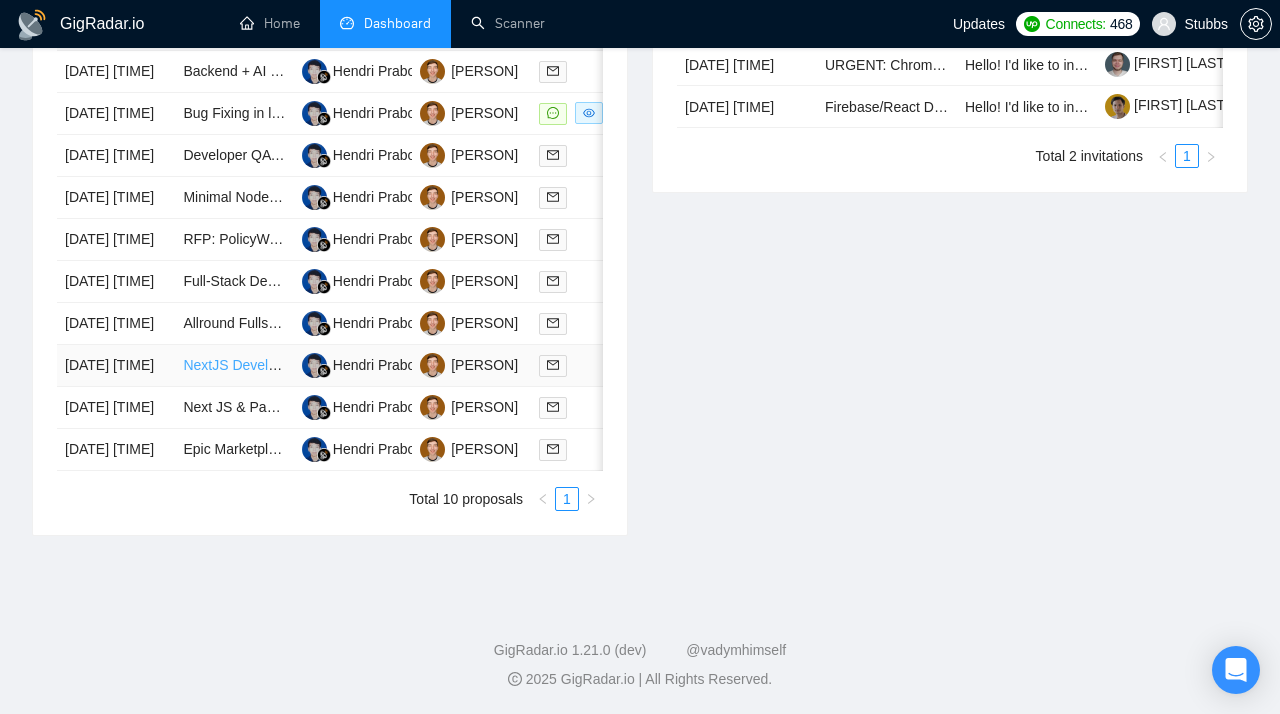 scroll, scrollTop: 902, scrollLeft: 0, axis: vertical 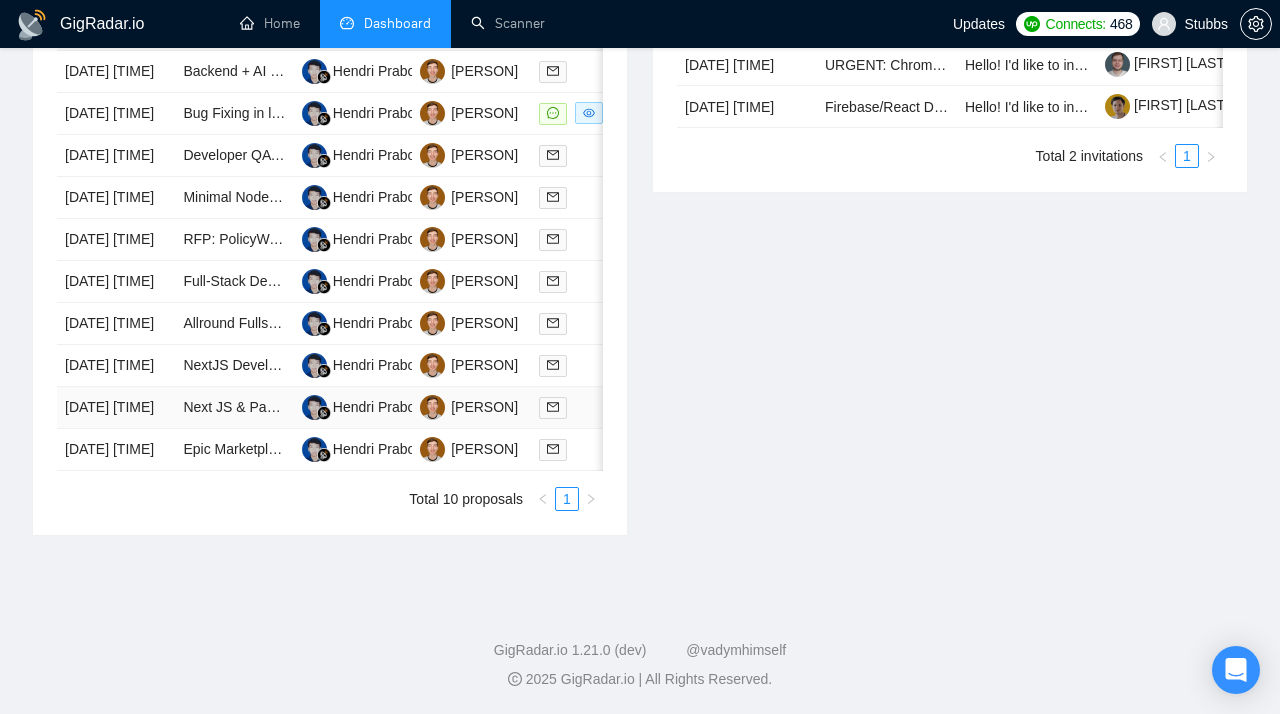 click on "Next JS & Payload CMS Developer for Excel Functionality" at bounding box center [234, 408] 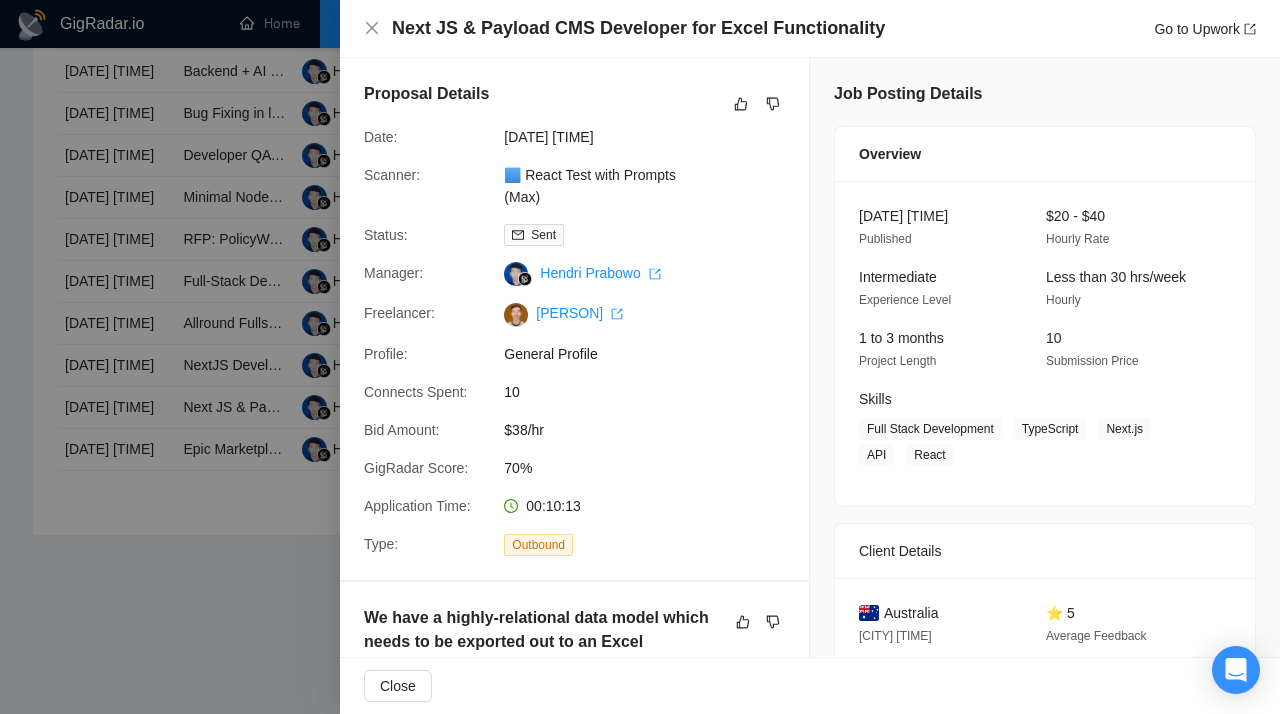 click at bounding box center (640, 357) 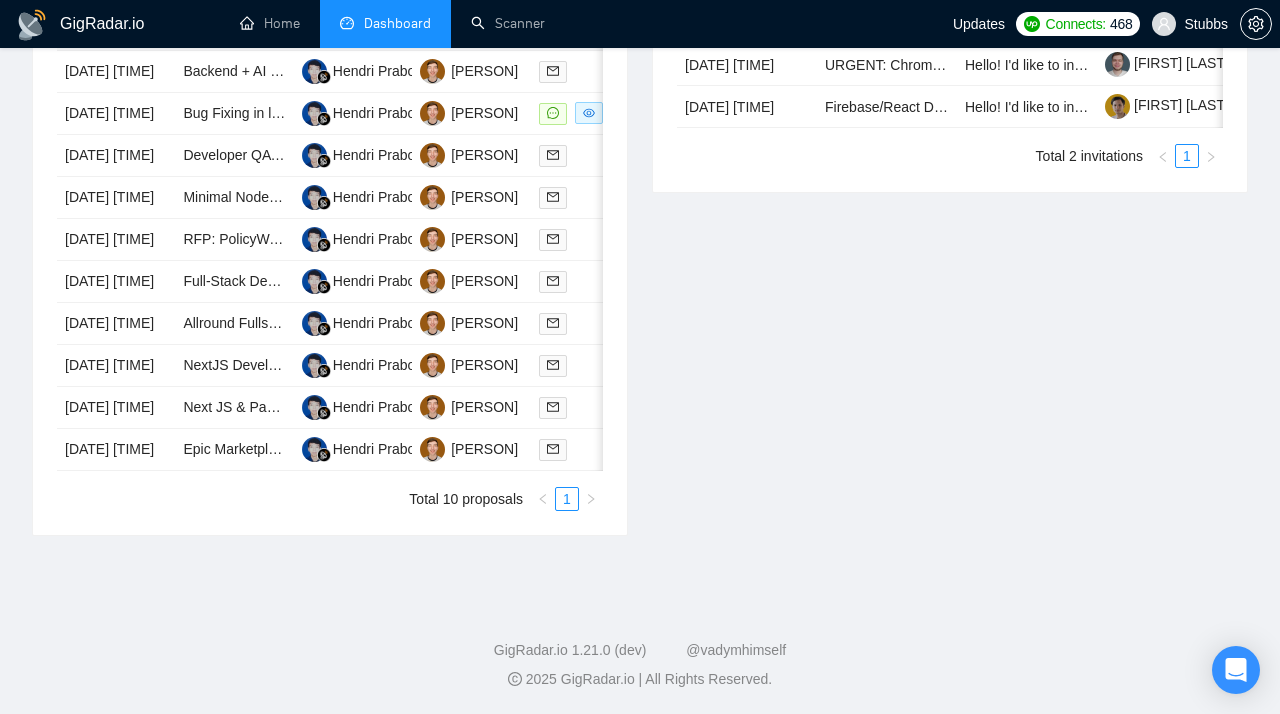 click on "Next JS & Payload CMS Developer for Excel Functionality" at bounding box center [363, 407] 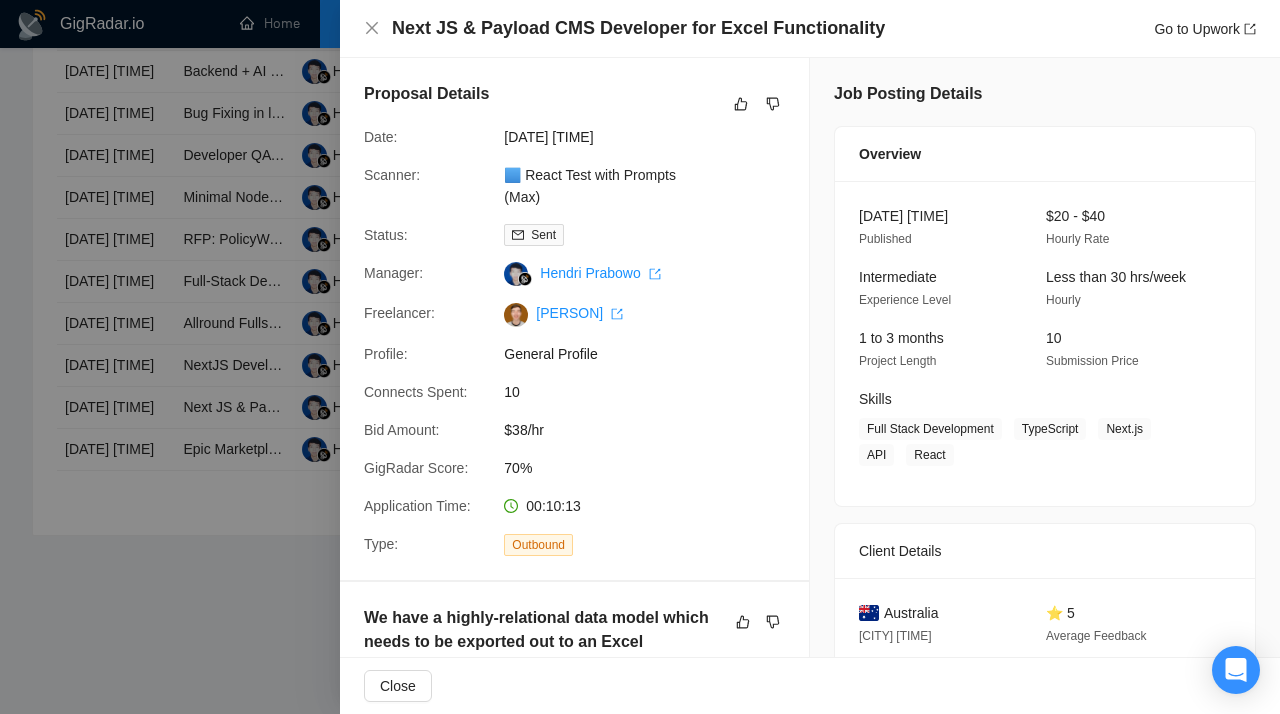 click at bounding box center [640, 357] 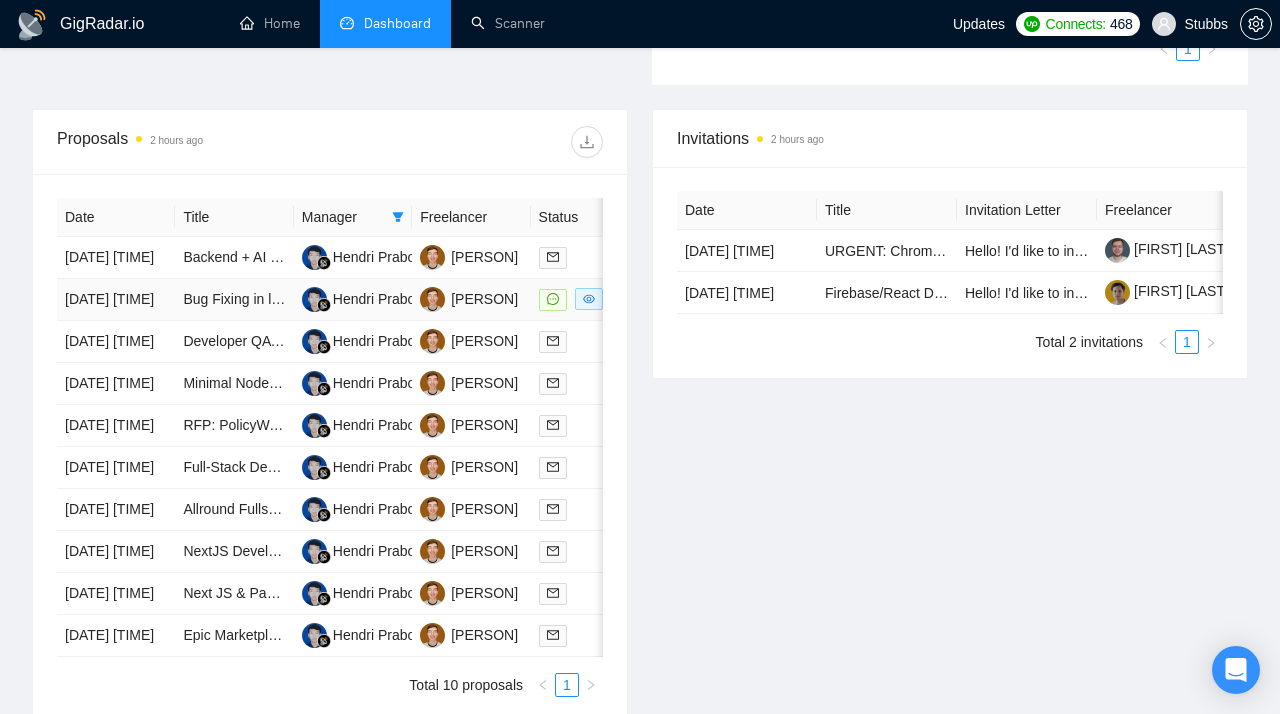 scroll, scrollTop: 0, scrollLeft: 0, axis: both 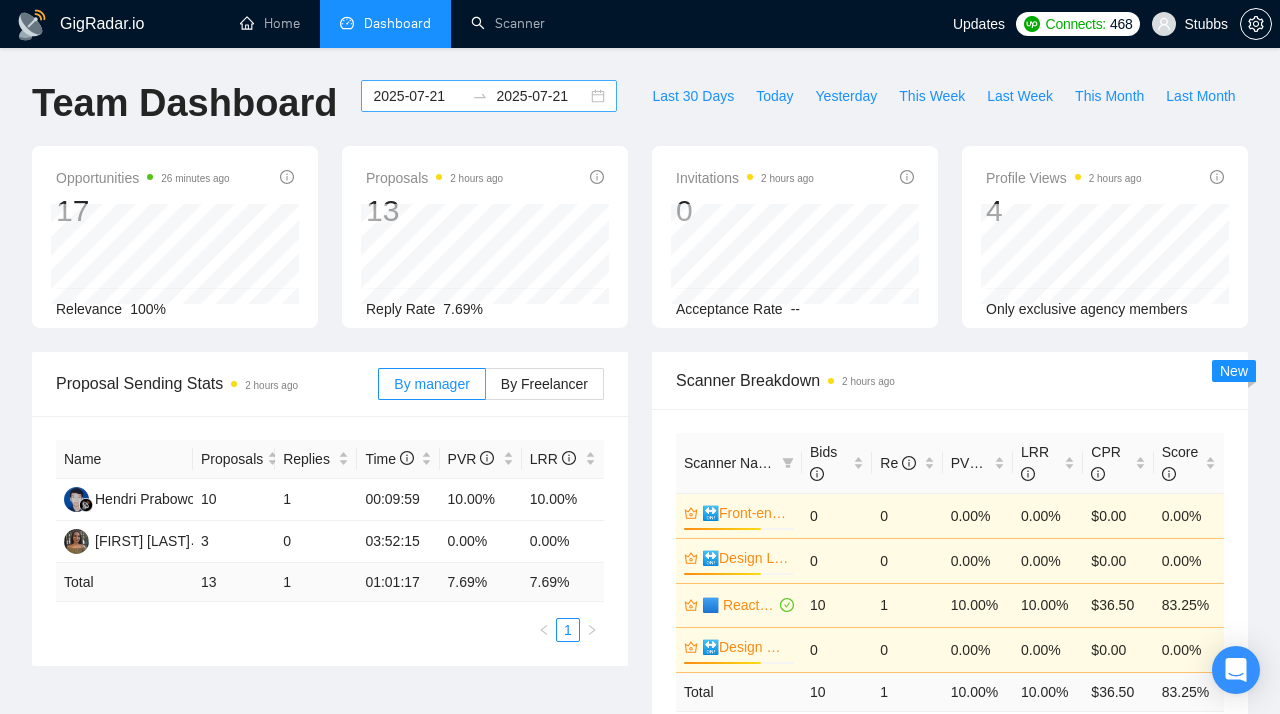 click on "[DATE] [DATE]" at bounding box center (489, 96) 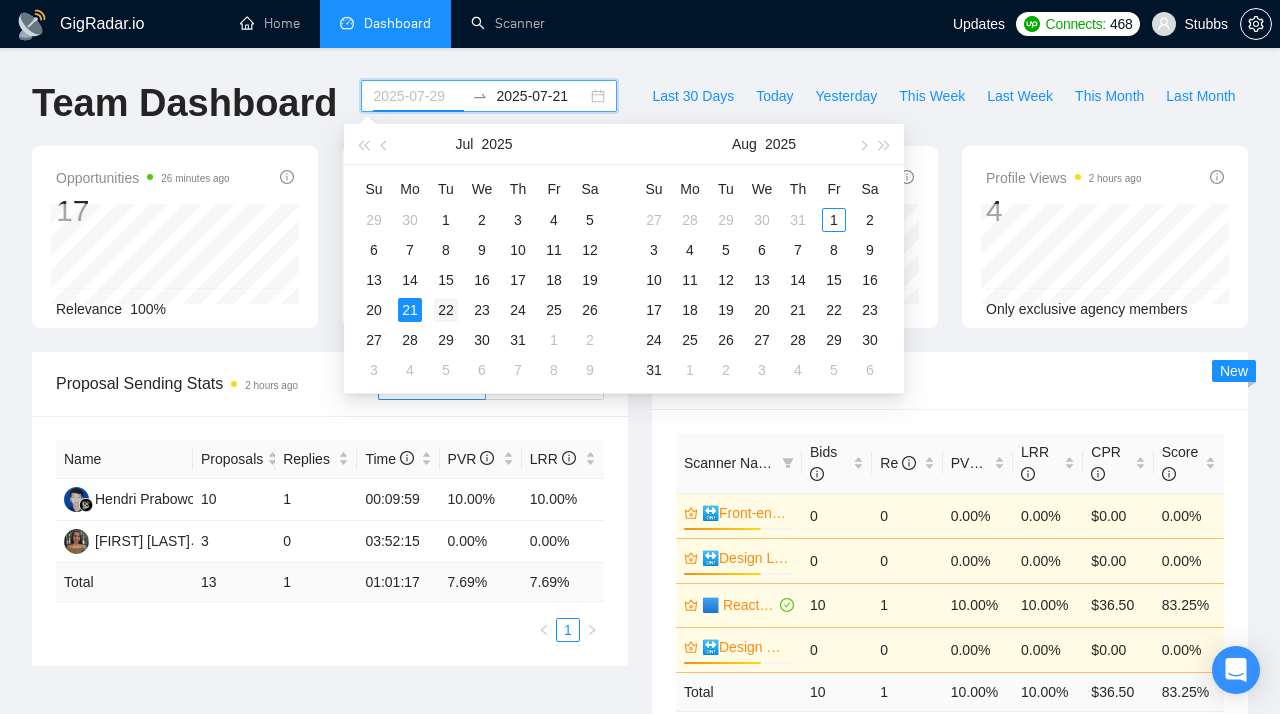 type on "2025-07-22" 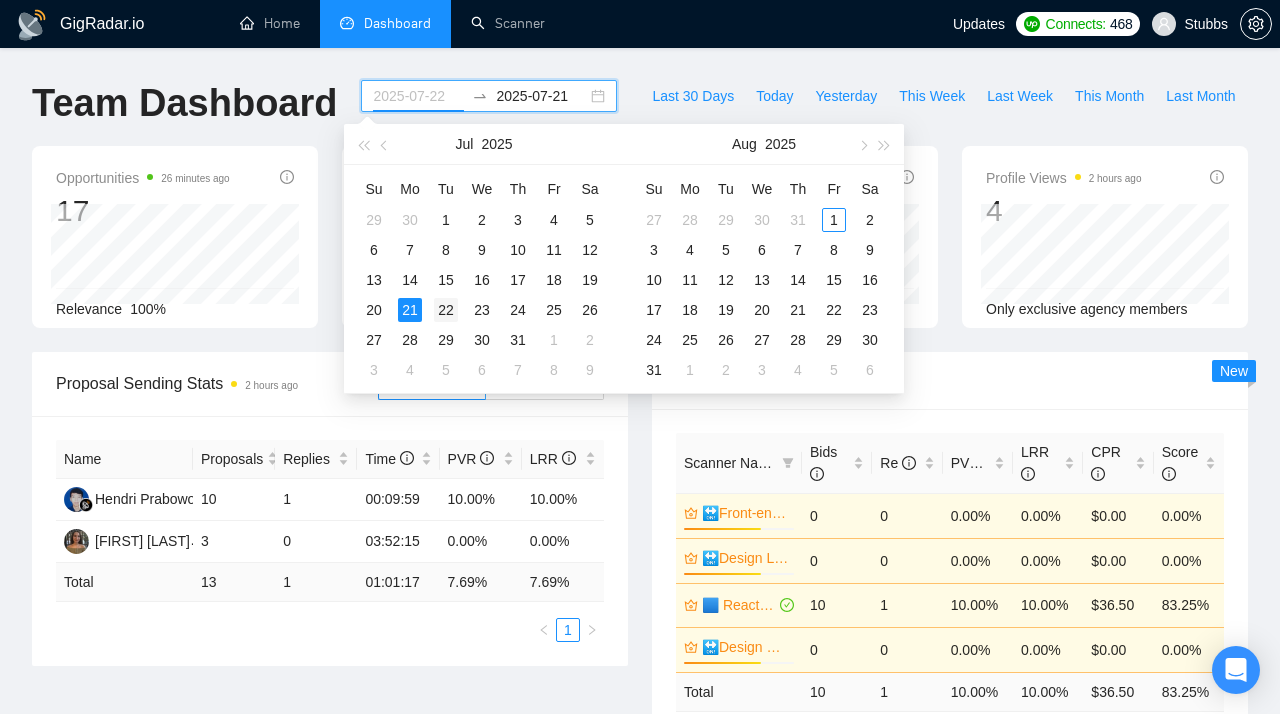 click on "22" at bounding box center (446, 310) 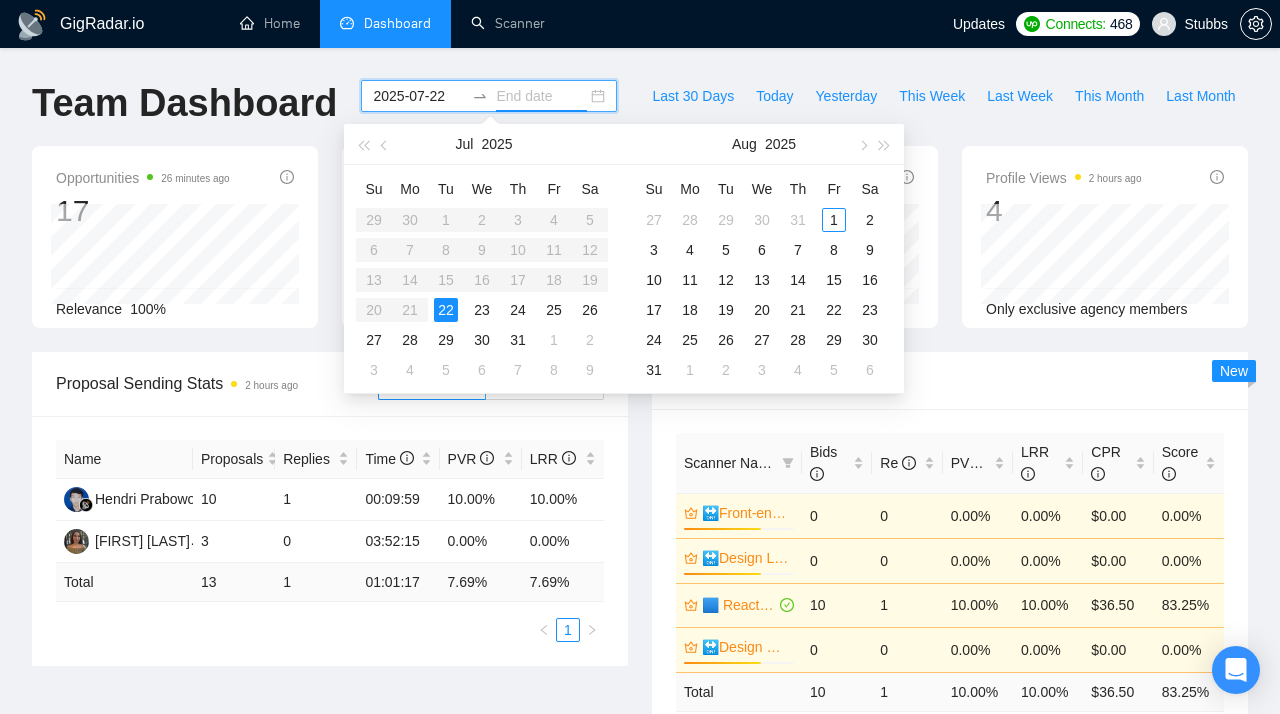 click on "22" at bounding box center (446, 310) 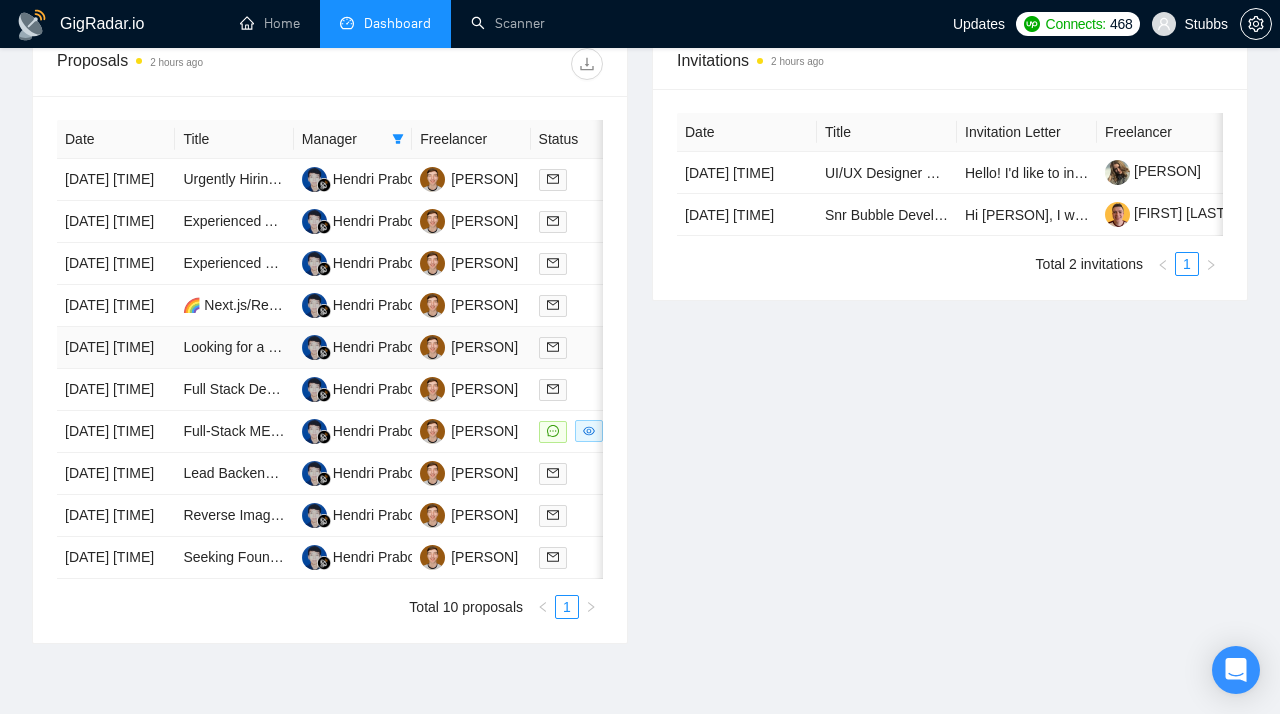 scroll, scrollTop: 767, scrollLeft: 0, axis: vertical 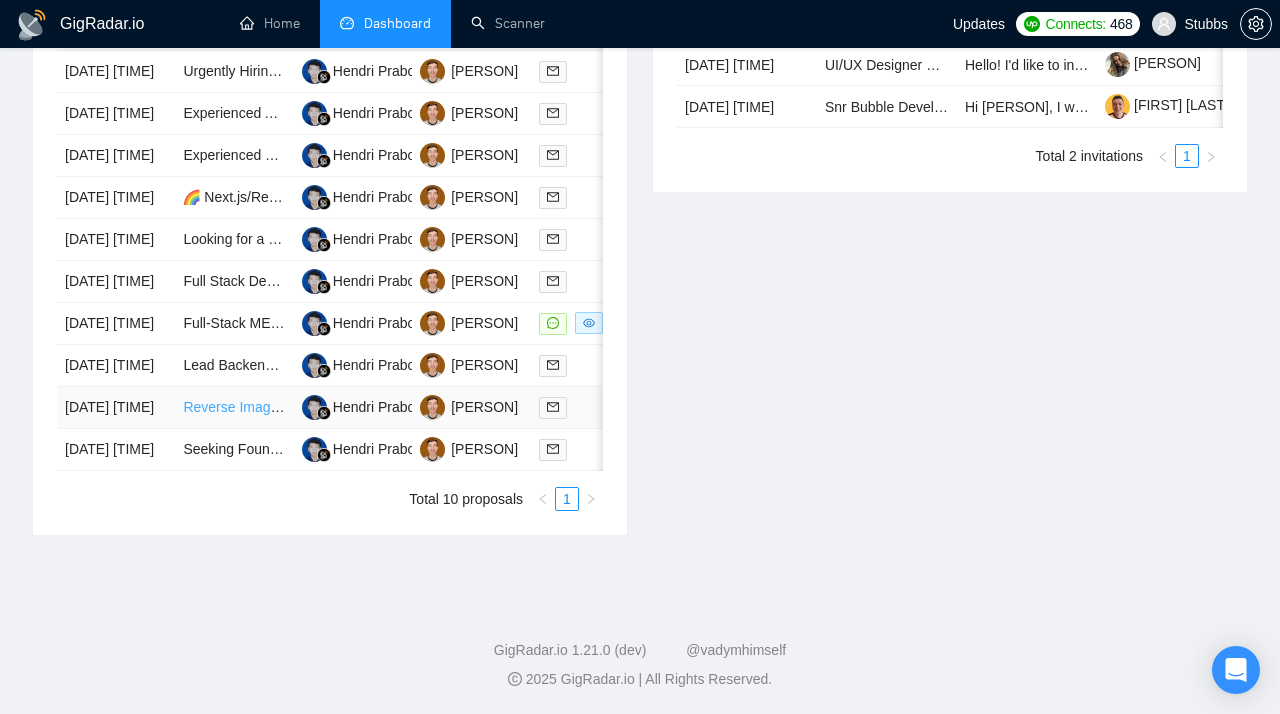 click on "Reverse Image Search & Visual Ranking Specialist" at bounding box center [341, 407] 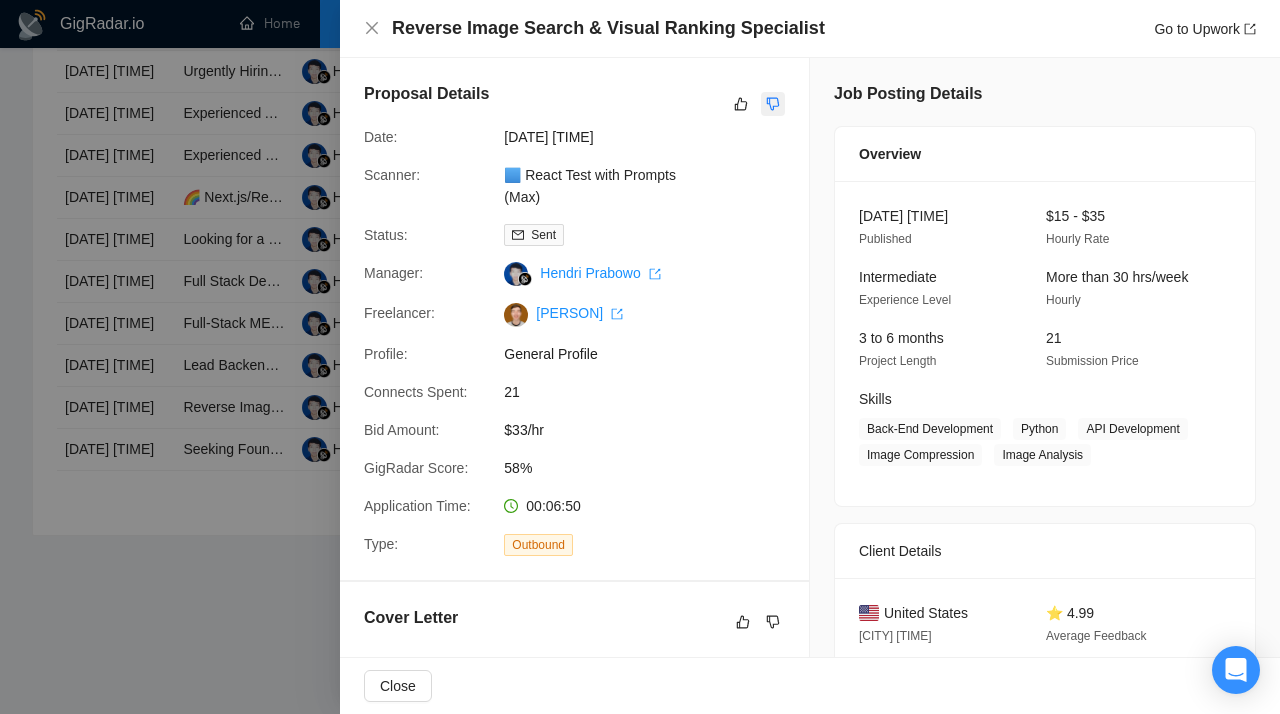 click 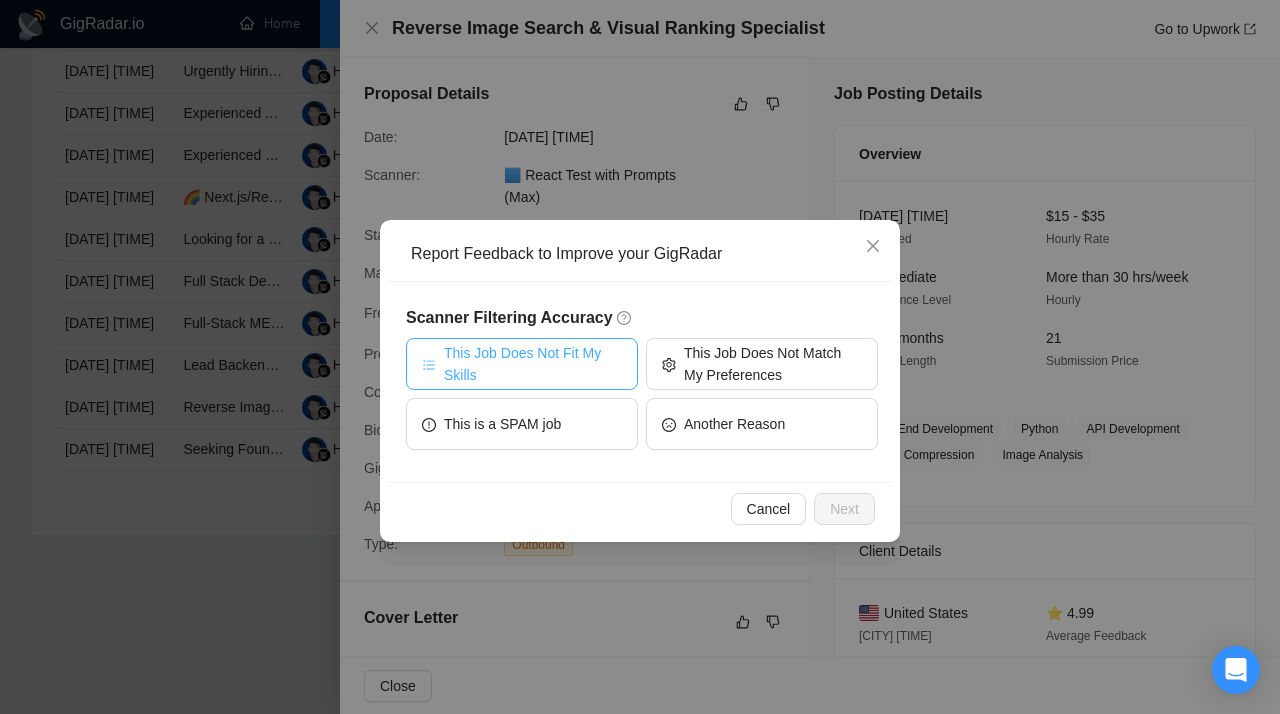 click on "This Job Does Not Fit My Skills" at bounding box center [533, 364] 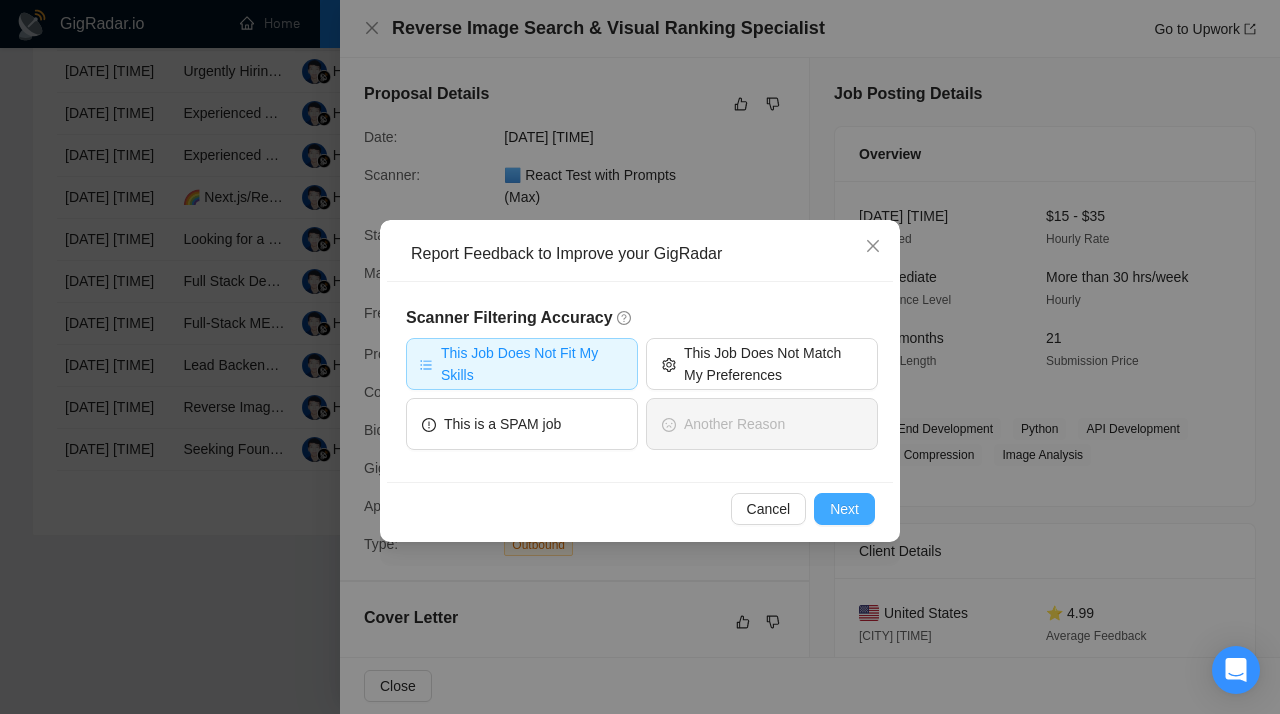 click on "Next" at bounding box center (844, 509) 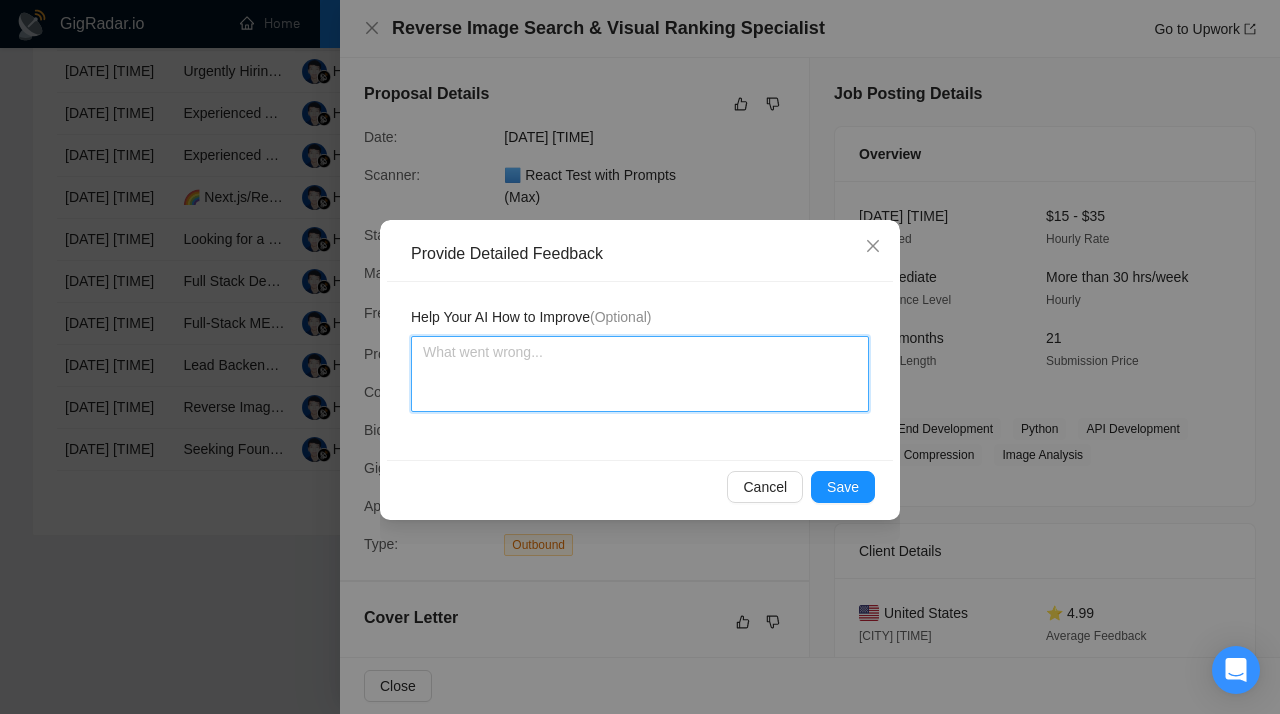 click at bounding box center (640, 374) 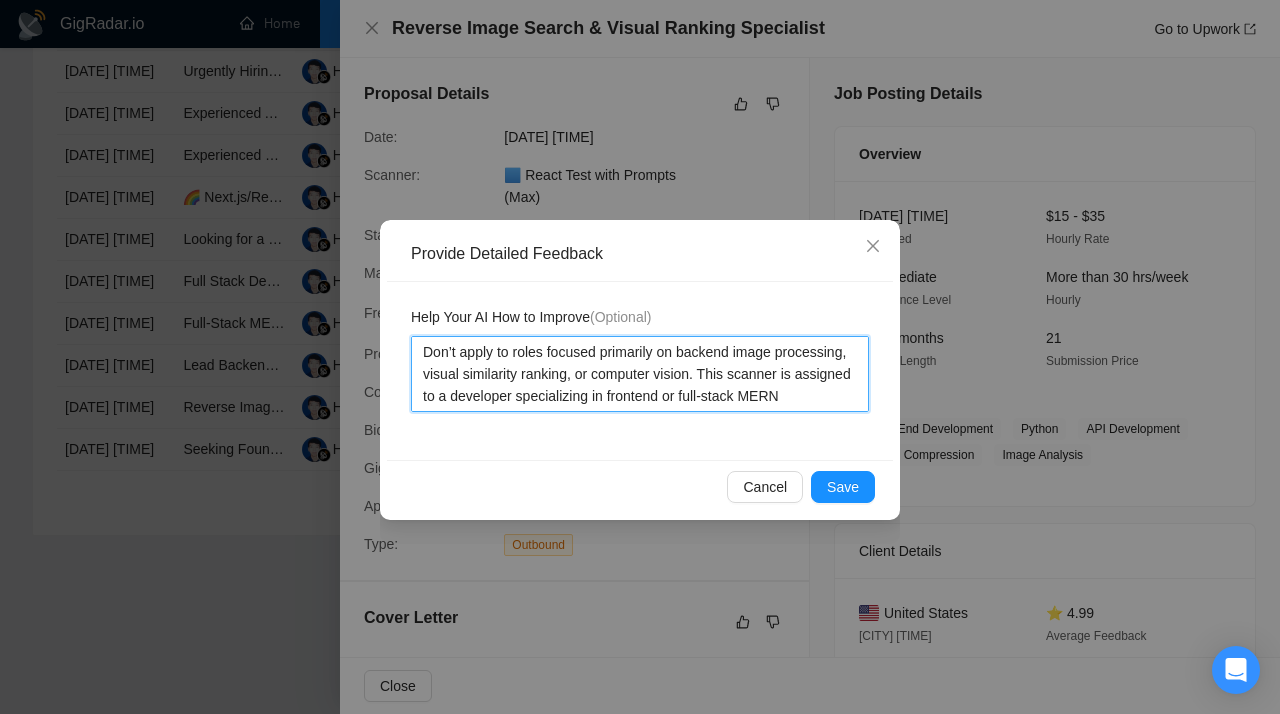 type 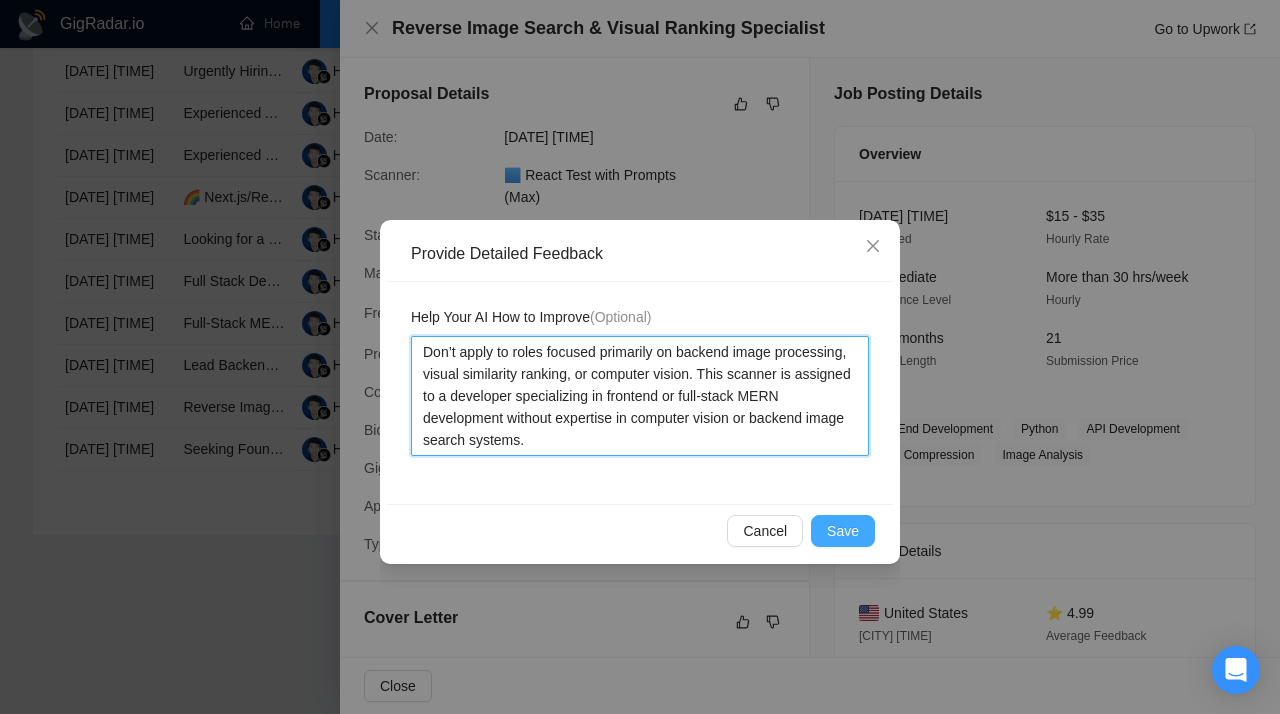 type on "Don’t apply to roles focused primarily on backend image processing, visual similarity ranking, or computer vision. This scanner is assigned to a developer specializing in frontend or full-stack MERN development without expertise in computer vision or backend image search systems." 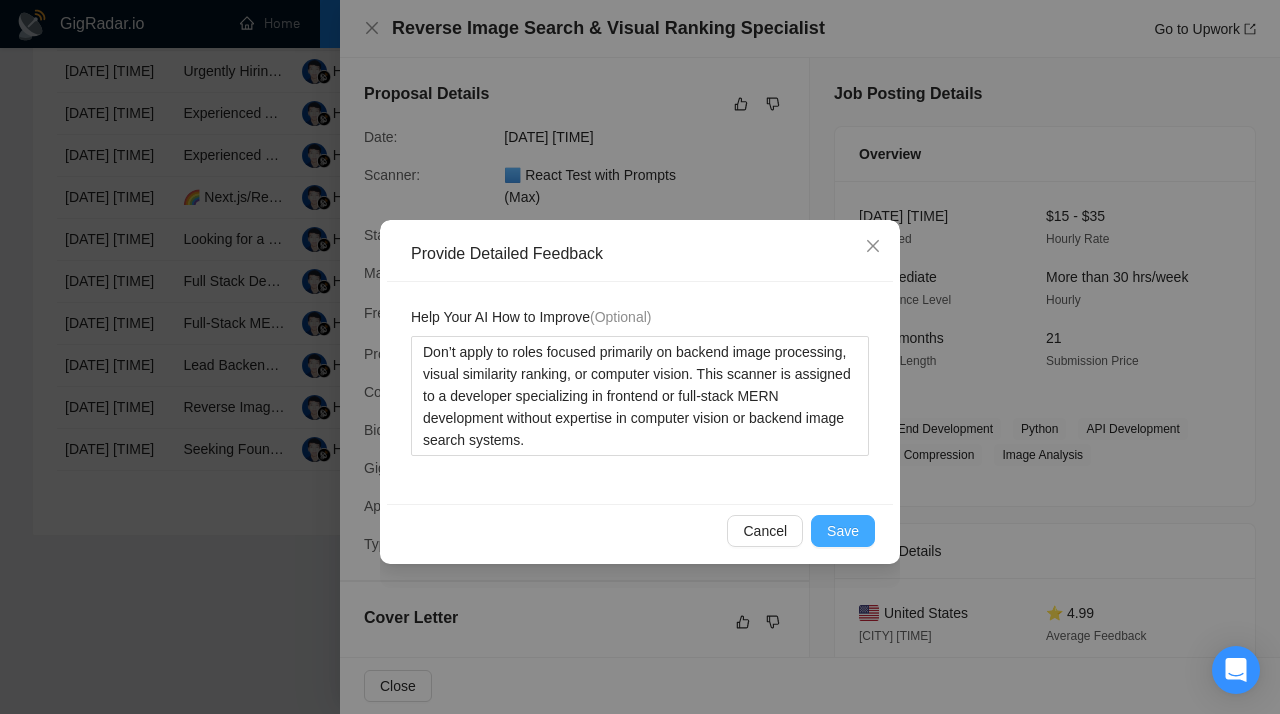click on "Save" at bounding box center (843, 531) 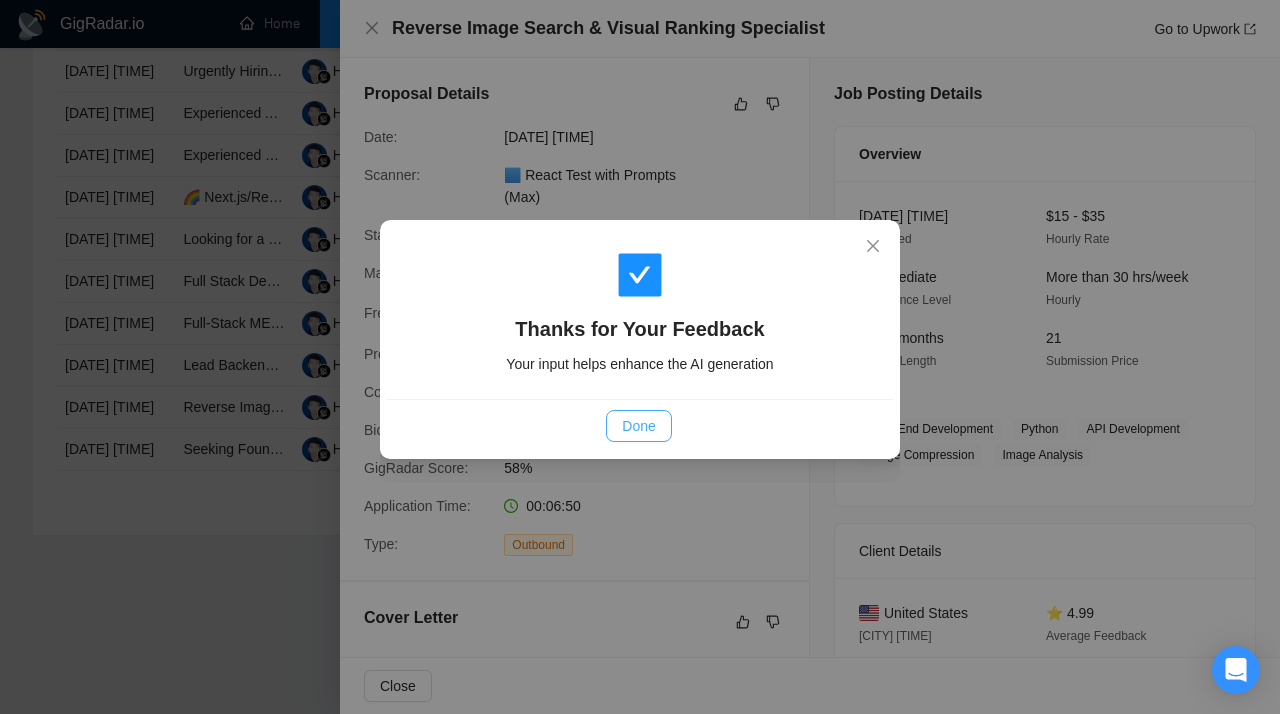 click on "Done" at bounding box center [638, 426] 